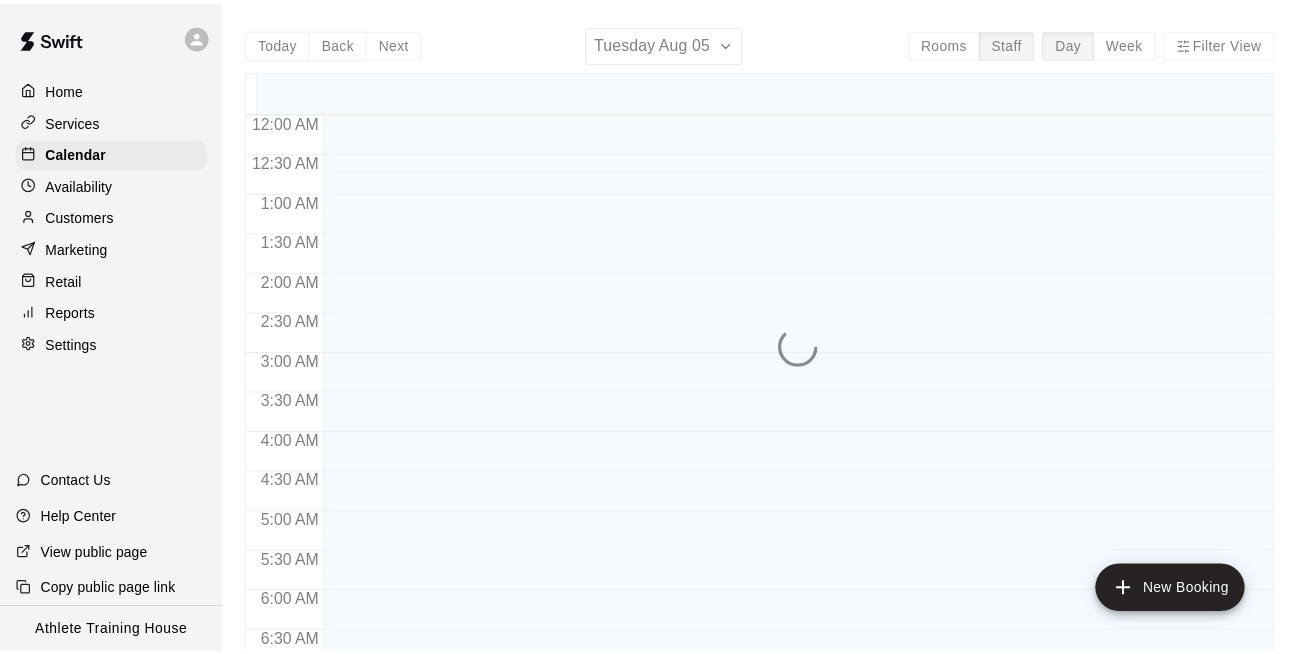 scroll, scrollTop: 0, scrollLeft: 0, axis: both 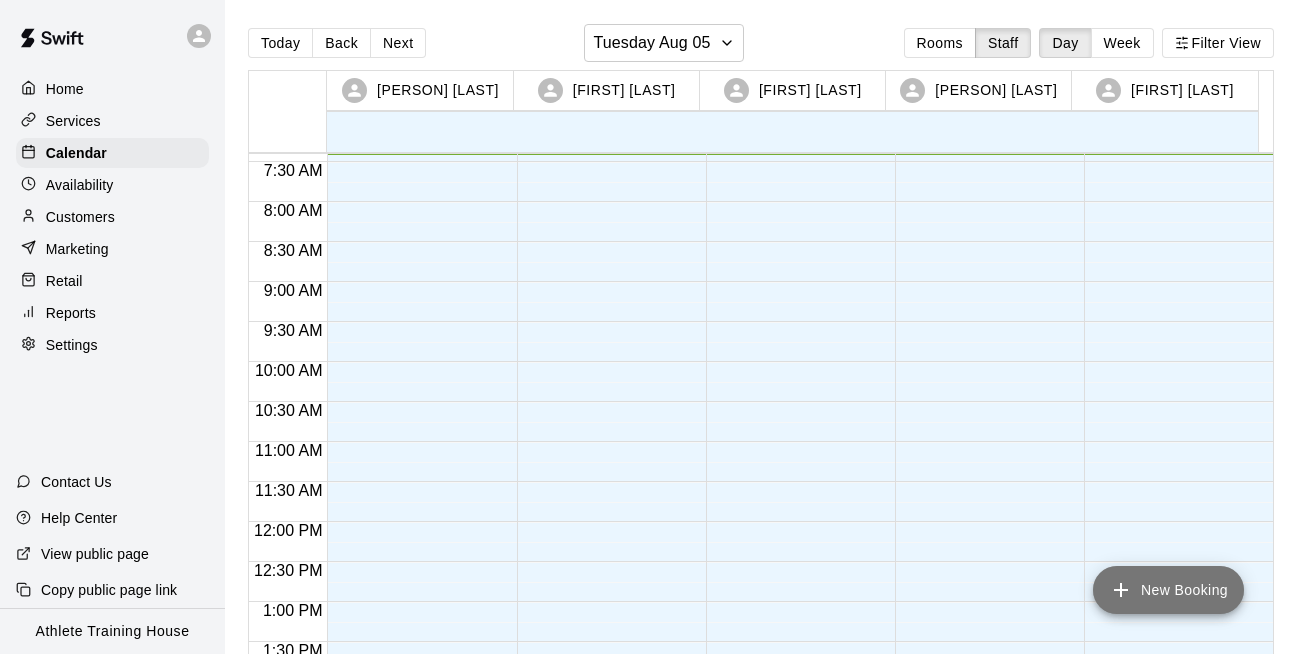 click 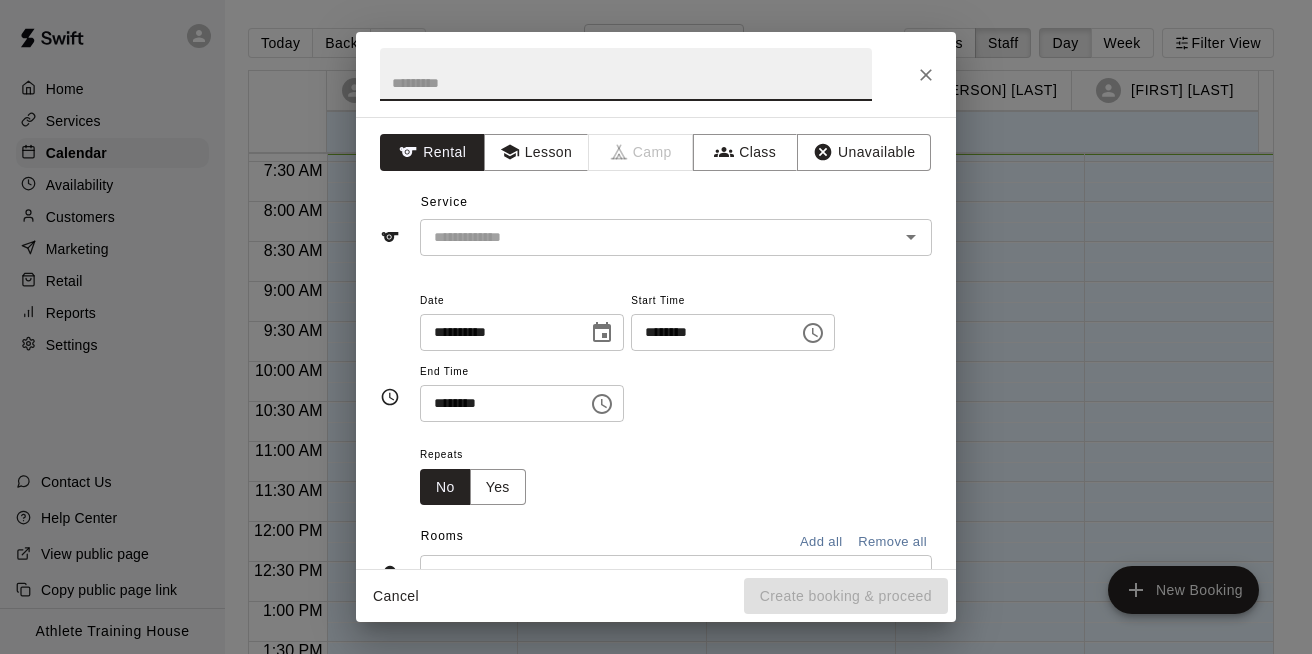 click at bounding box center [626, 74] 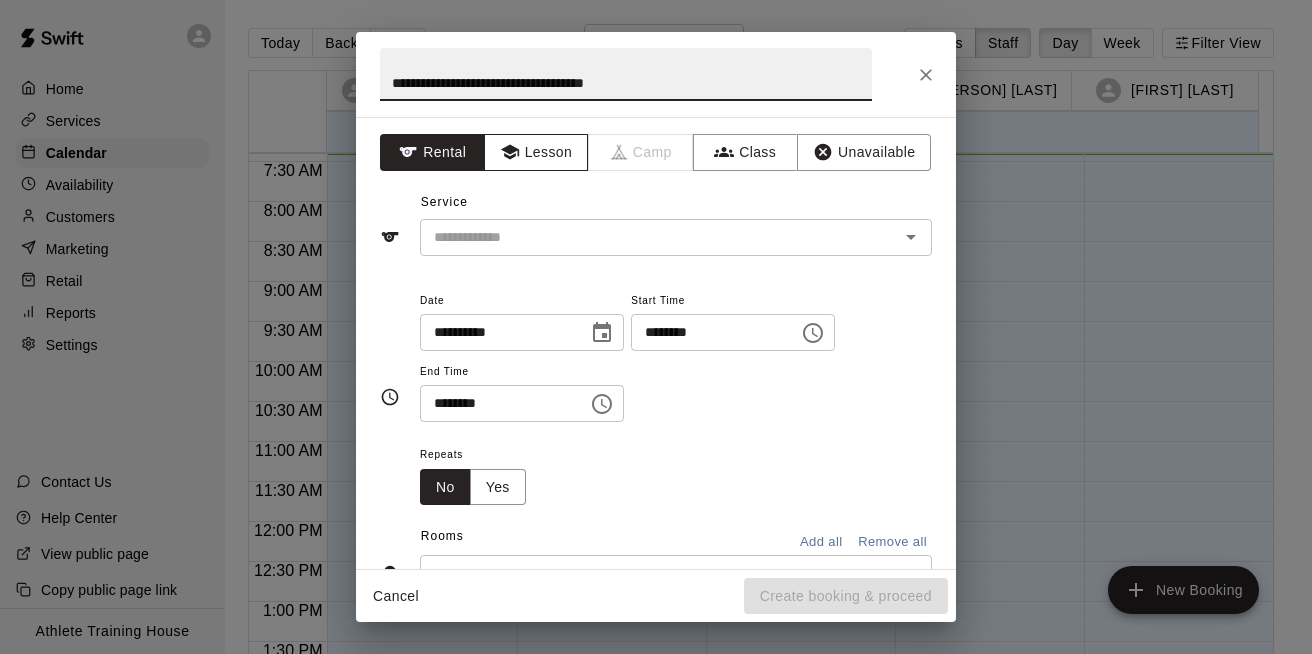 type on "**********" 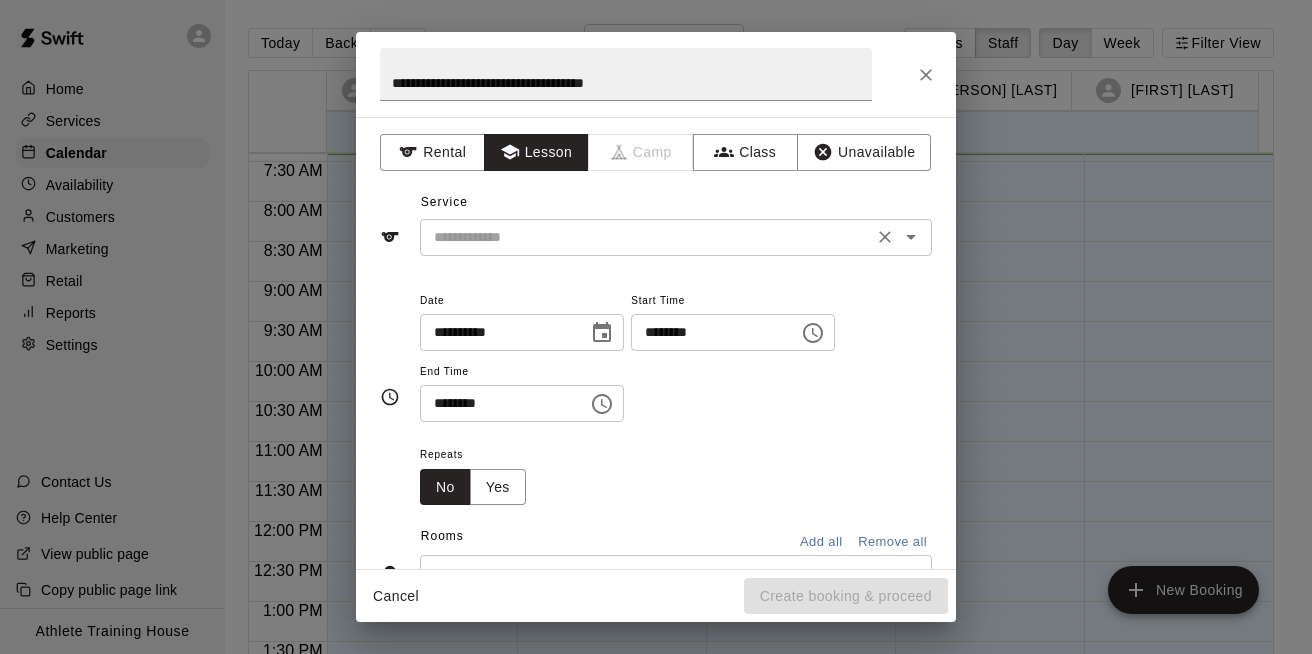 click at bounding box center [646, 237] 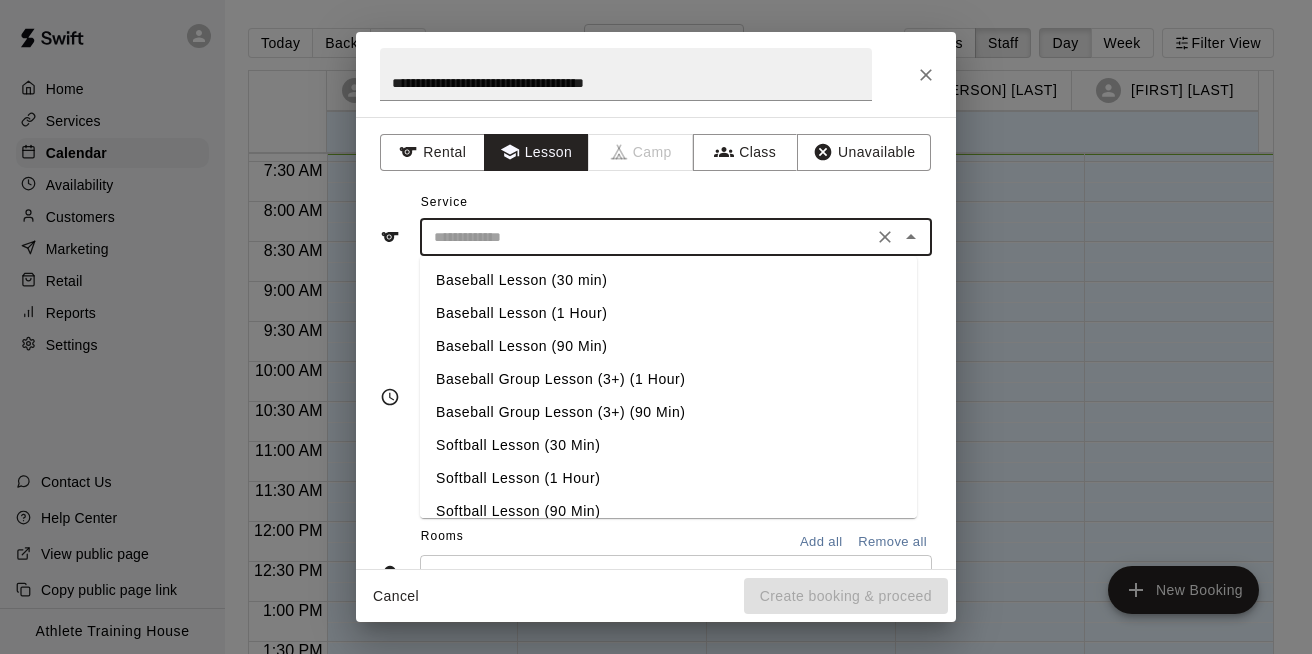 click on "Baseball Lesson (1 Hour)" at bounding box center (668, 313) 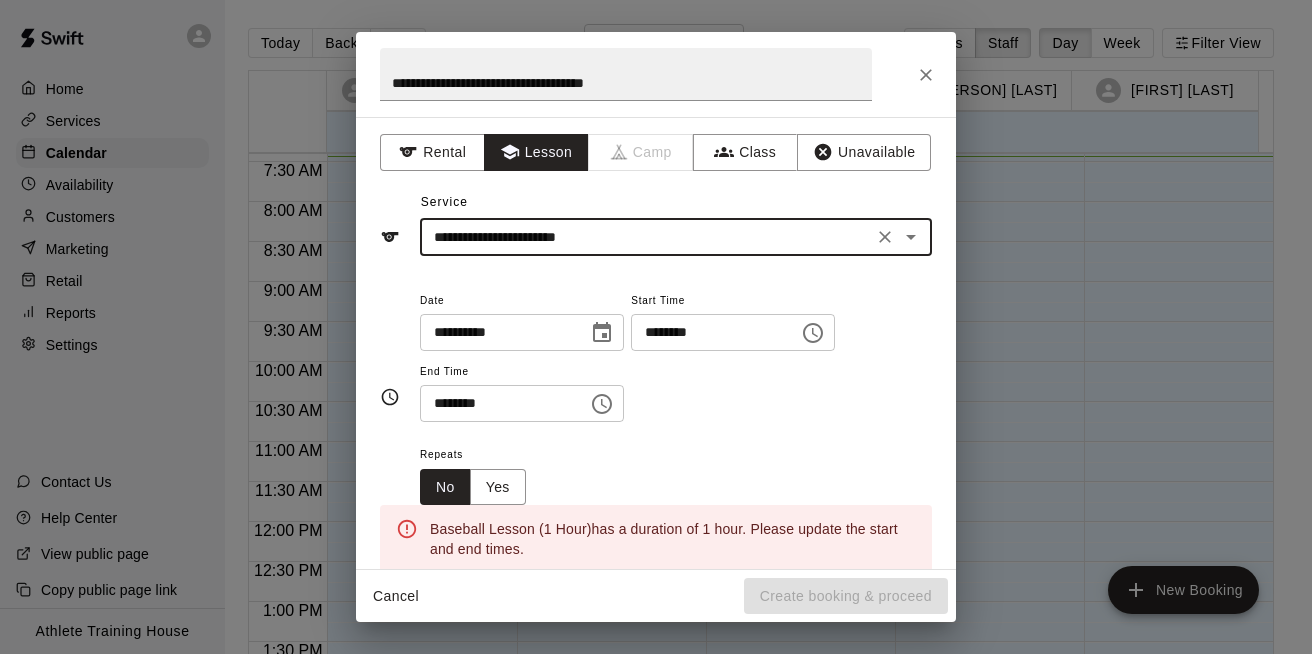 click on "********" at bounding box center (708, 332) 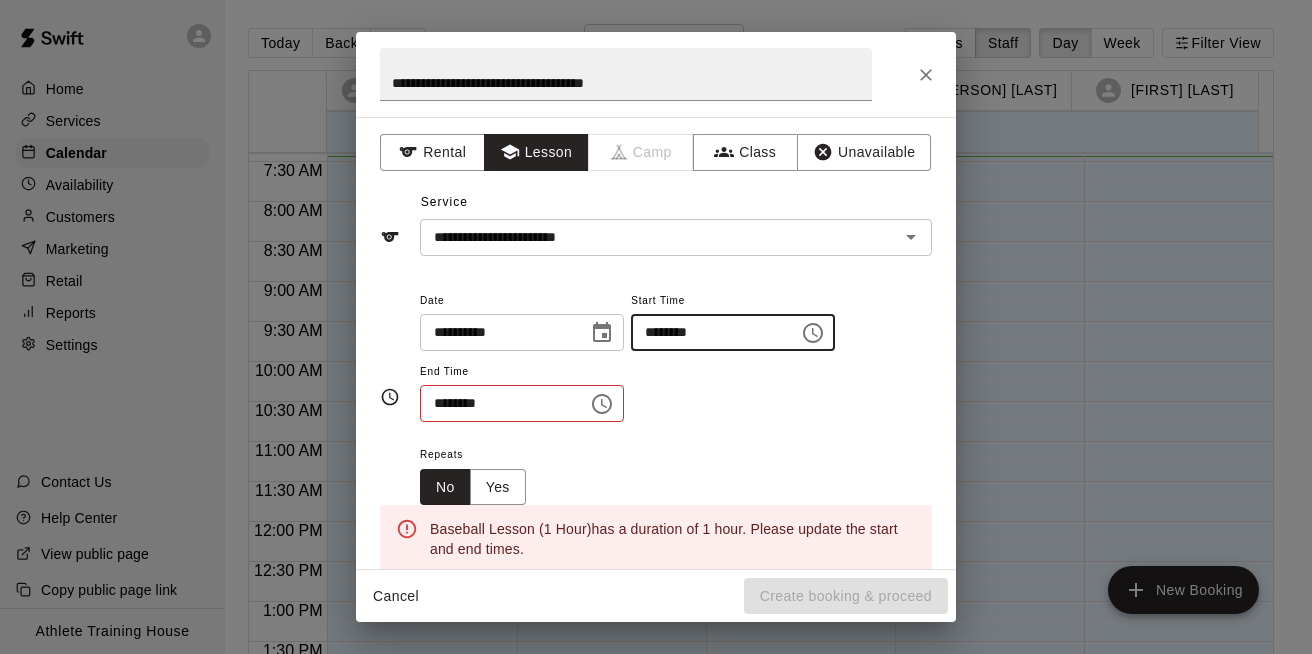 type on "********" 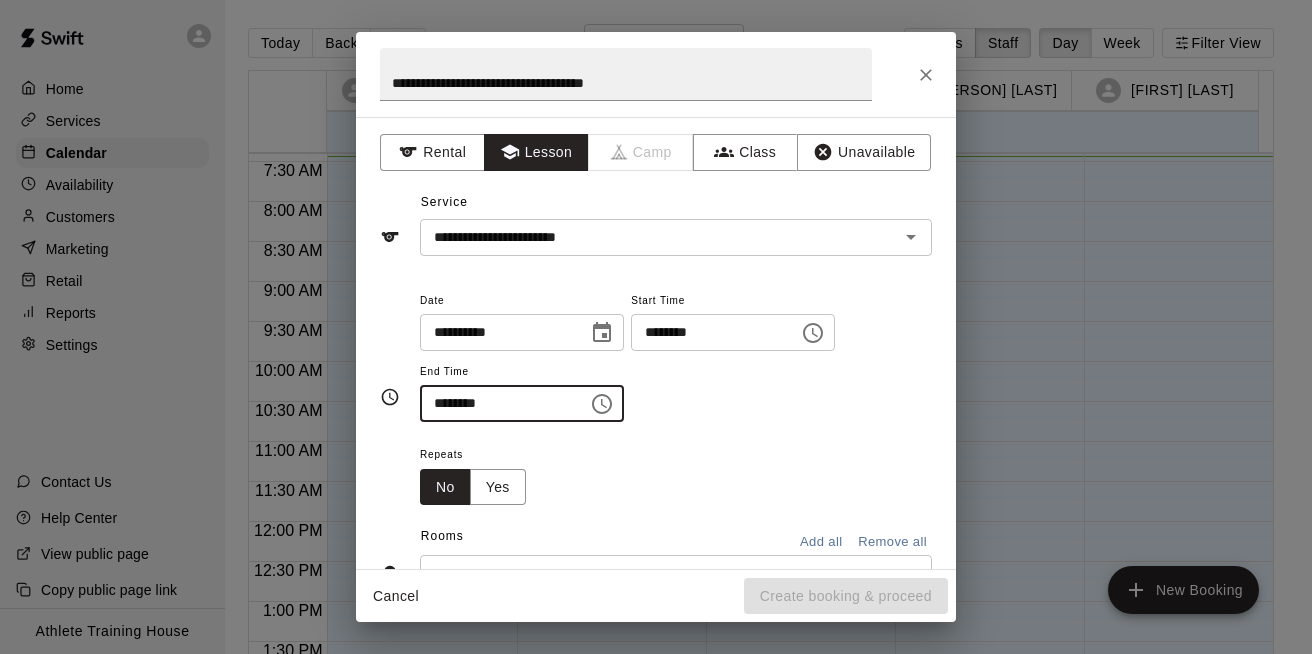 scroll, scrollTop: 201, scrollLeft: 0, axis: vertical 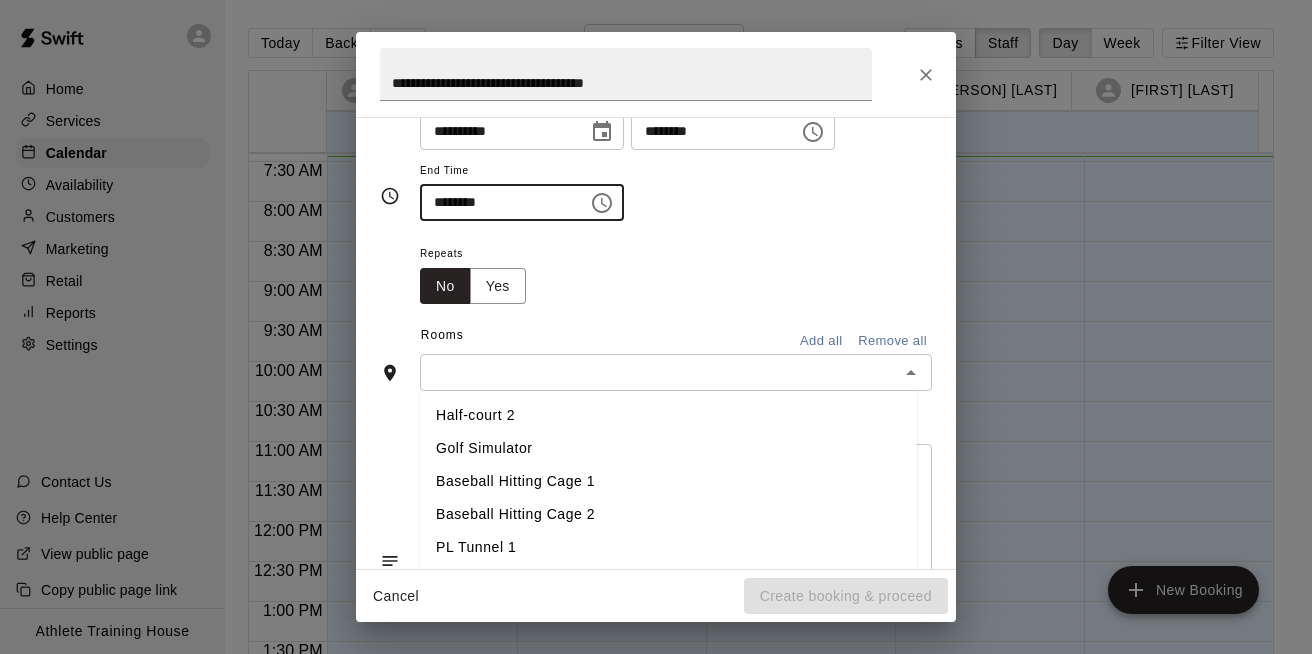 type on "********" 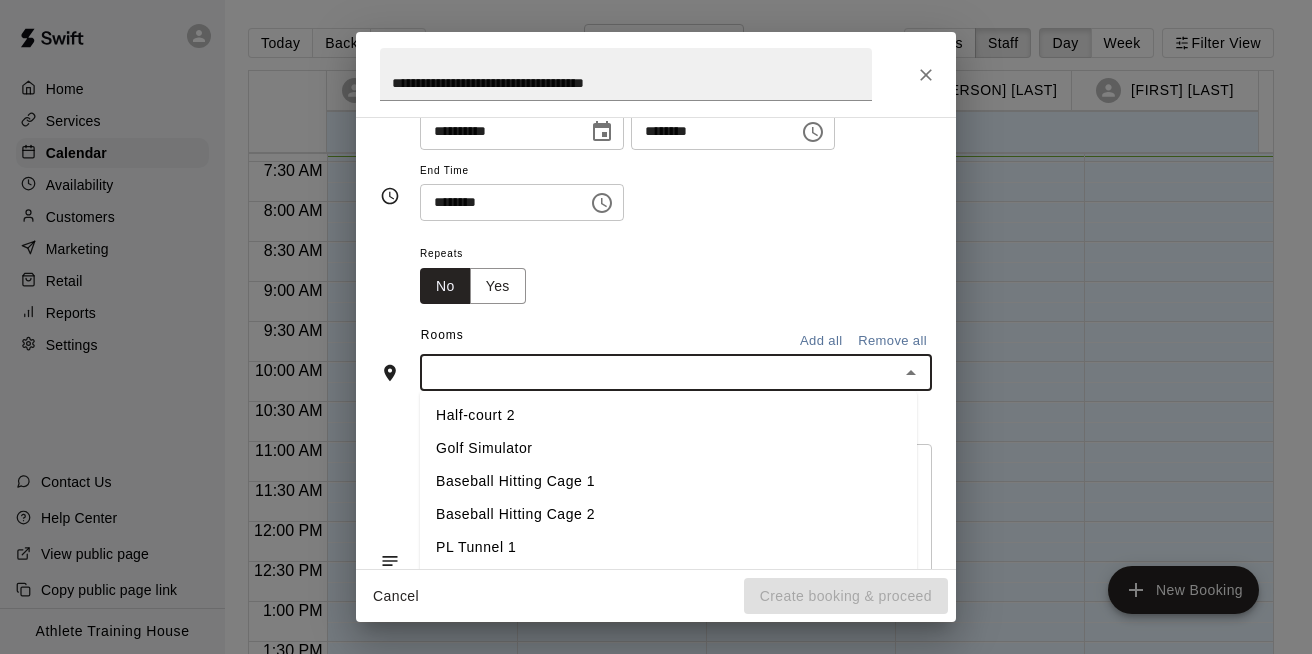click on "Baseball Hitting Cage 1" at bounding box center (668, 481) 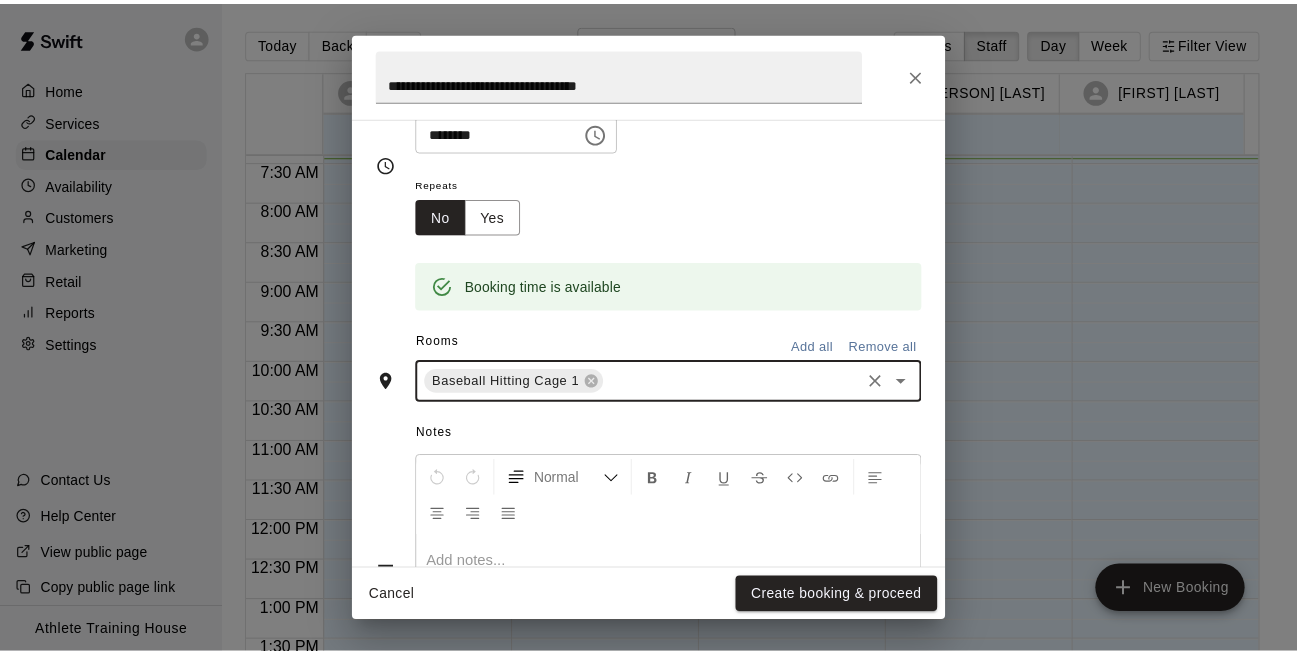 scroll, scrollTop: 427, scrollLeft: 0, axis: vertical 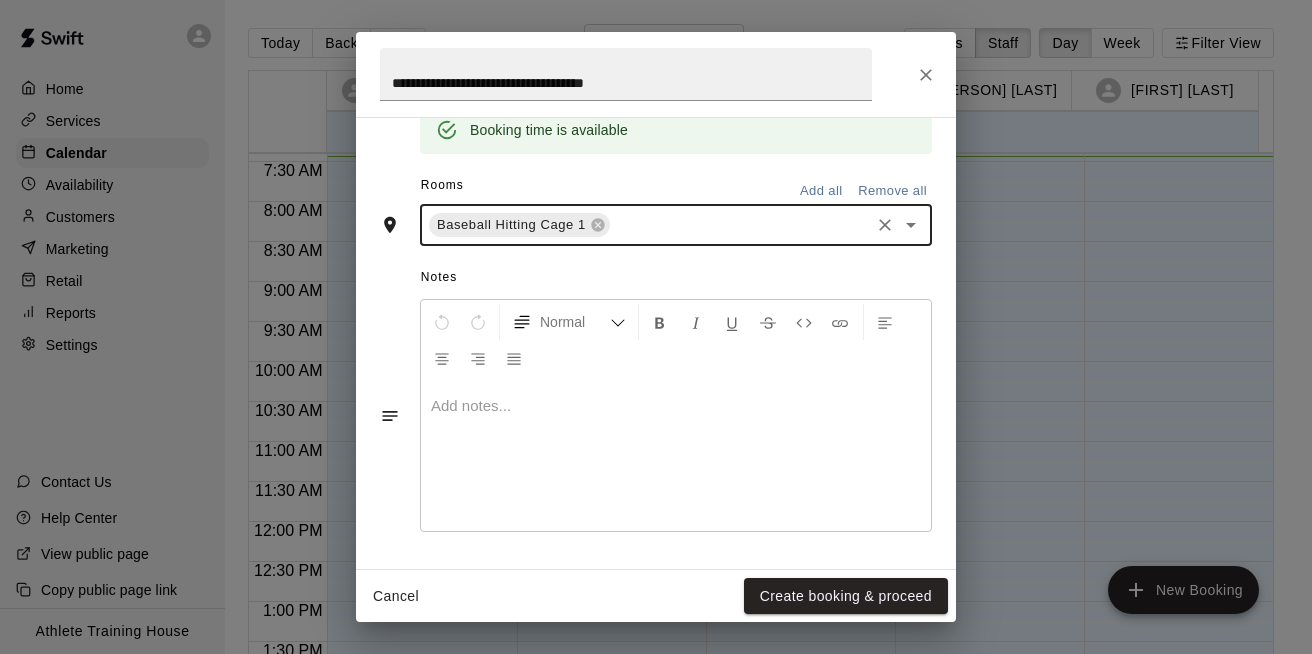 click at bounding box center [676, 456] 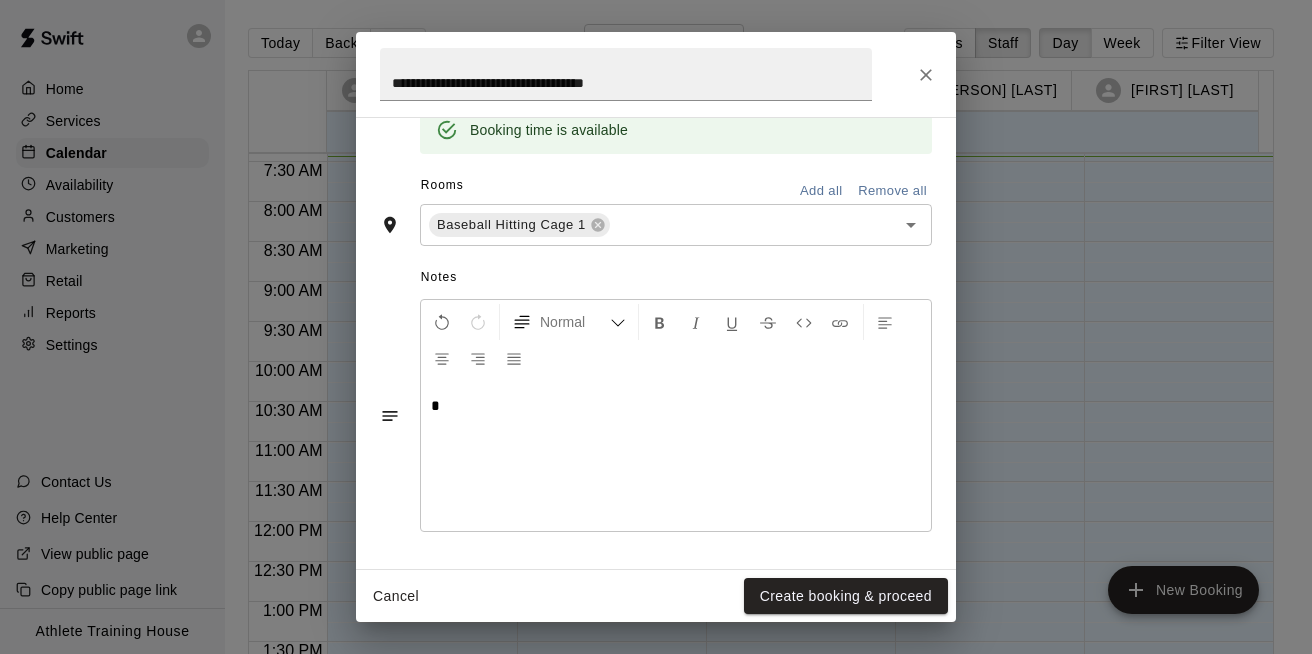 type 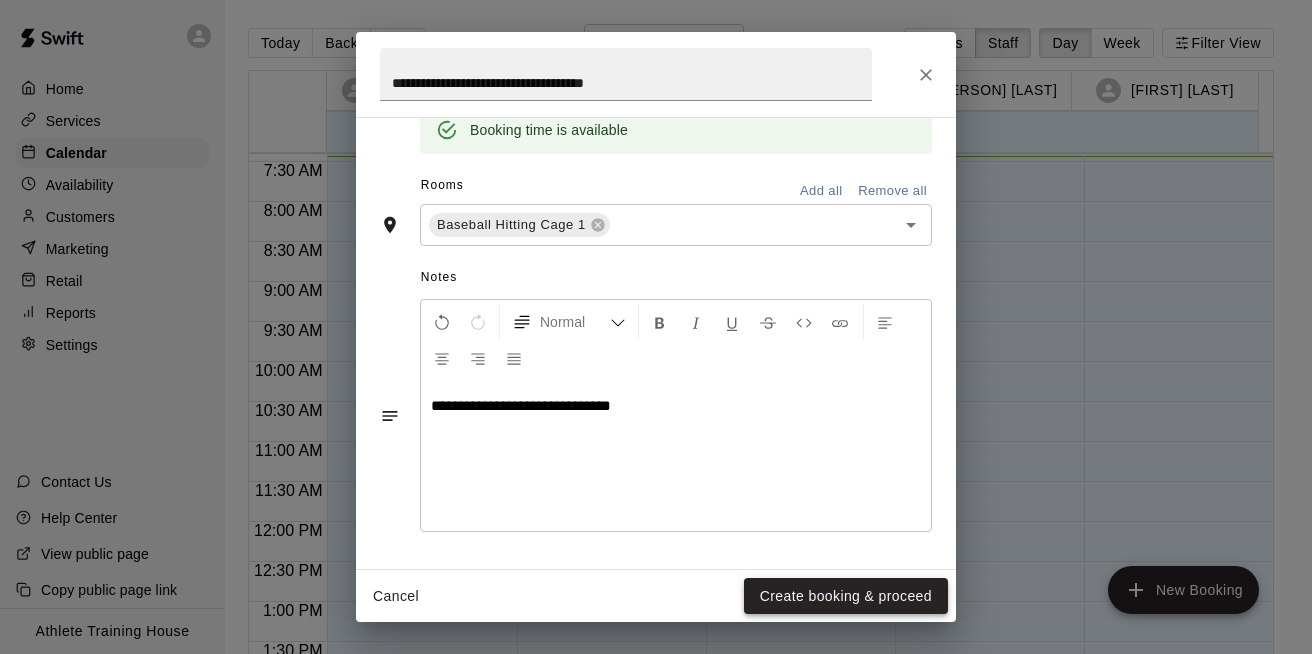 click on "Create booking & proceed" at bounding box center [846, 596] 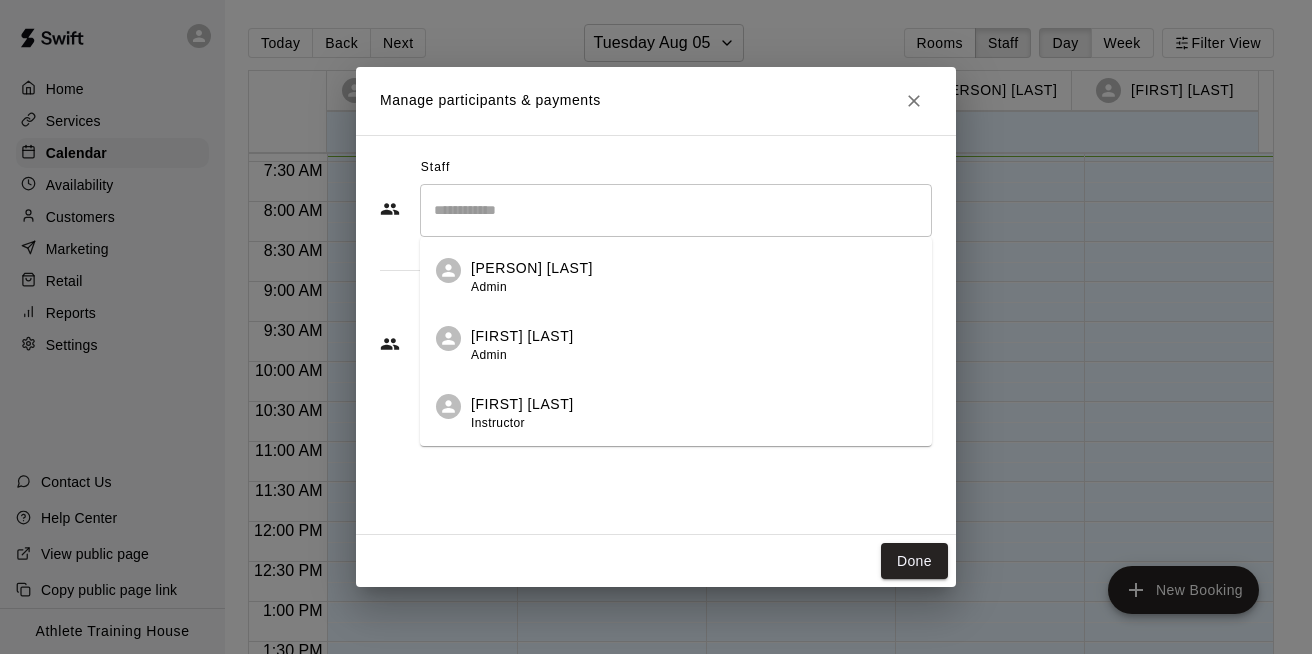 click at bounding box center [676, 210] 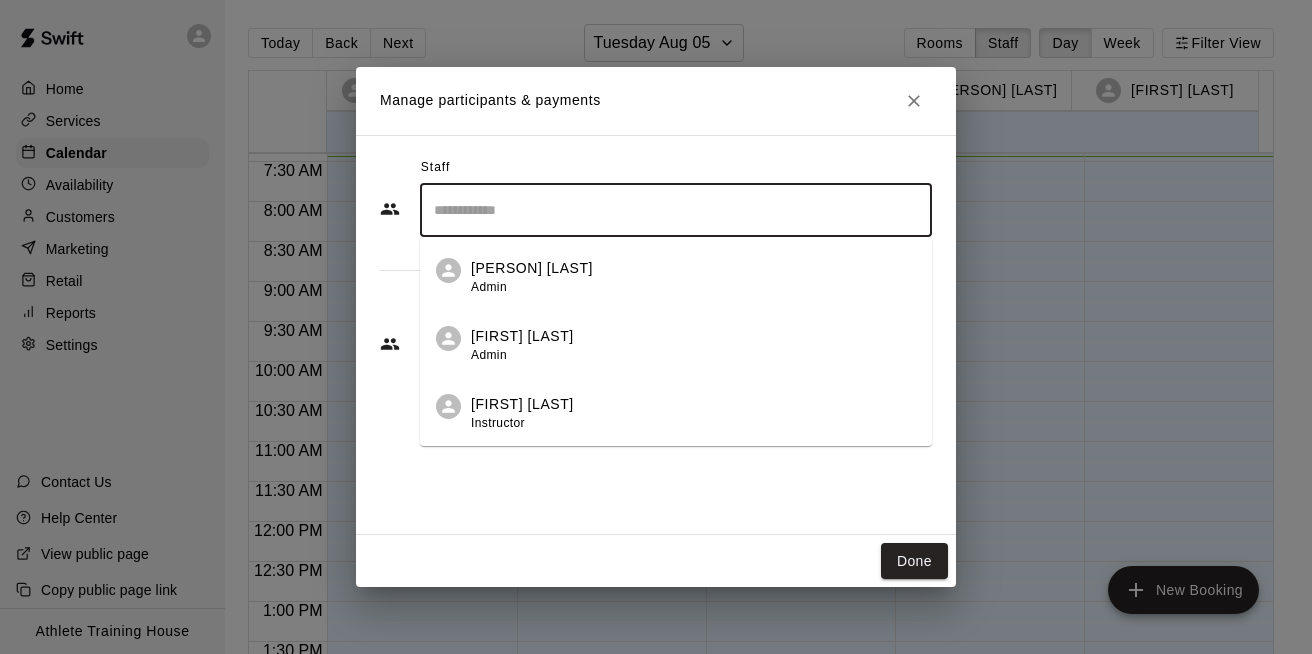 click on "[PERSON] [LAST]" at bounding box center [532, 268] 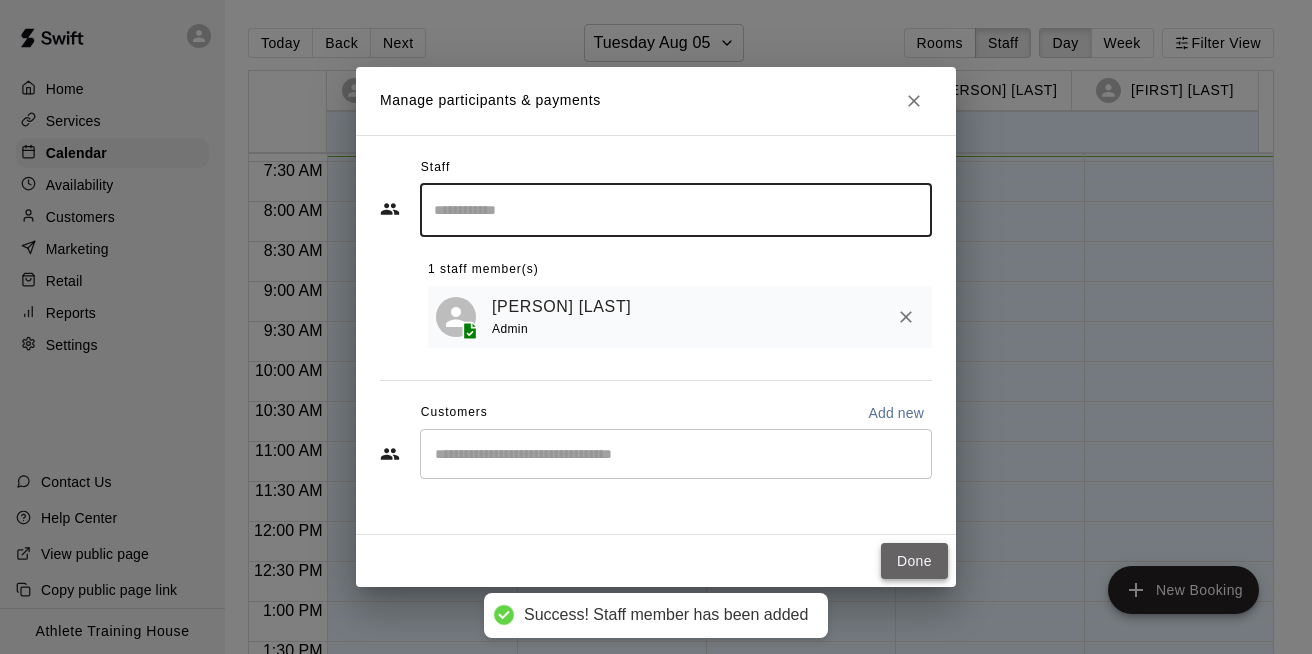 click on "Done" at bounding box center (914, 561) 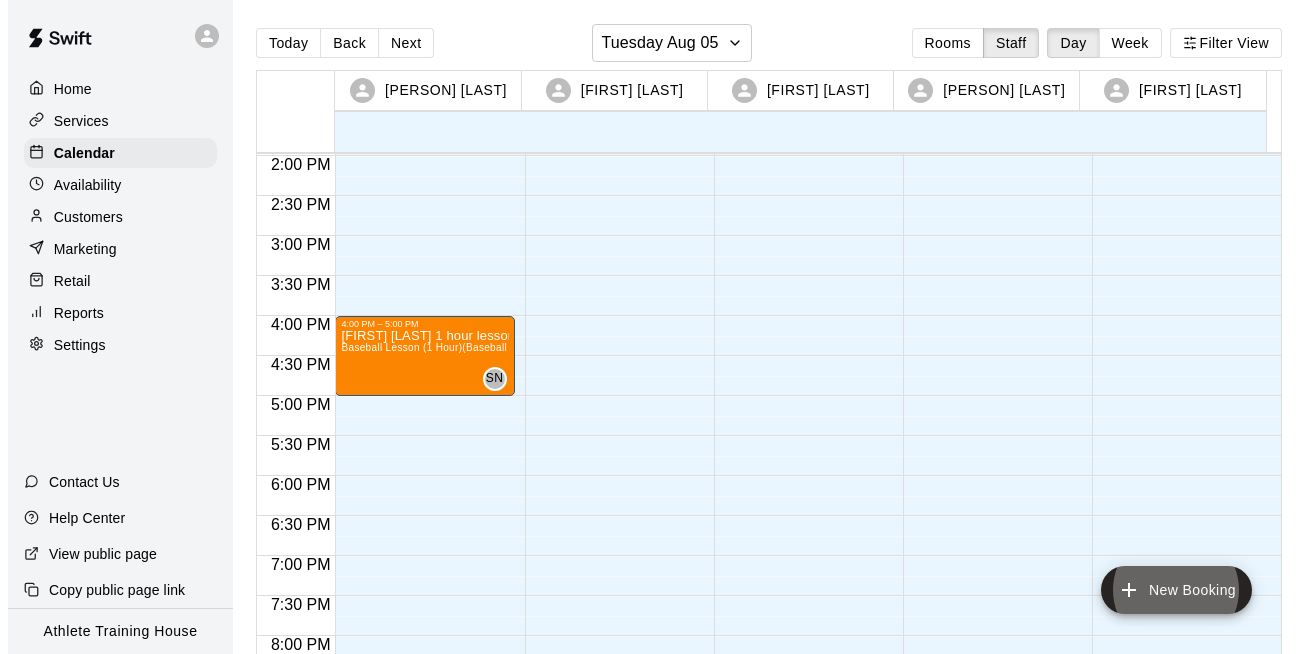 scroll, scrollTop: 1193, scrollLeft: 0, axis: vertical 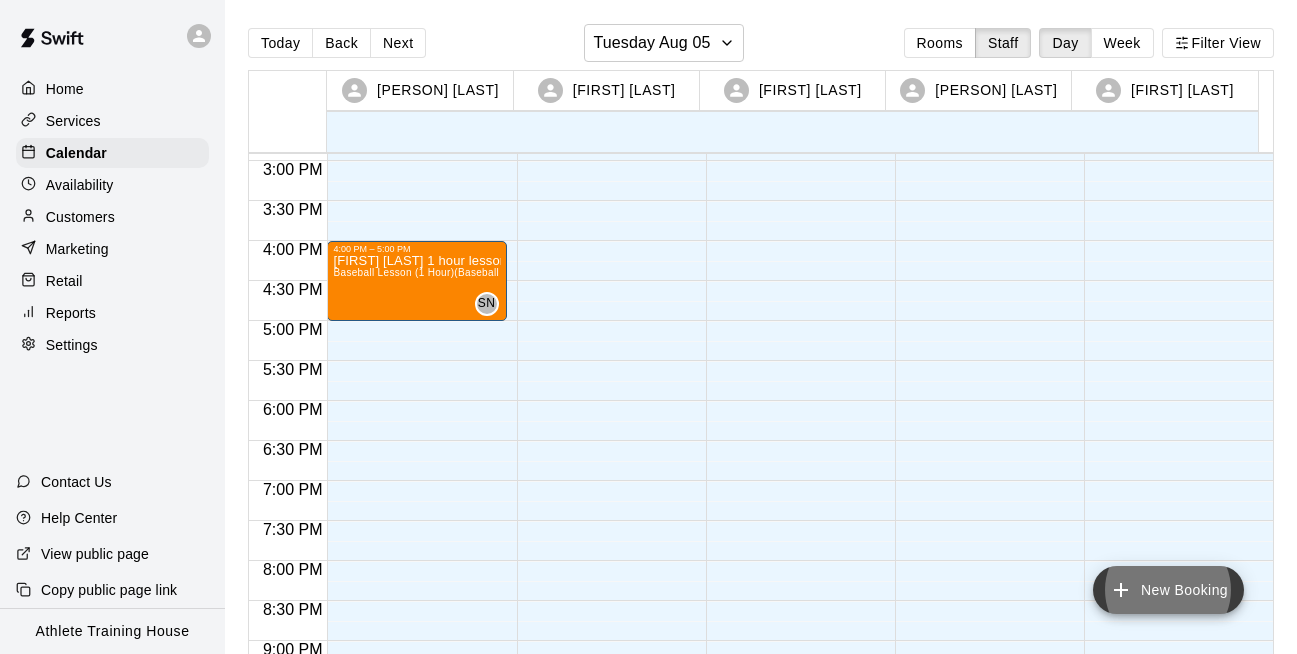 click on "New Booking" at bounding box center (1168, 590) 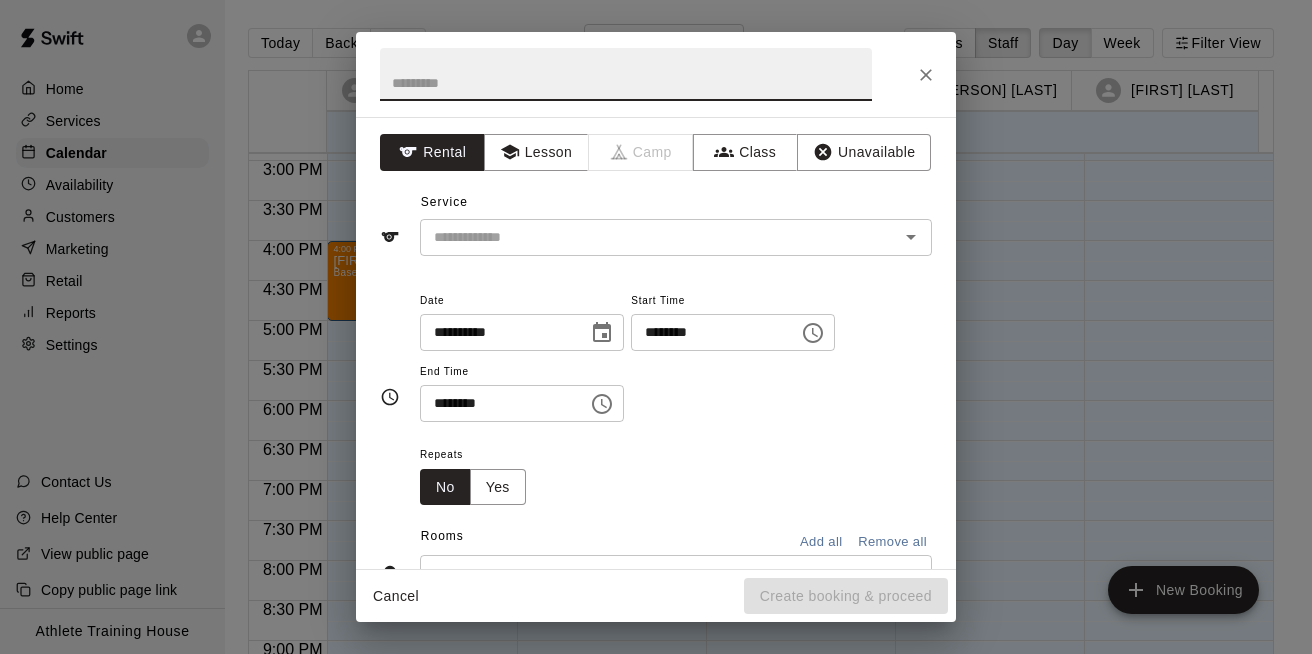 click at bounding box center (626, 74) 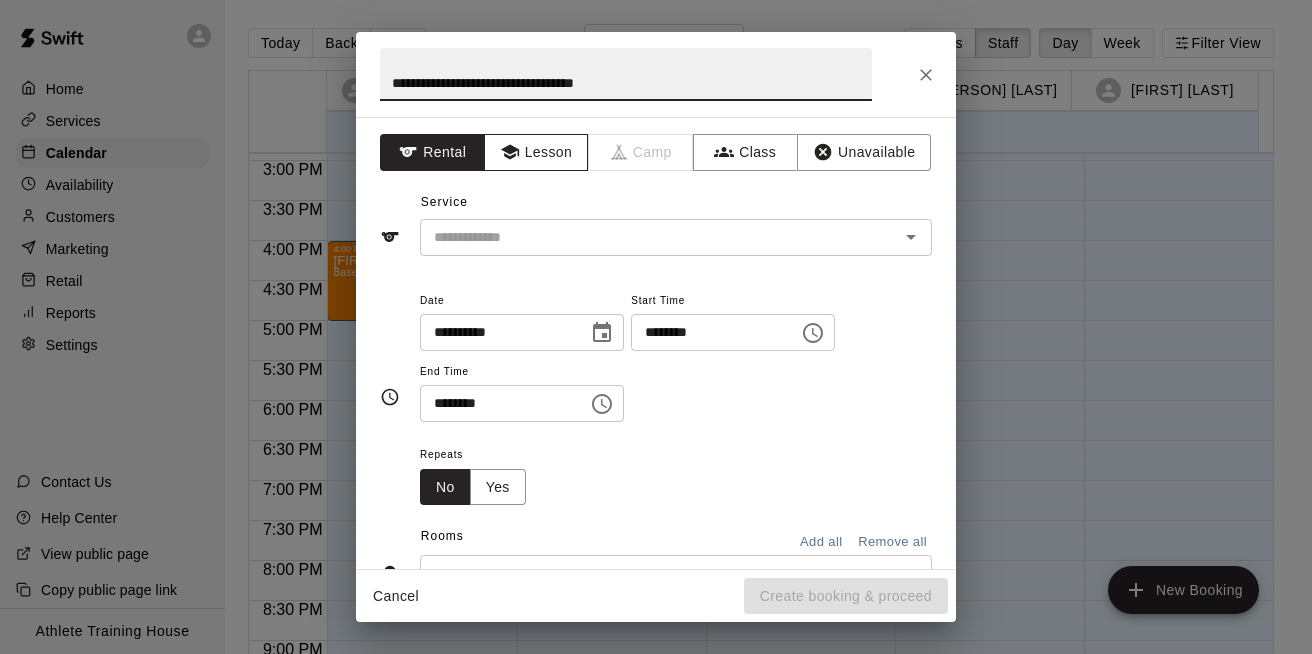 type on "**********" 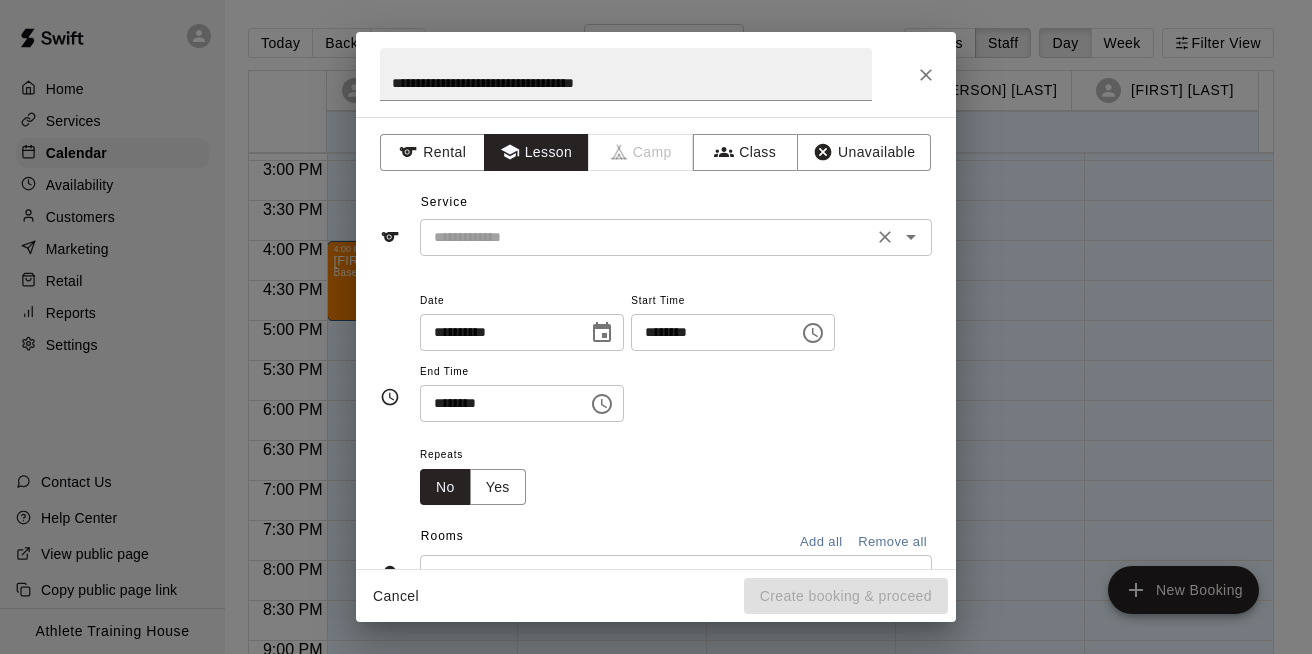 click at bounding box center [646, 237] 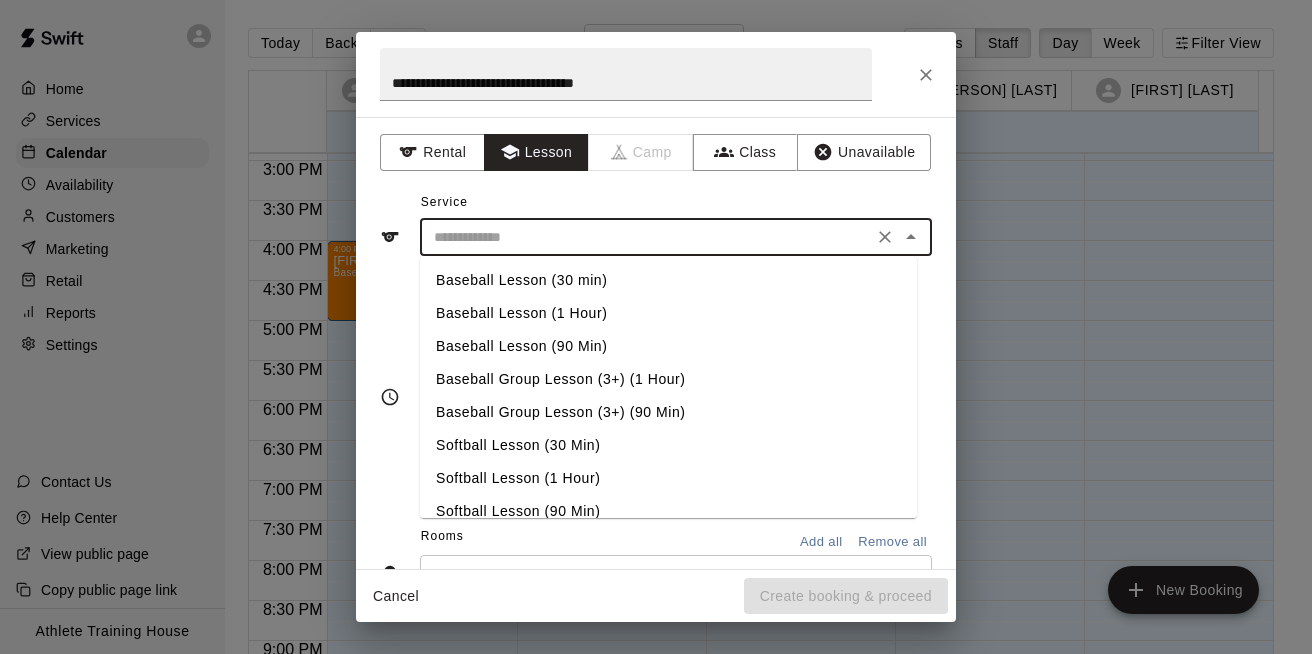 click on "Baseball Lesson (1 Hour)" at bounding box center (668, 313) 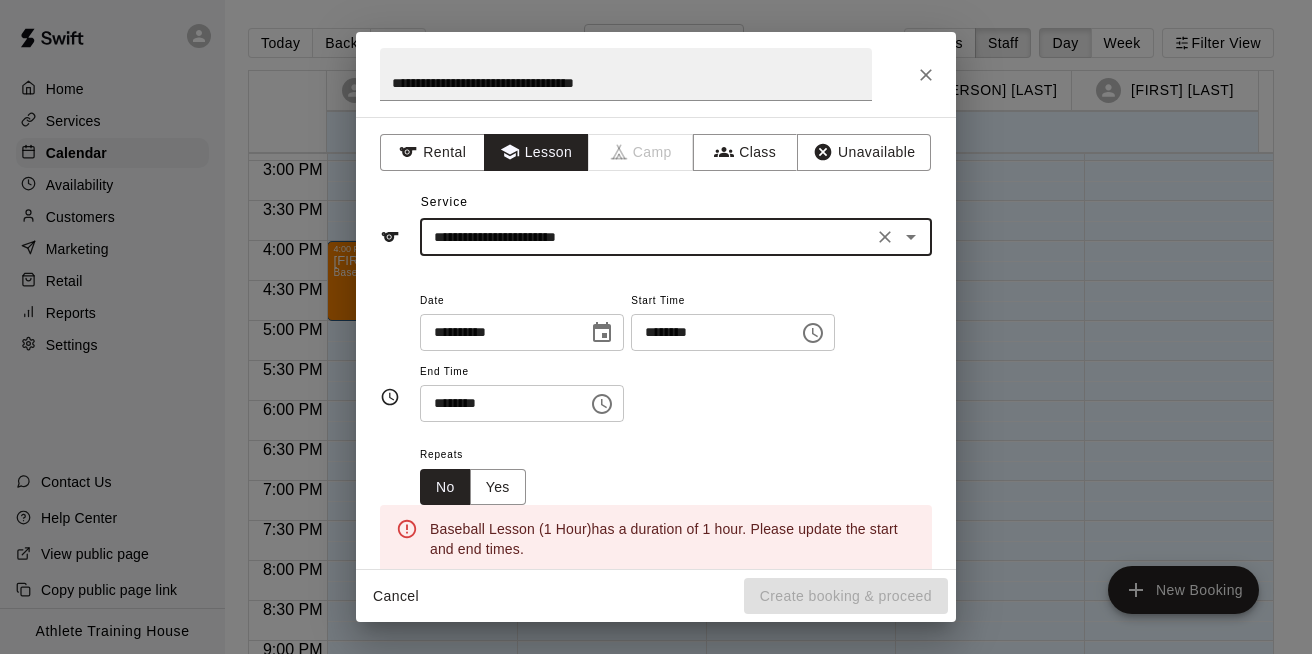 click on "********" at bounding box center [708, 332] 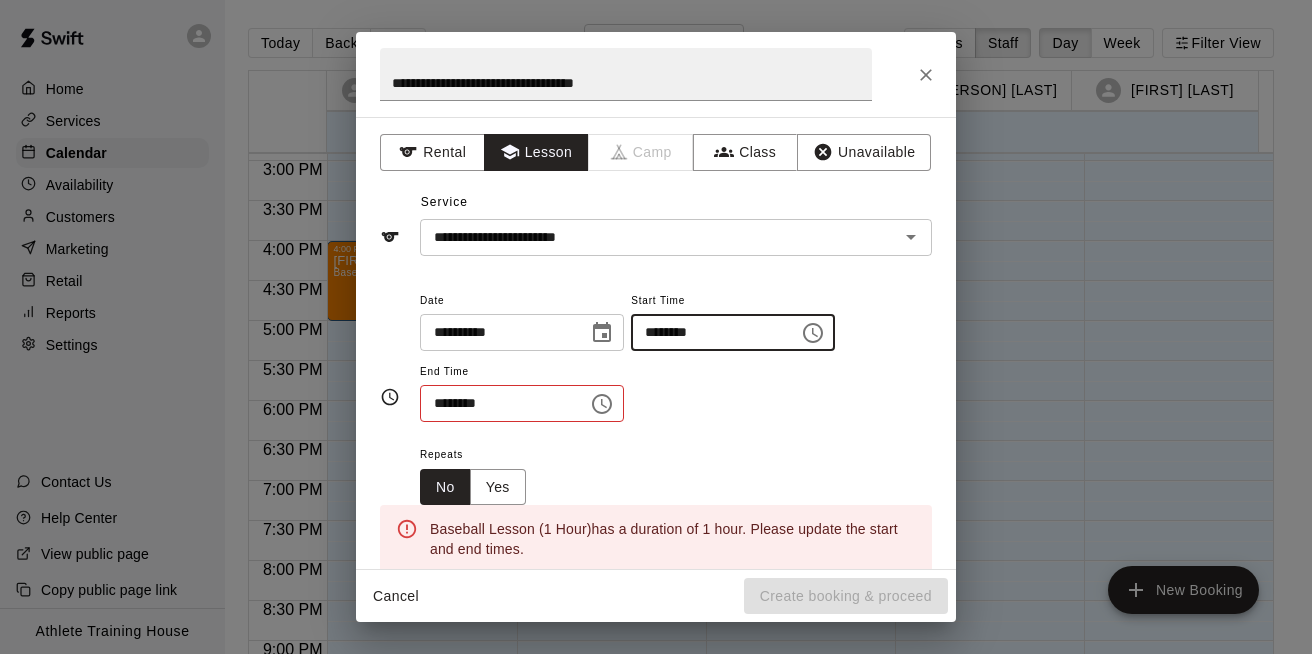 type on "********" 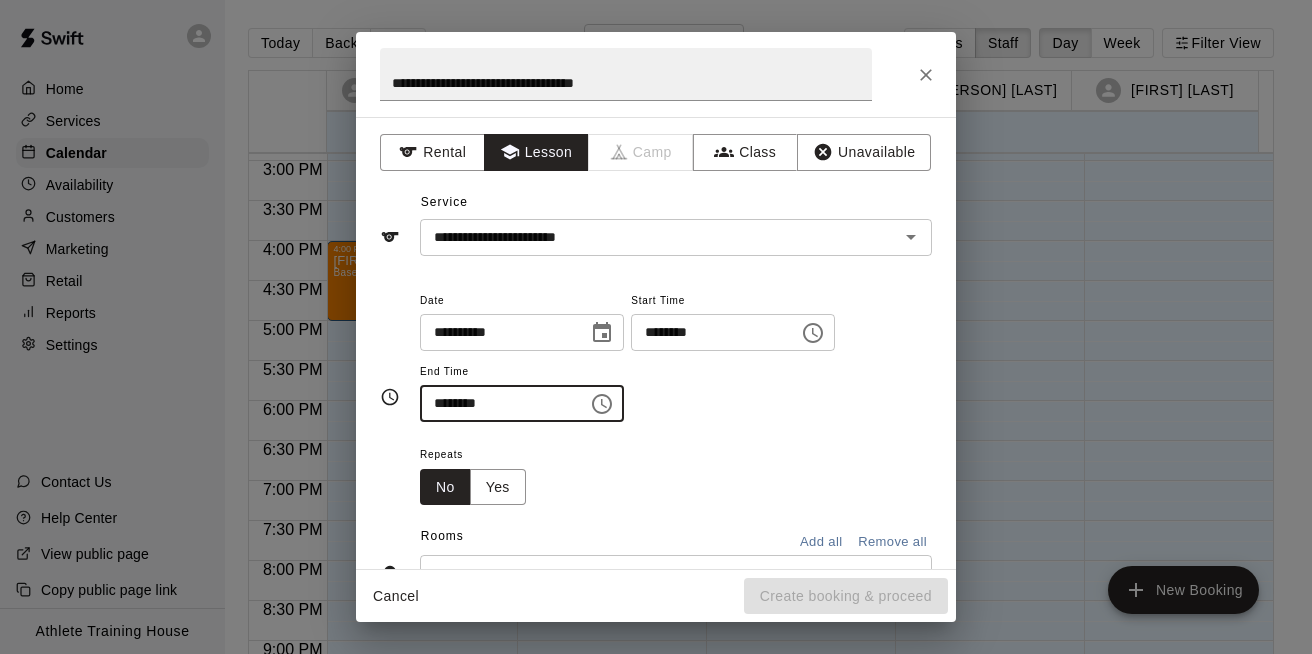 scroll, scrollTop: 201, scrollLeft: 0, axis: vertical 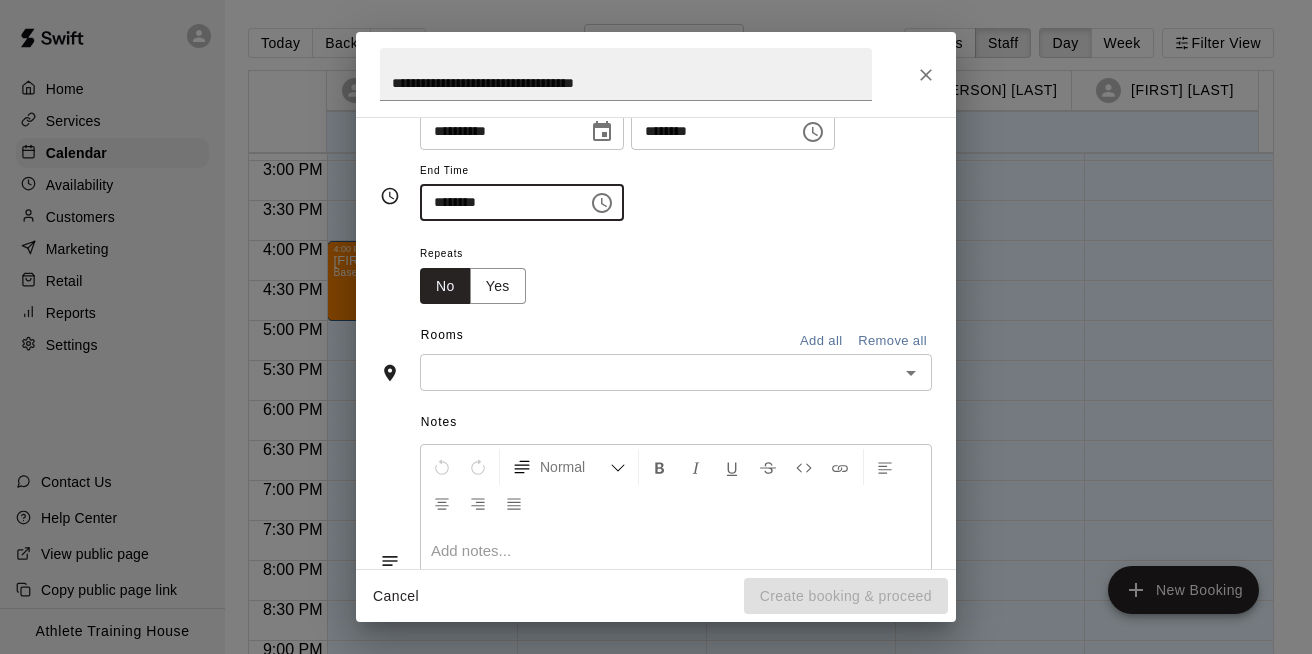 click on "​" at bounding box center [676, 372] 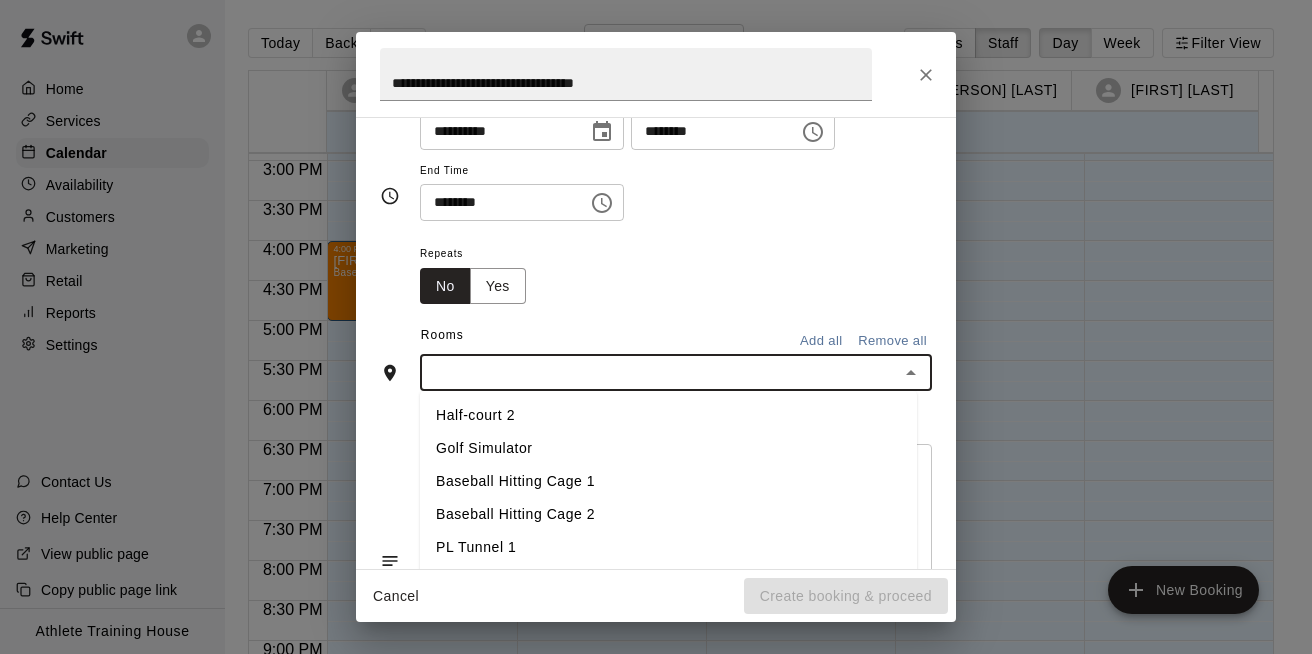 click on "Baseball Hitting Cage 1" at bounding box center [668, 481] 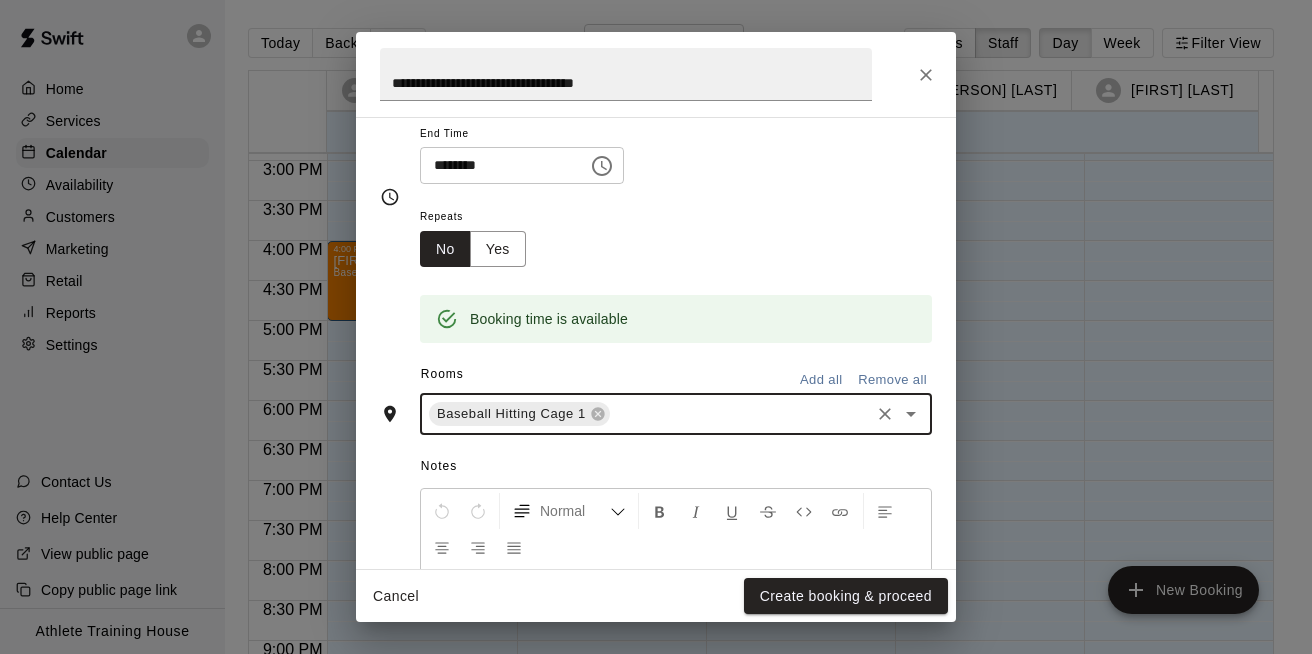 scroll, scrollTop: 427, scrollLeft: 0, axis: vertical 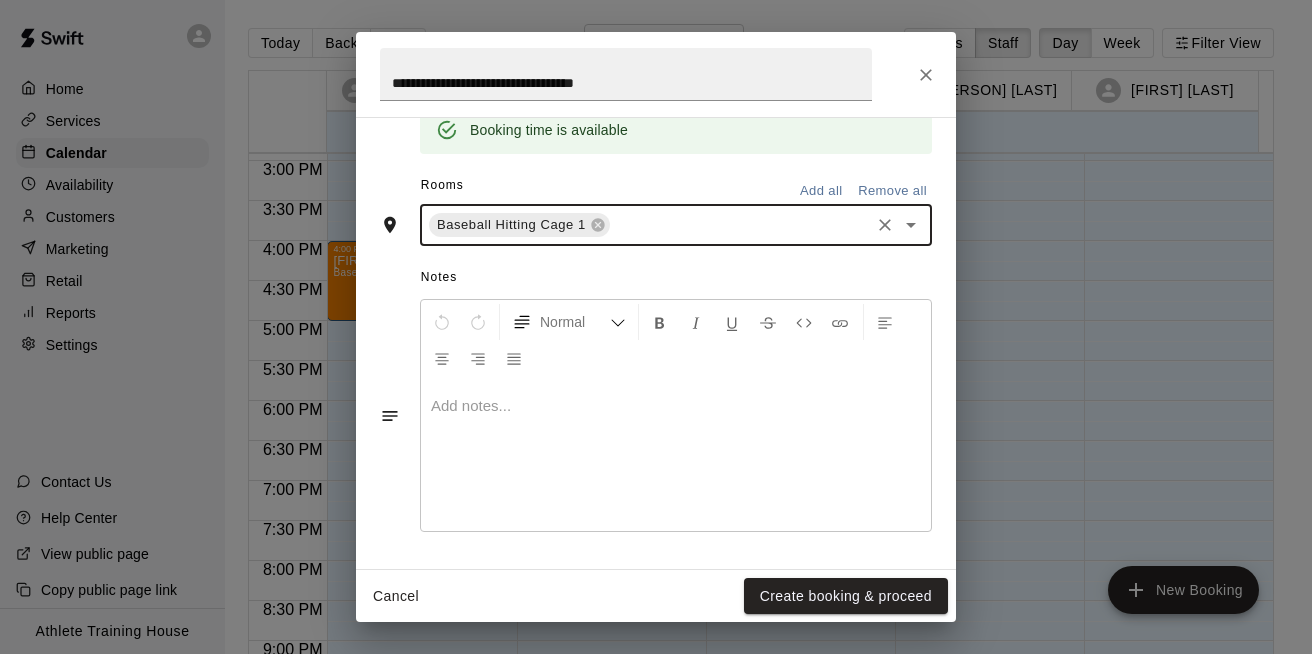 click at bounding box center [676, 406] 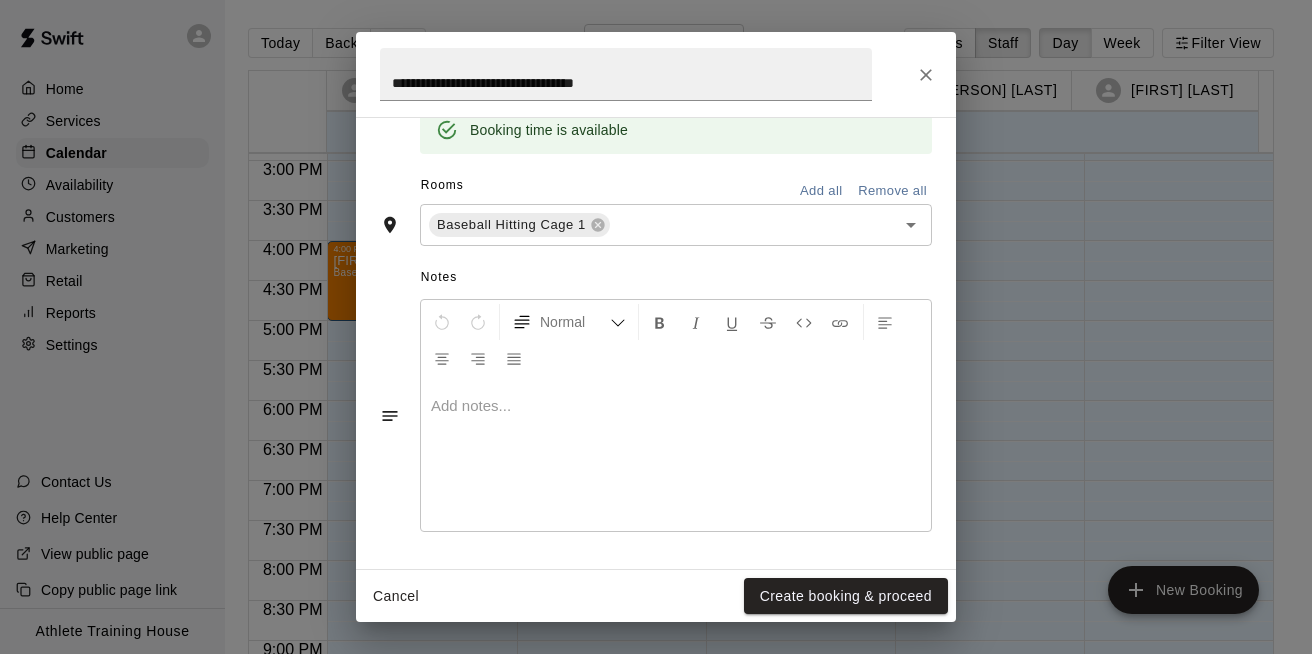 type 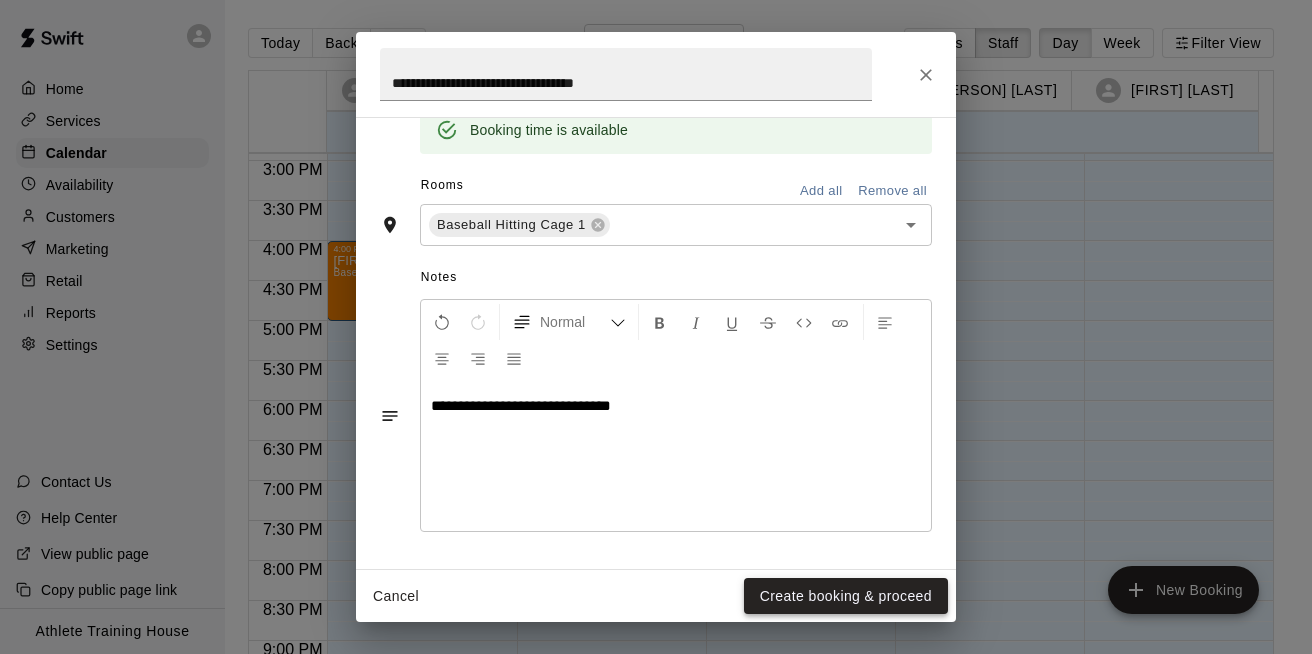 click on "Create booking & proceed" at bounding box center (846, 596) 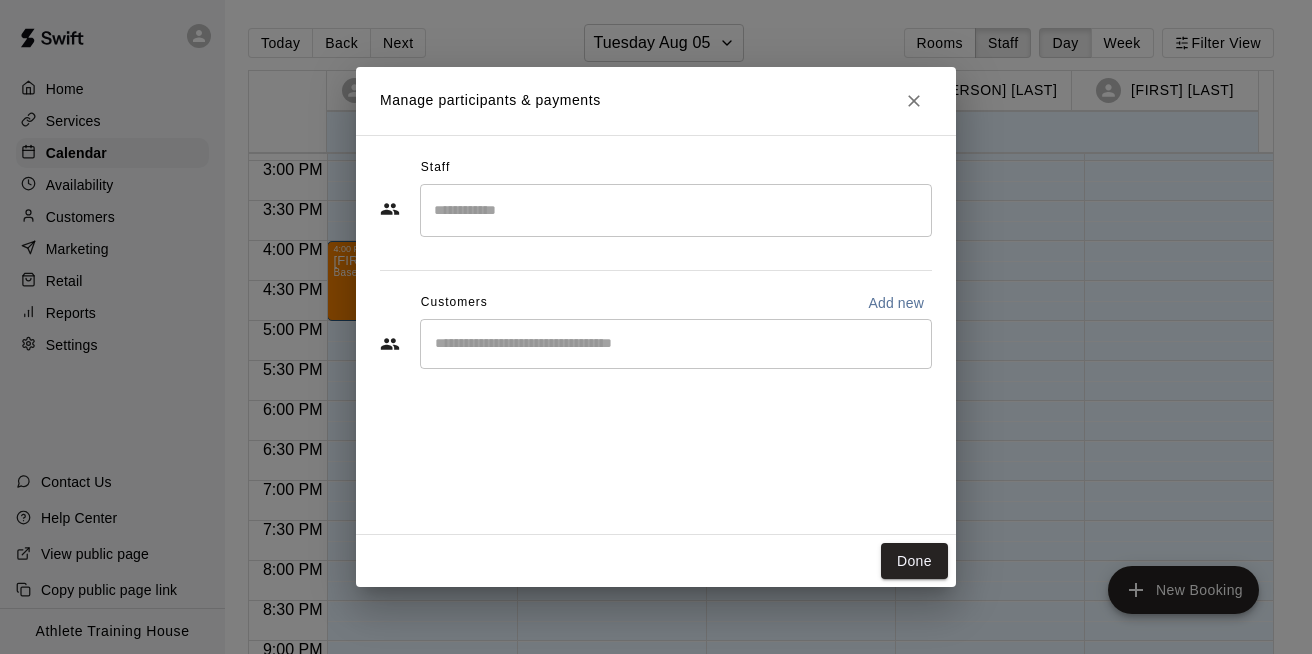 click at bounding box center (676, 210) 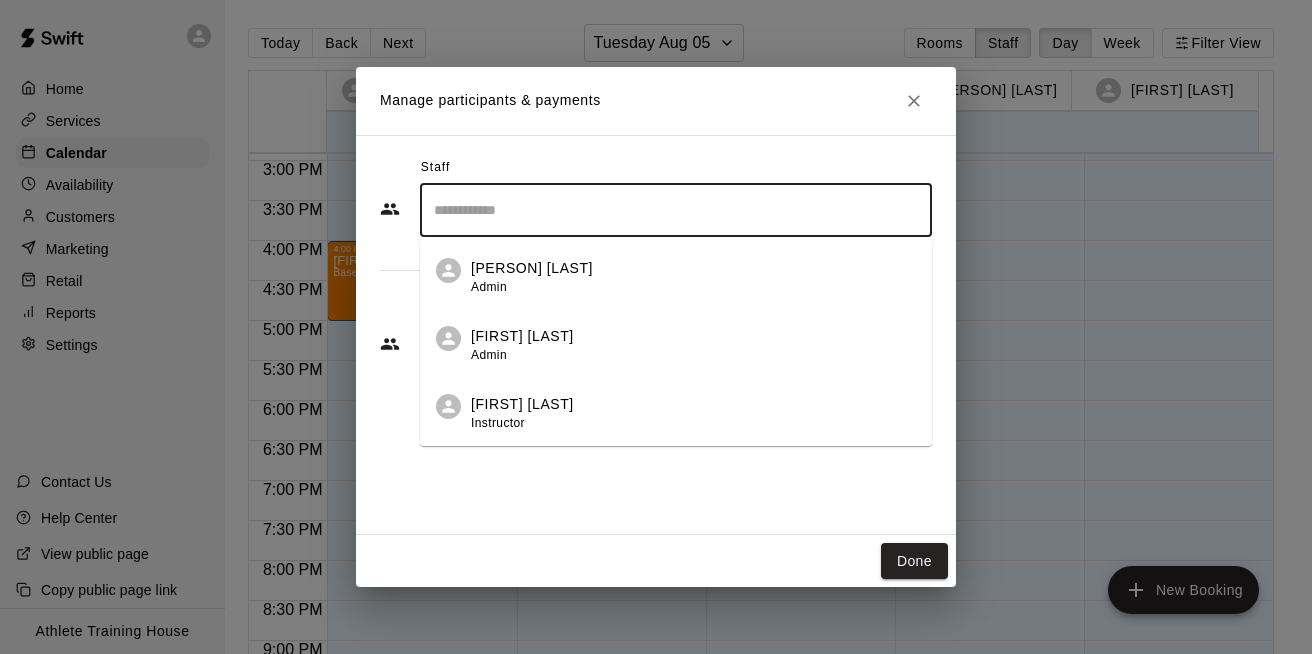 click on "[PERSON] [LAST]" at bounding box center (532, 268) 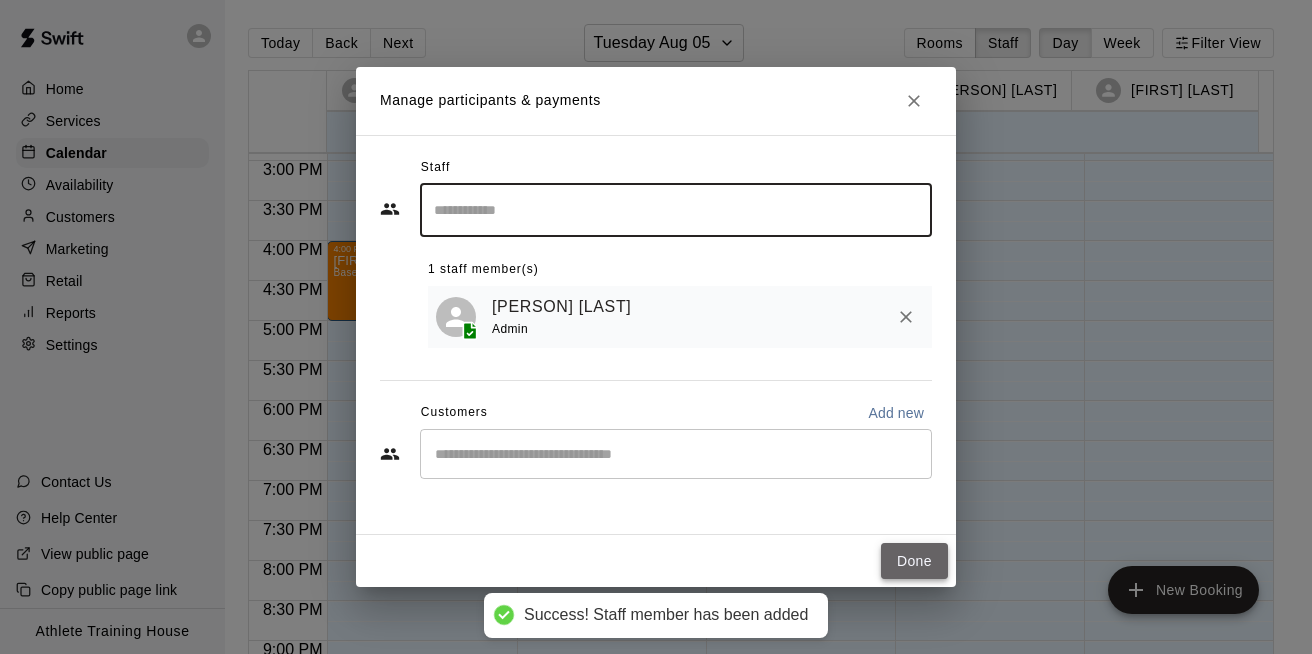 click on "Done" at bounding box center (914, 561) 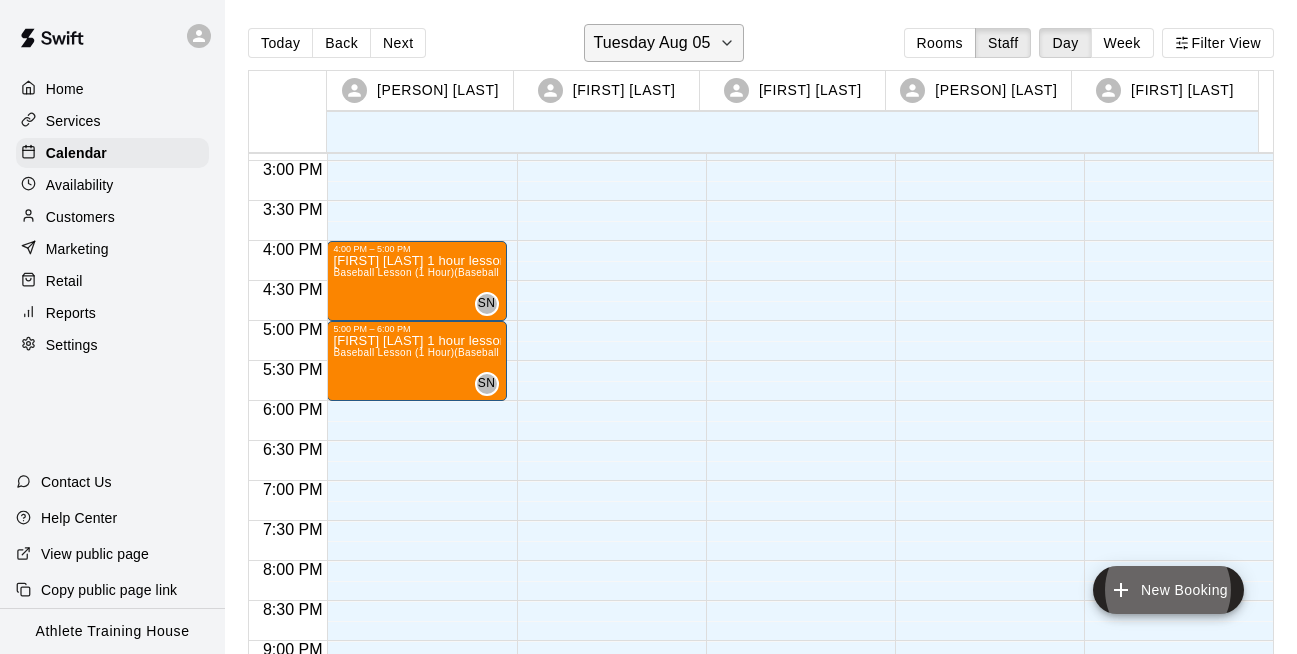 click on "Tuesday Aug 05" at bounding box center (663, 43) 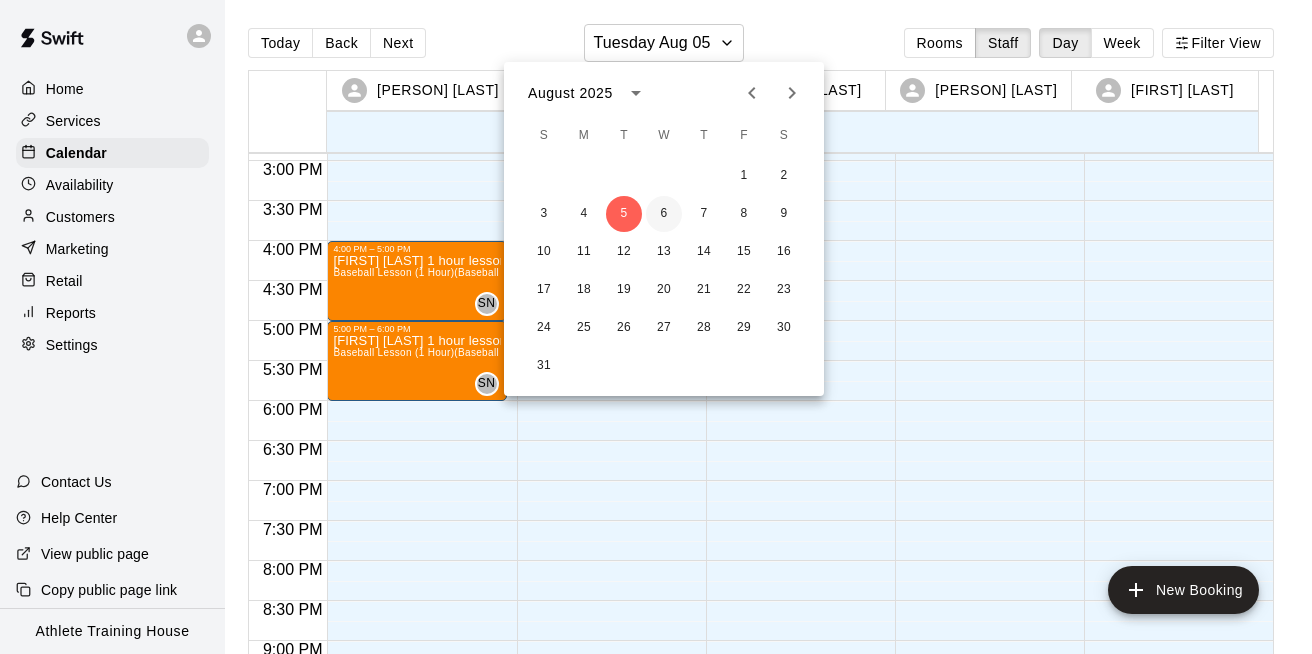 click on "6" at bounding box center [664, 214] 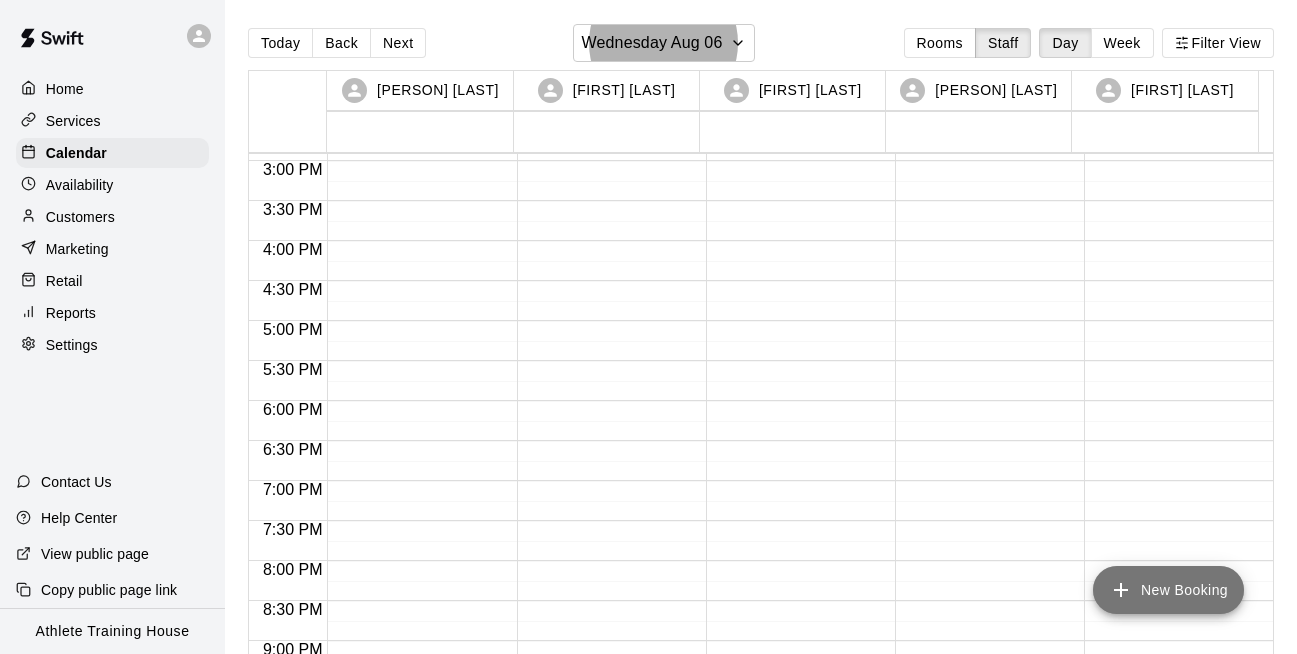 click 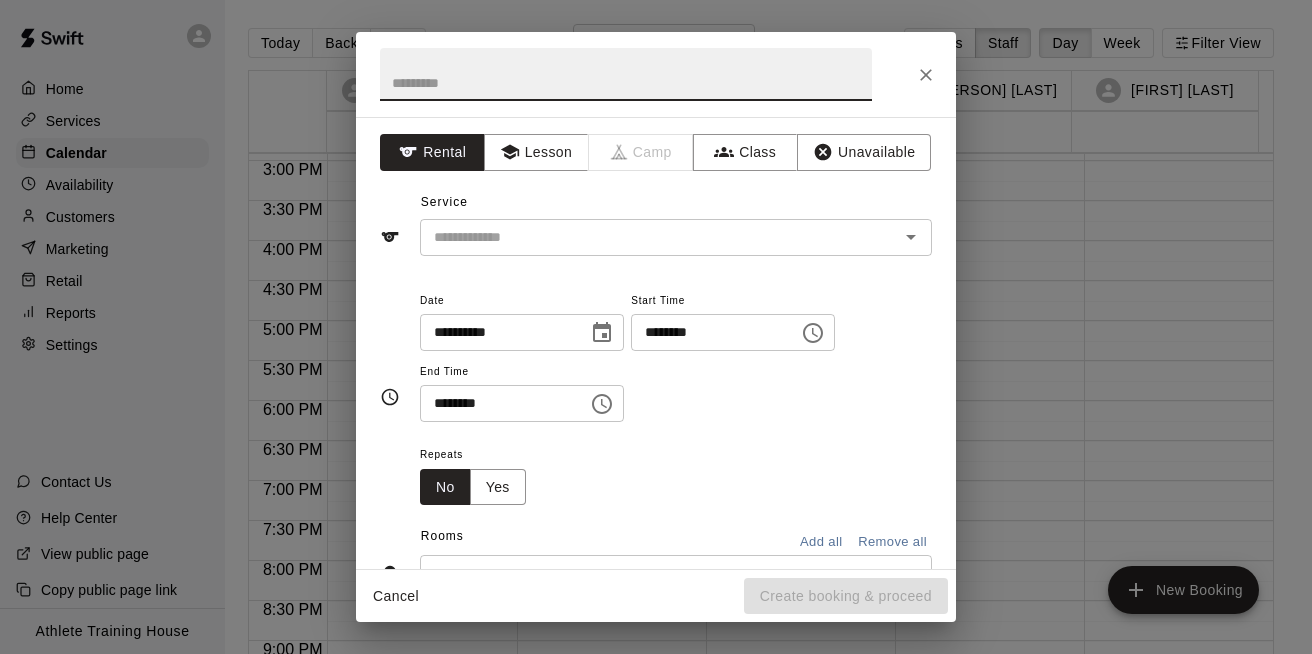 click at bounding box center (626, 74) 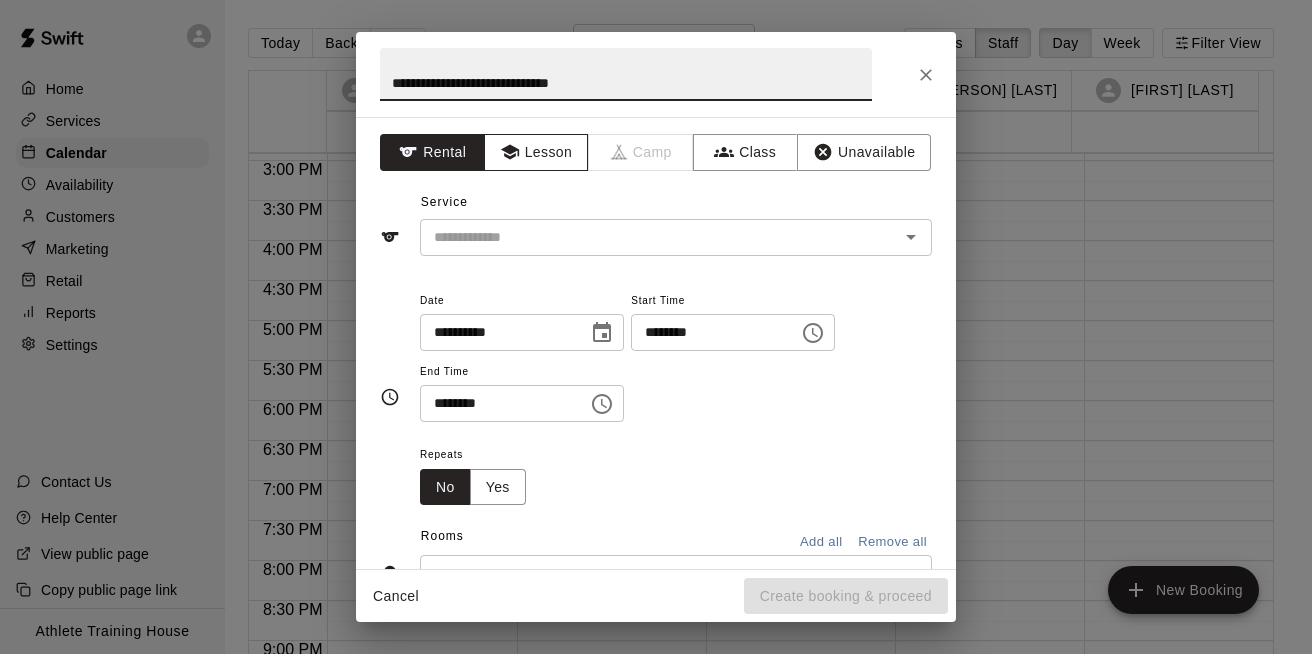 type on "**********" 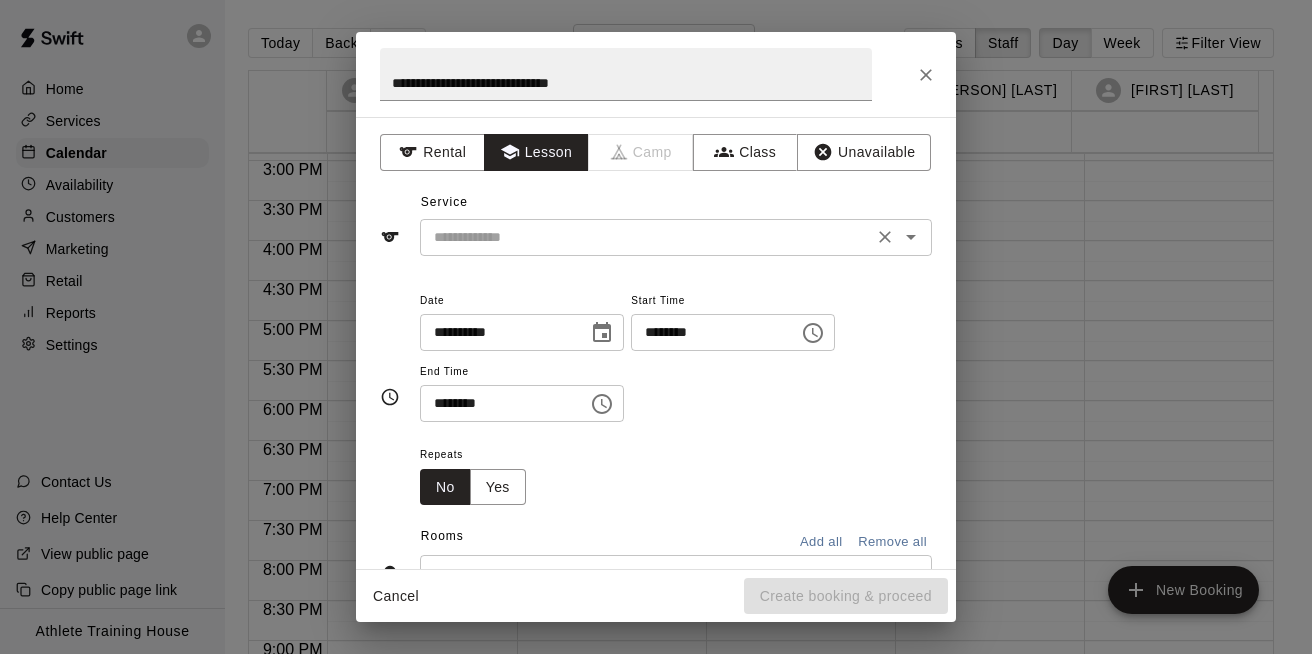 click at bounding box center (646, 237) 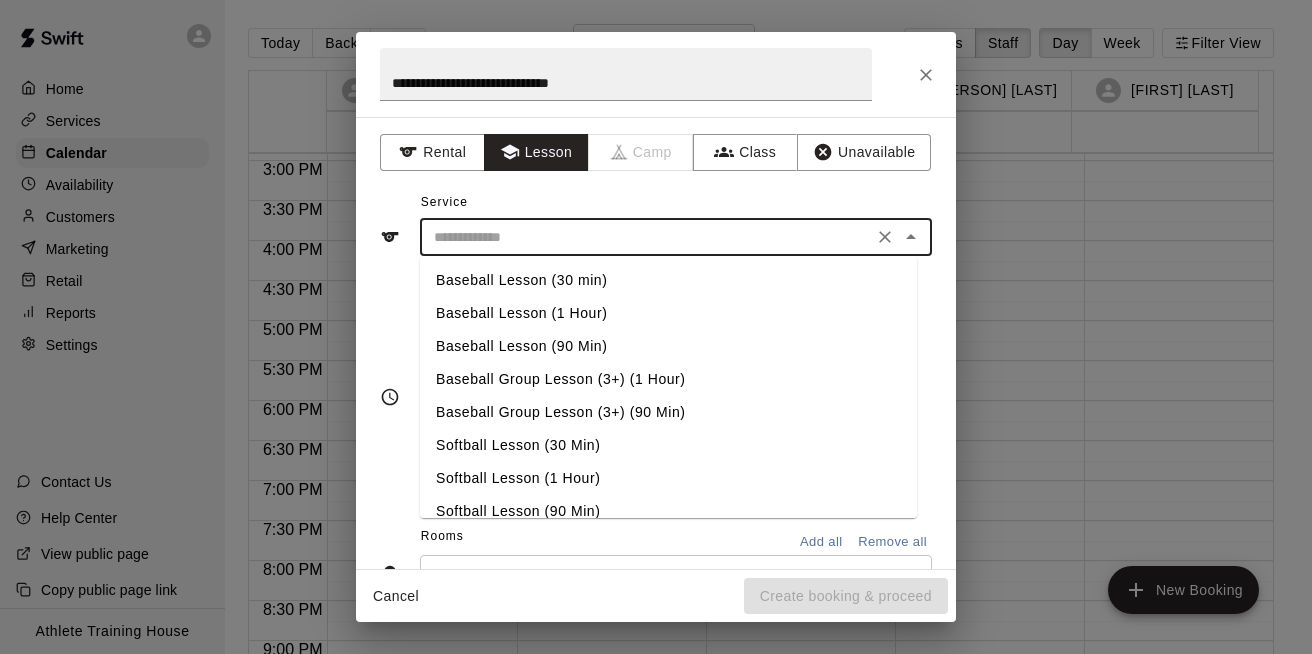 click on "Baseball Lesson (1 Hour)" at bounding box center (668, 313) 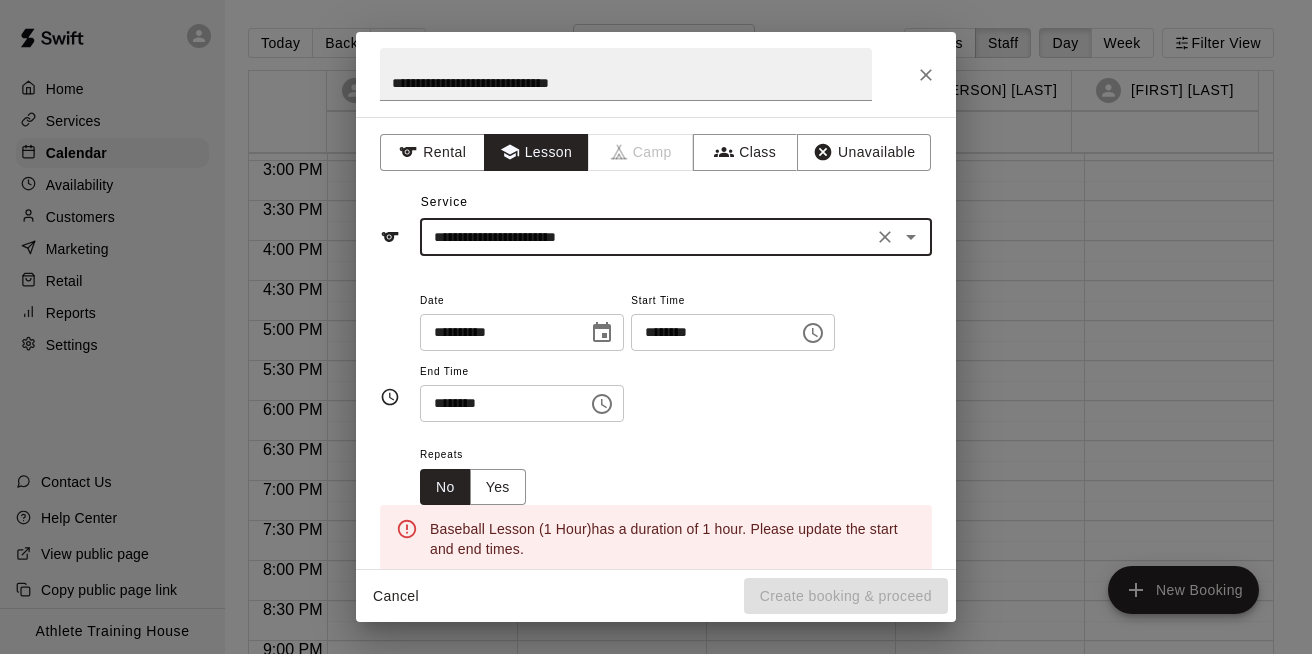 scroll, scrollTop: 200, scrollLeft: 0, axis: vertical 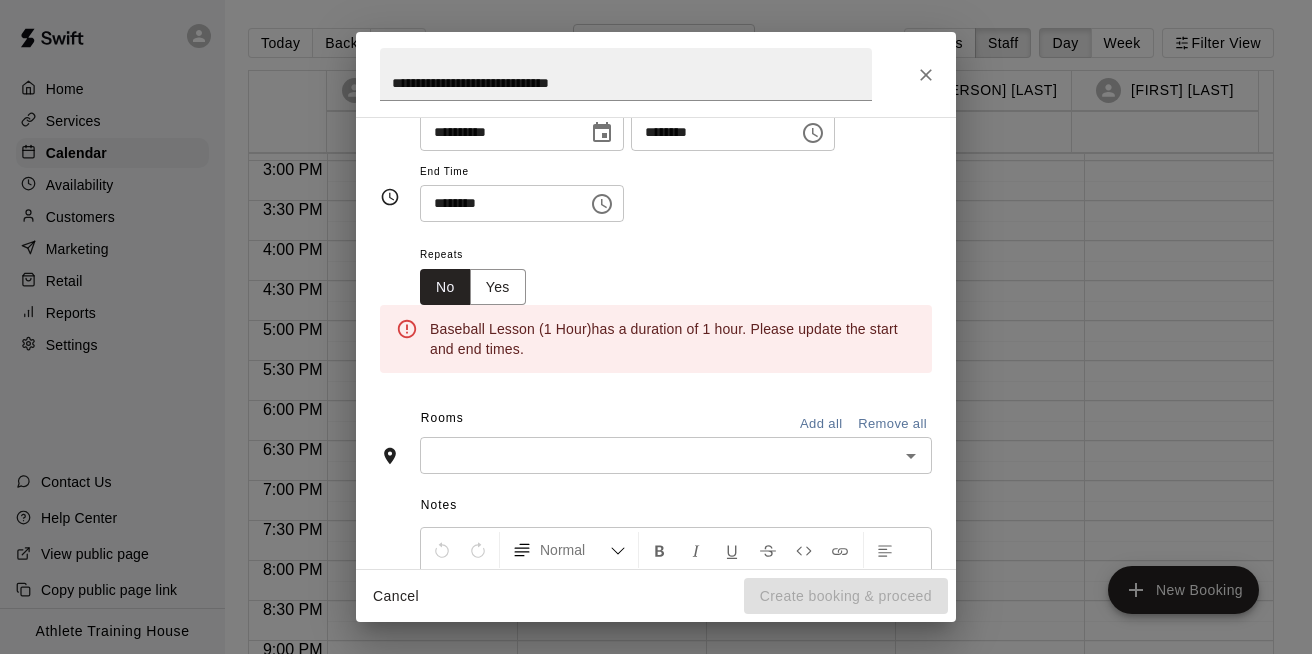 click on "********" at bounding box center [708, 132] 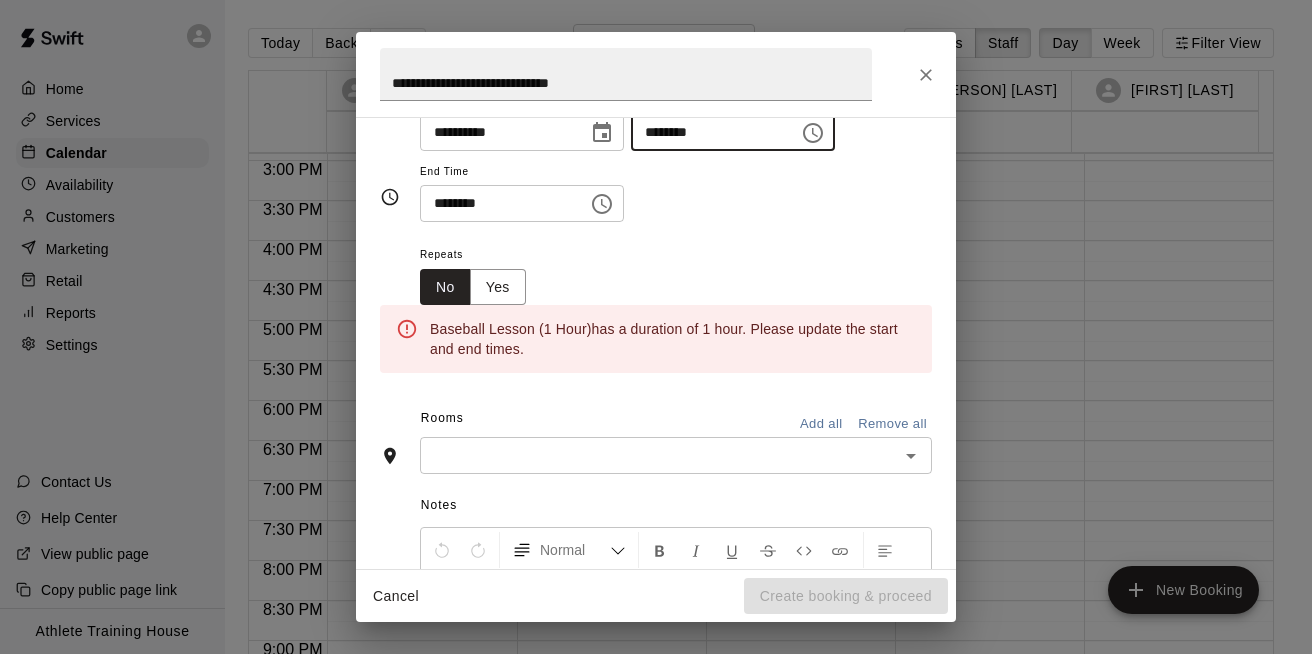 click on "********" at bounding box center [708, 132] 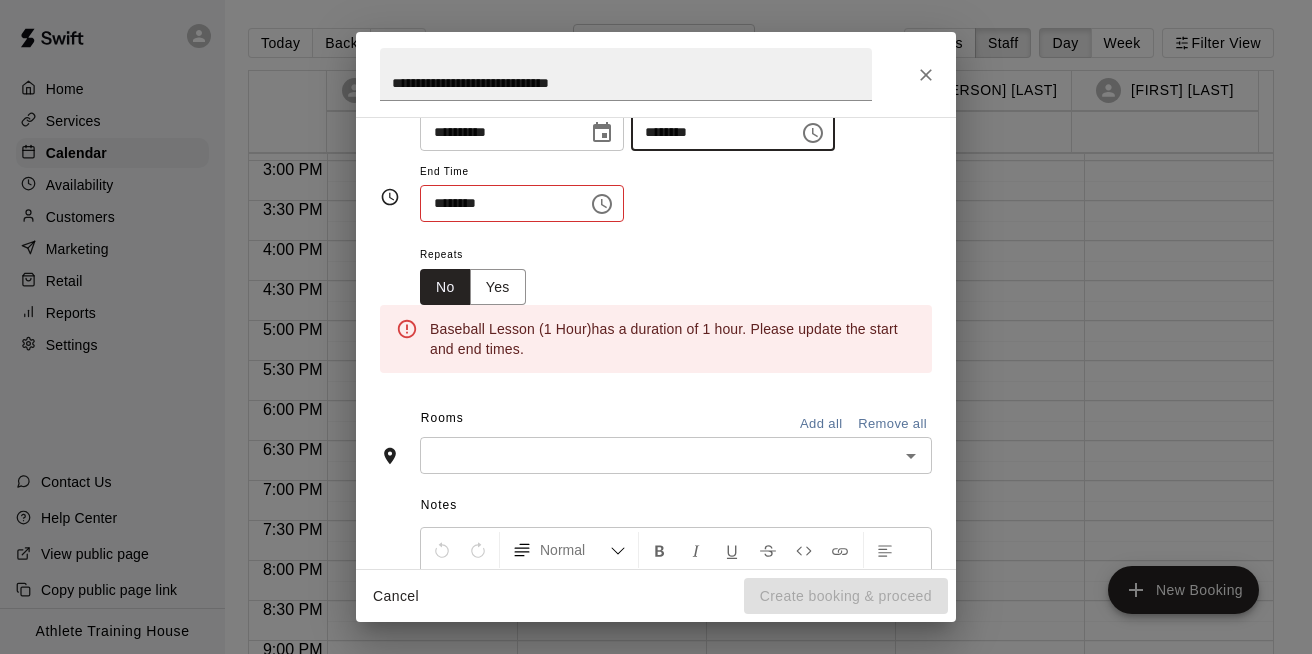 type on "********" 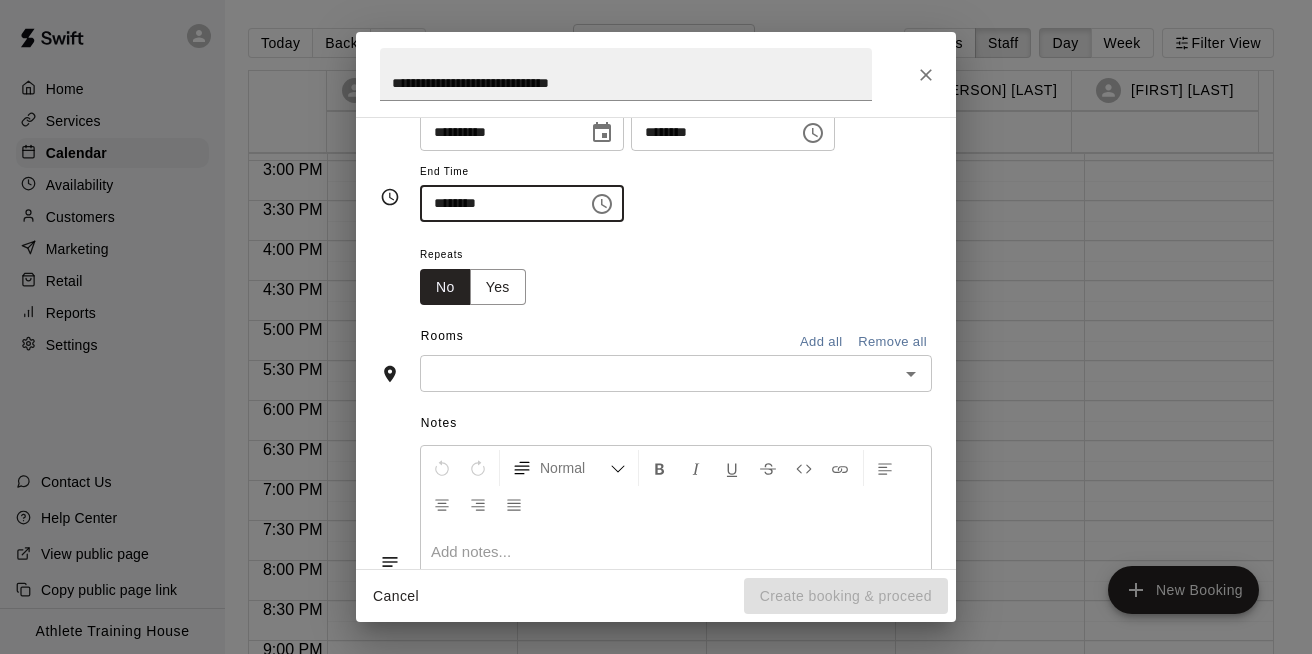 type on "********" 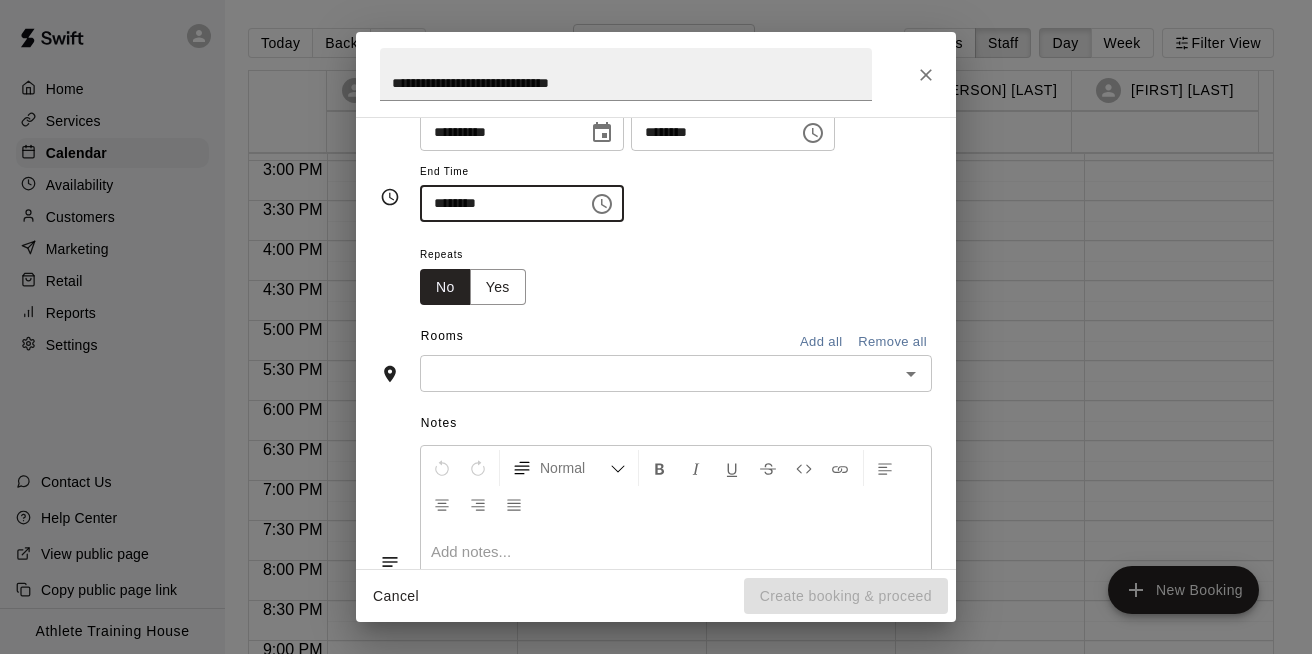 click at bounding box center (659, 373) 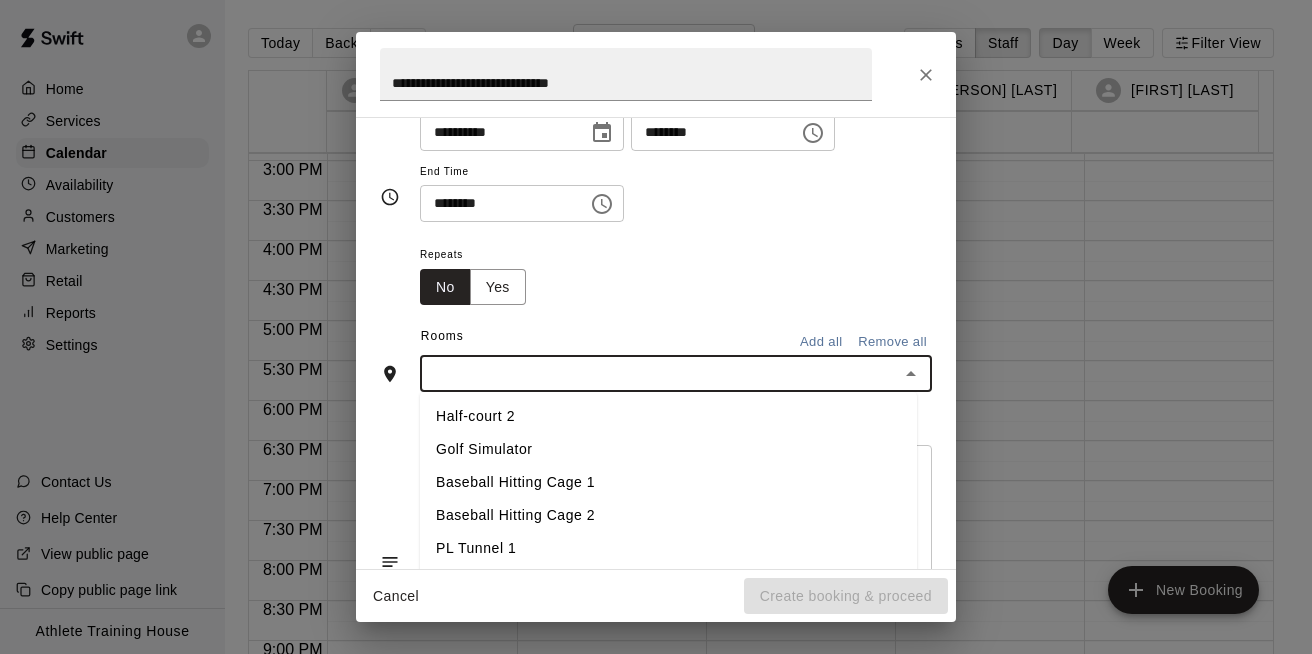 click on "Baseball Hitting Cage 1" at bounding box center (668, 482) 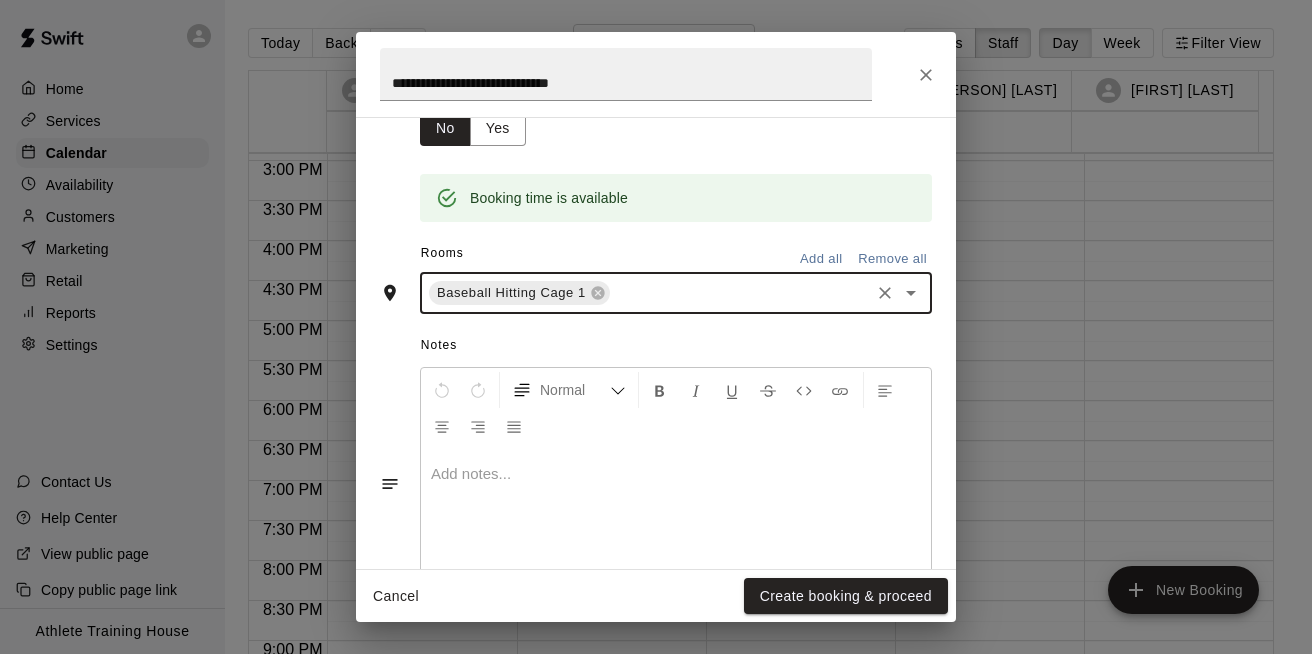 scroll, scrollTop: 427, scrollLeft: 0, axis: vertical 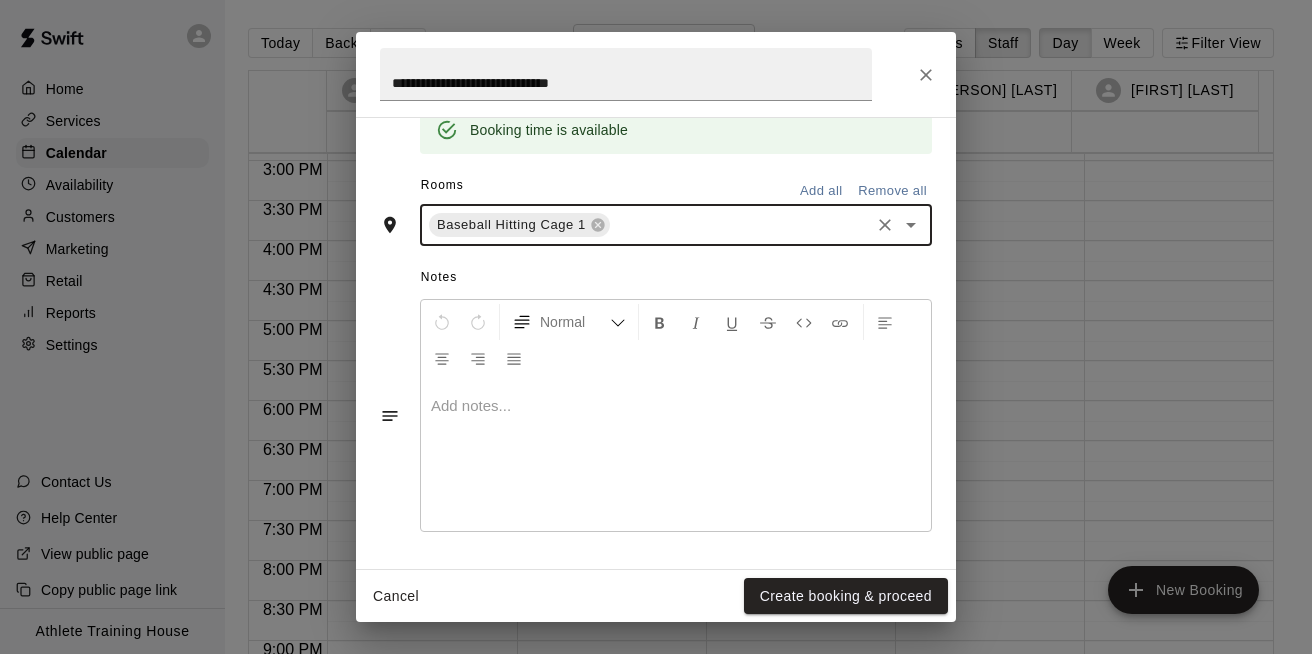 click at bounding box center [676, 406] 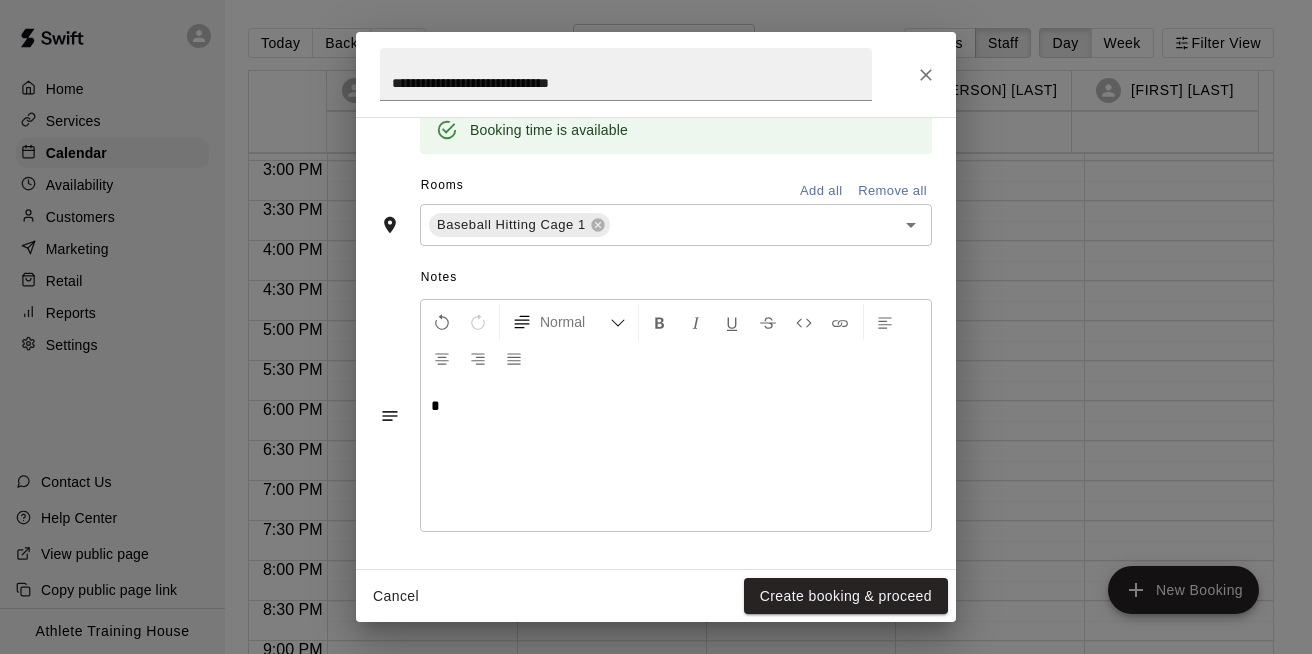 type 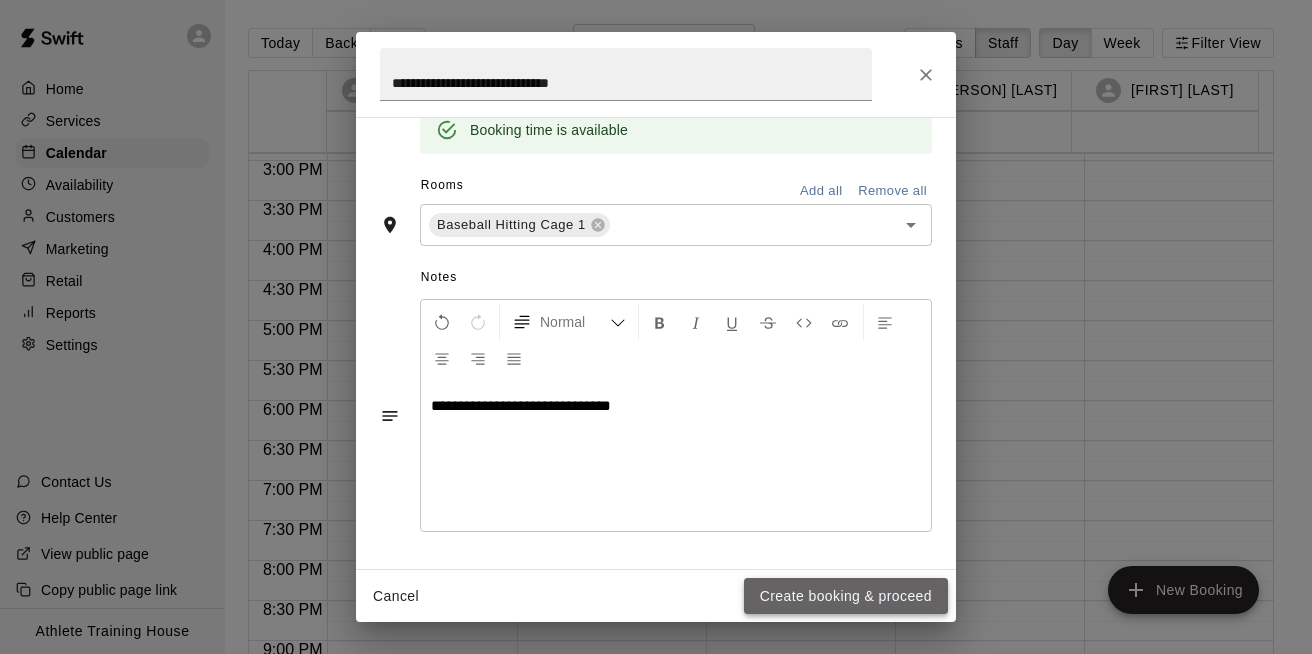 click on "Create booking & proceed" at bounding box center (846, 596) 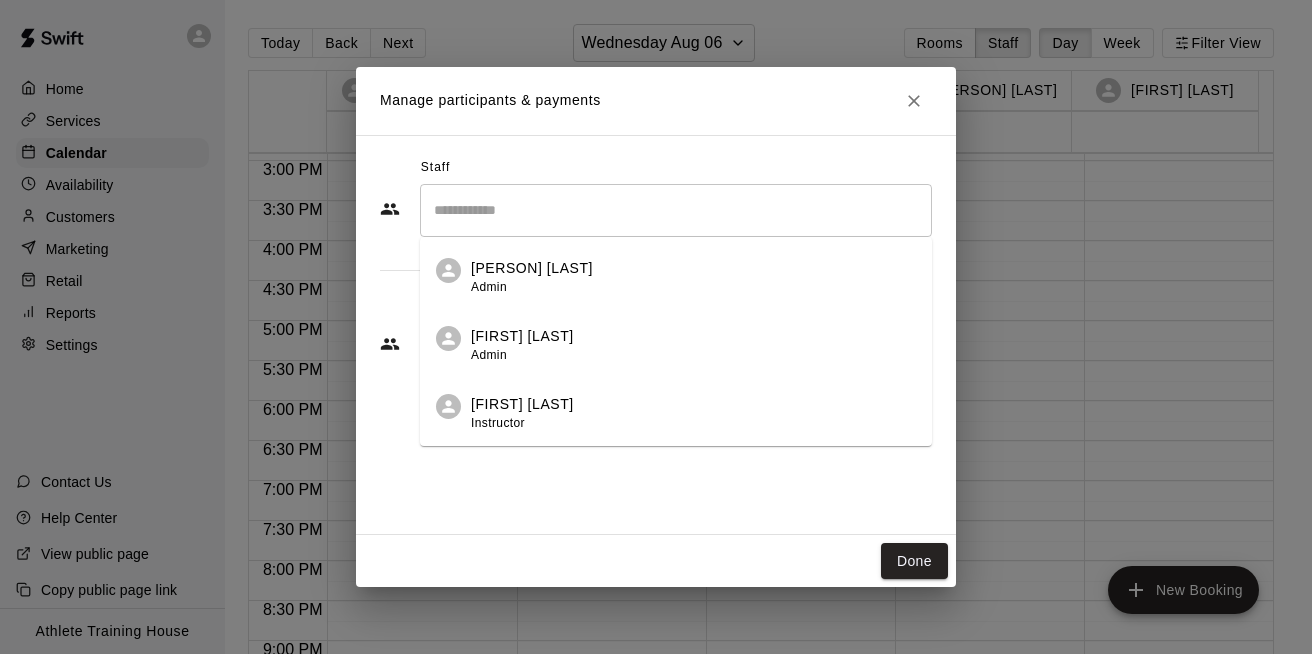 click at bounding box center [676, 210] 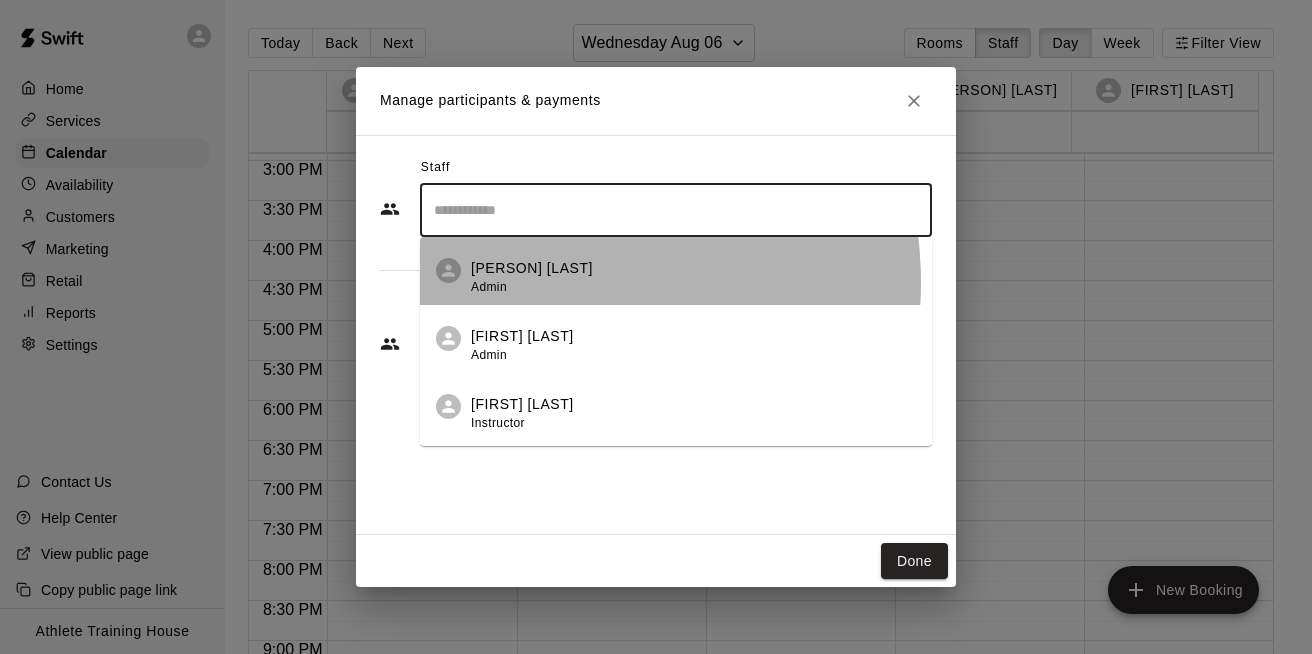 click on "[PERSON] [LAST] Admin" at bounding box center (532, 277) 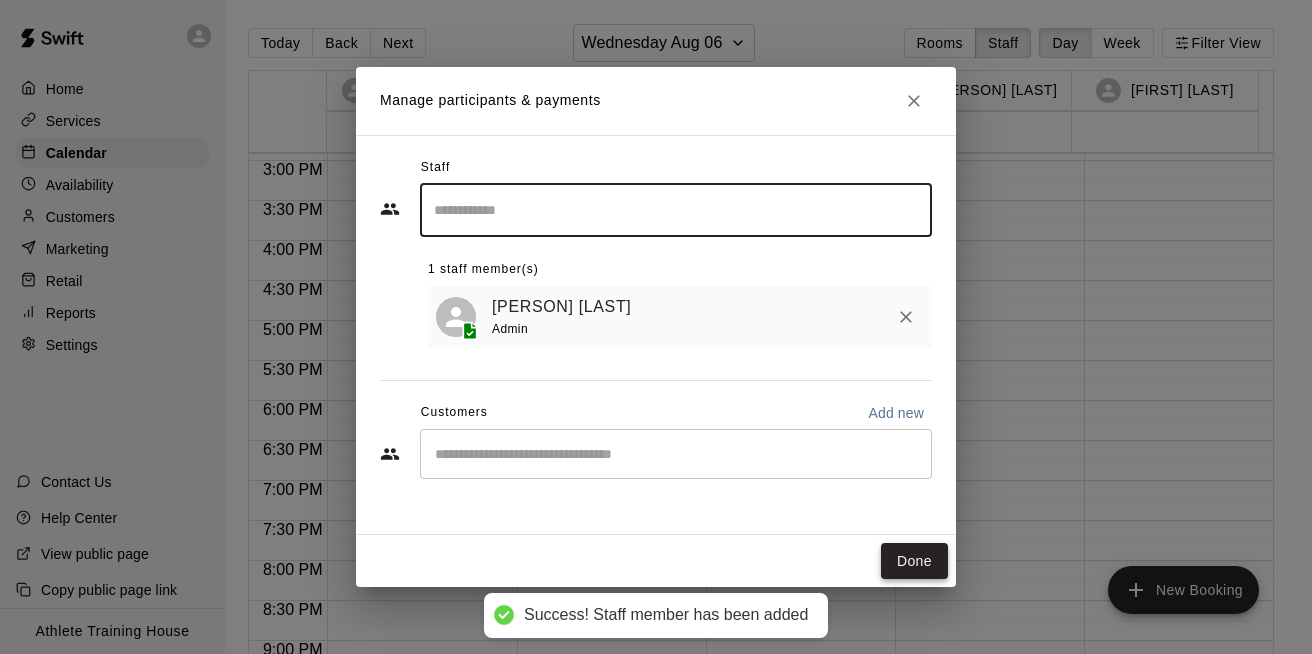 click on "Done" at bounding box center [914, 561] 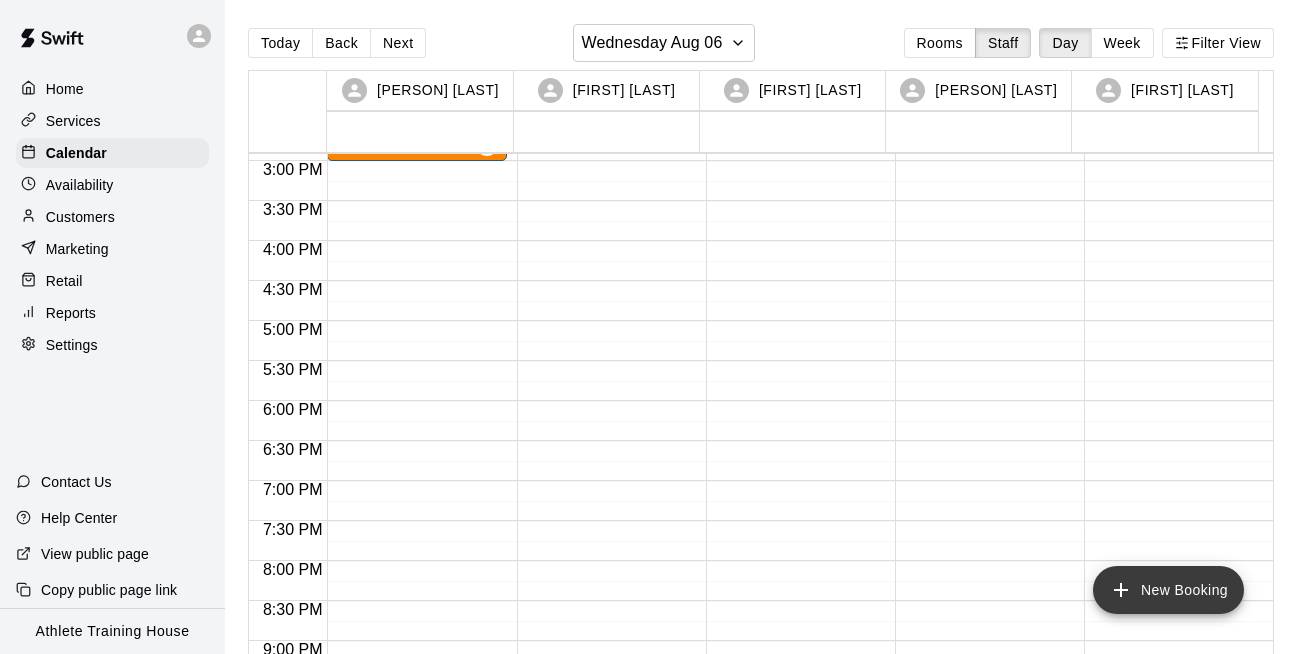 click 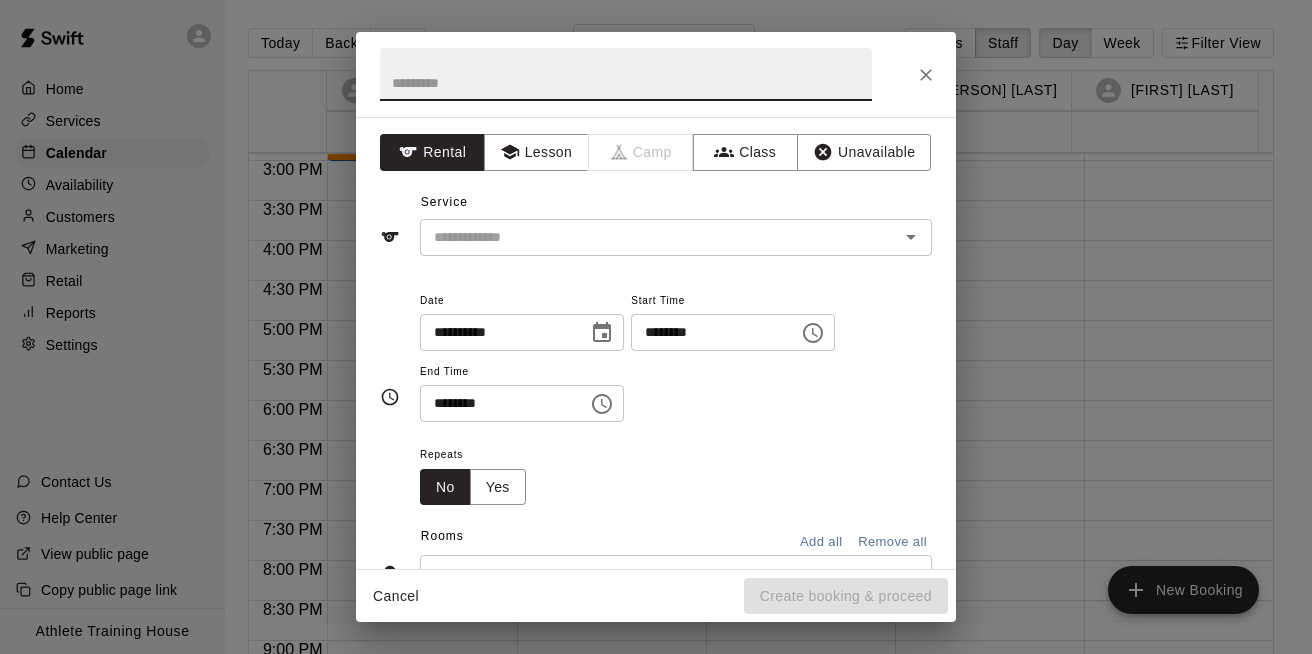 click at bounding box center (626, 74) 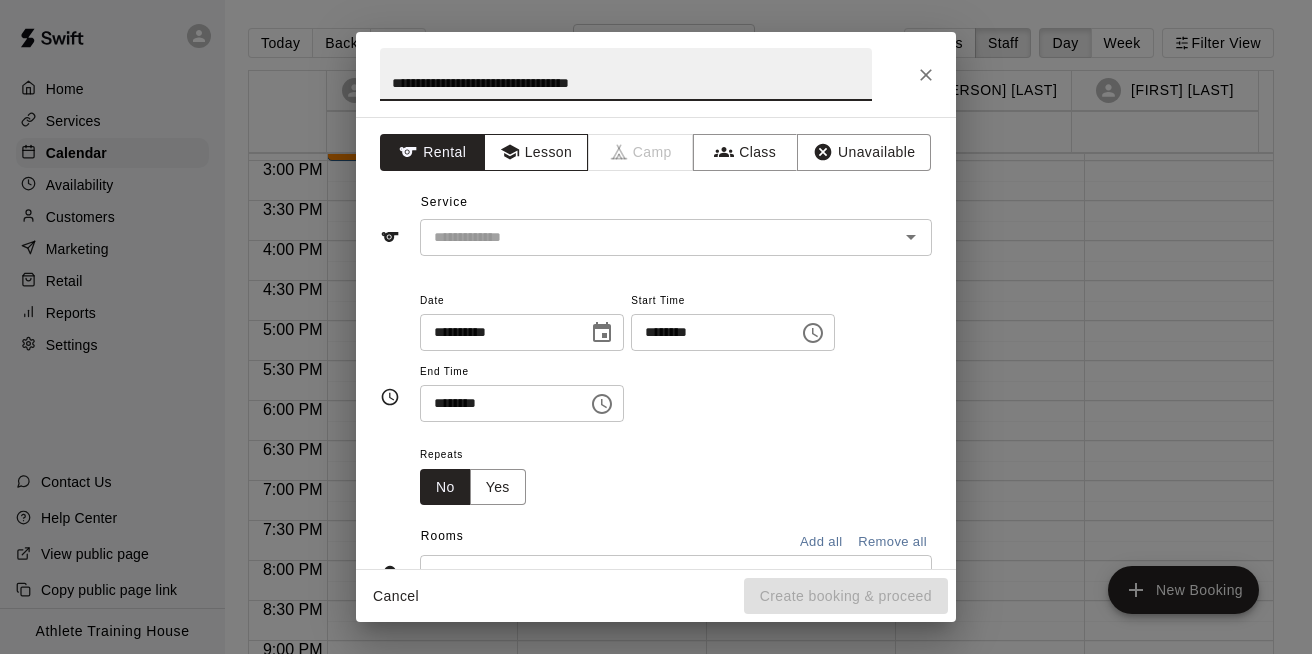 type on "**********" 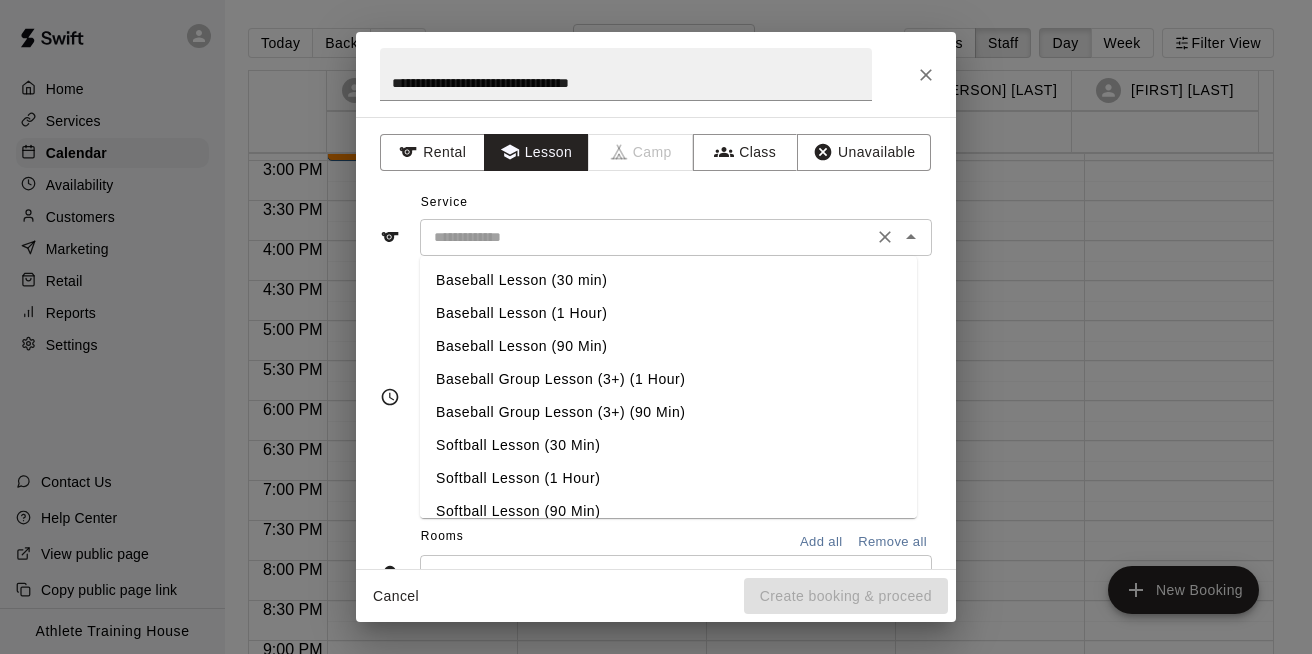 click at bounding box center [646, 237] 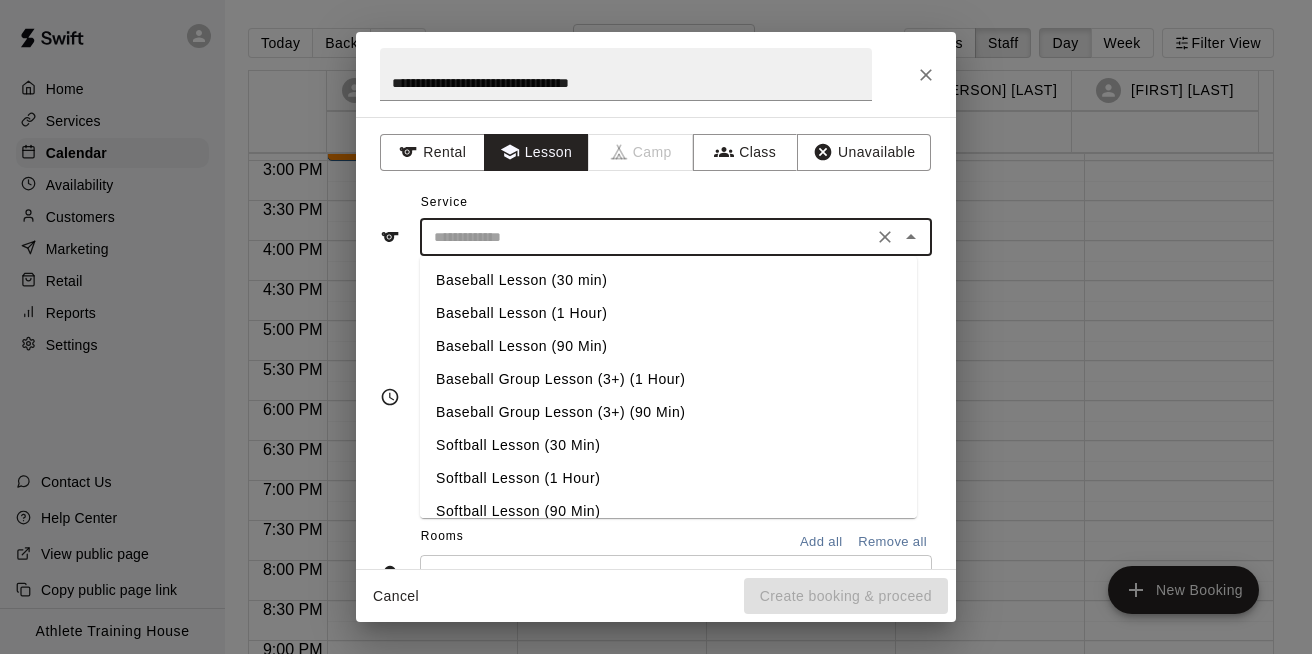 click on "Baseball Lesson (1 Hour)" at bounding box center (668, 313) 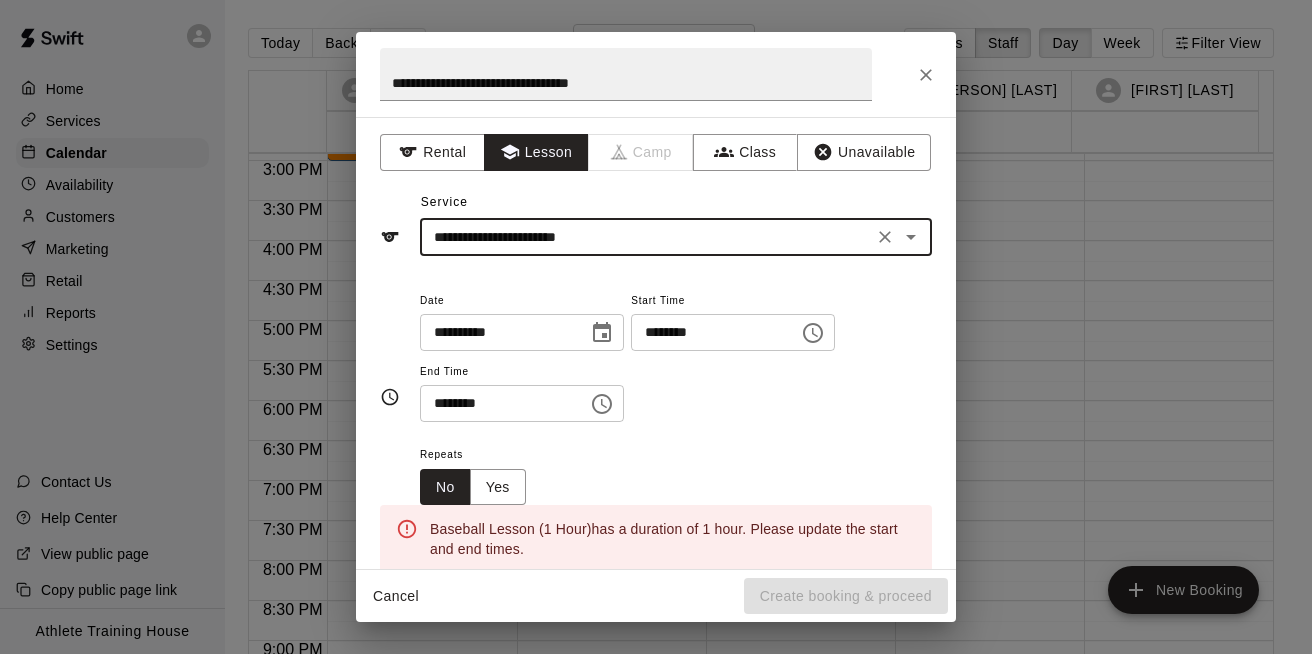click on "********" at bounding box center [708, 332] 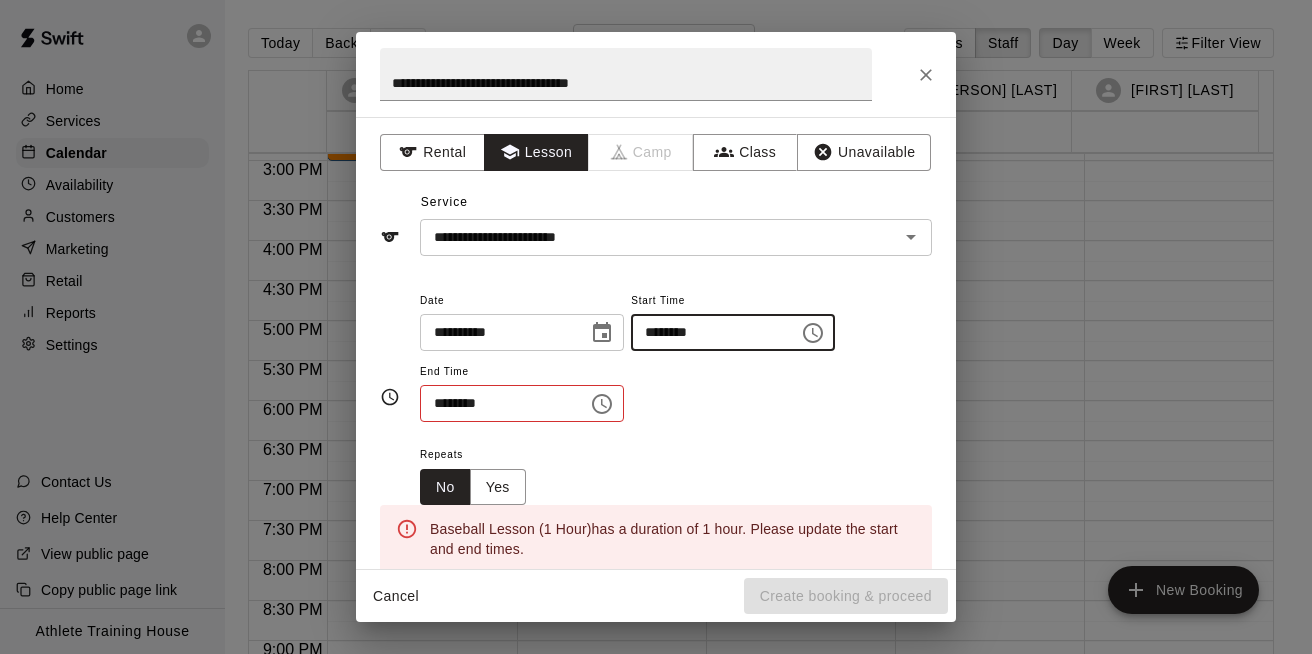 type on "********" 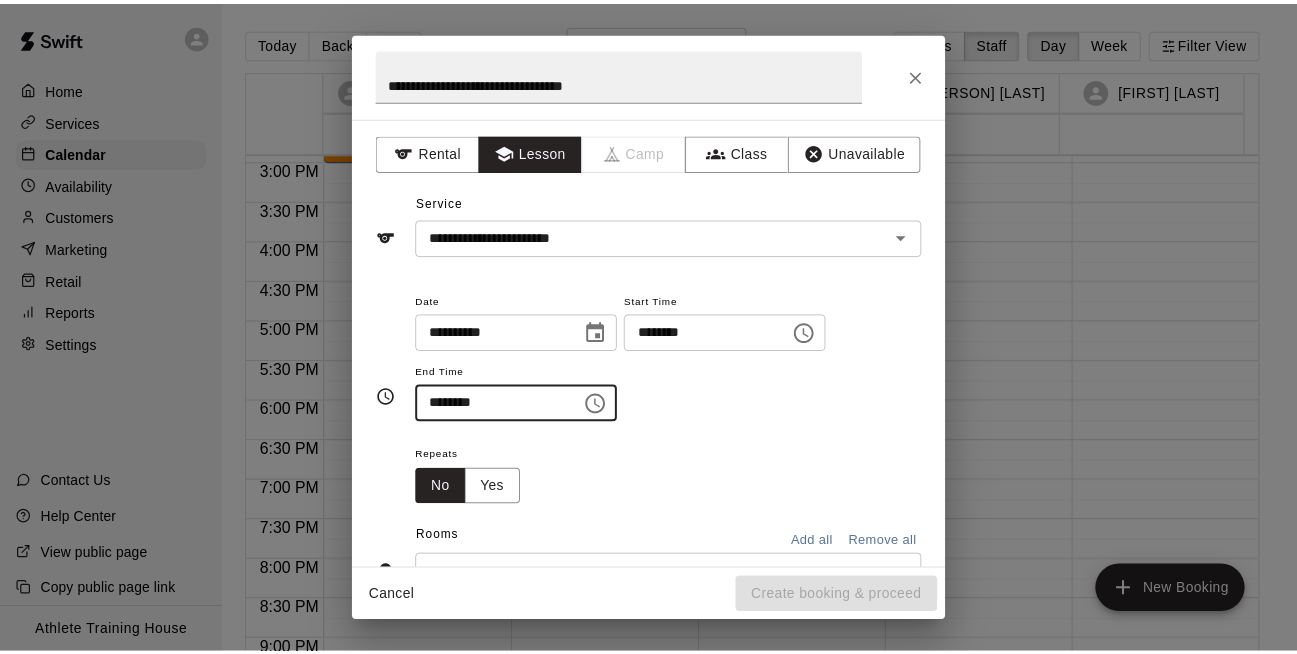 scroll, scrollTop: 301, scrollLeft: 0, axis: vertical 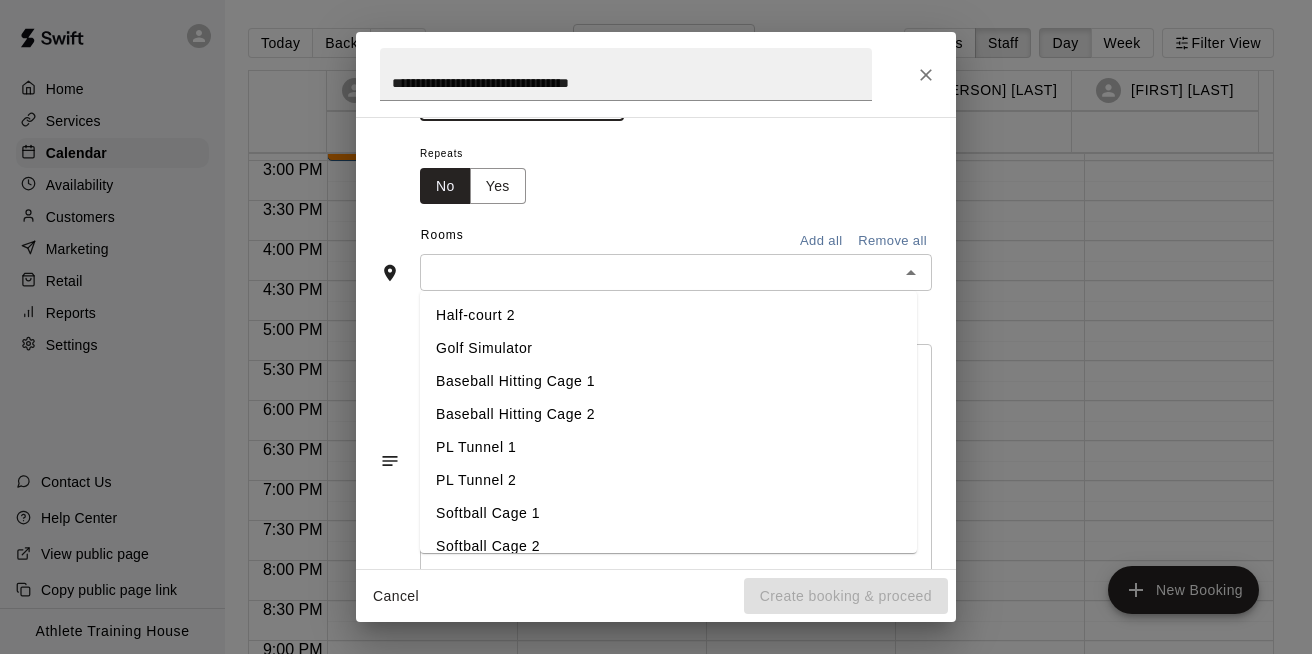 type on "********" 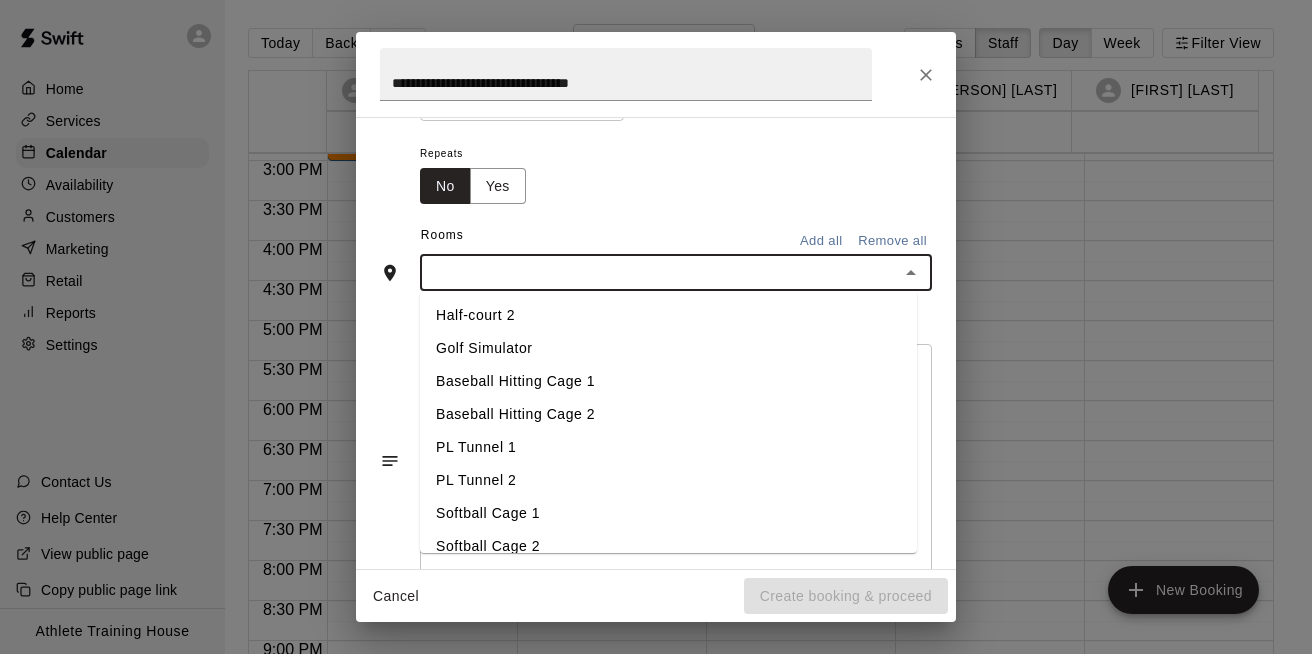 click on "Baseball Hitting Cage 1" at bounding box center (668, 381) 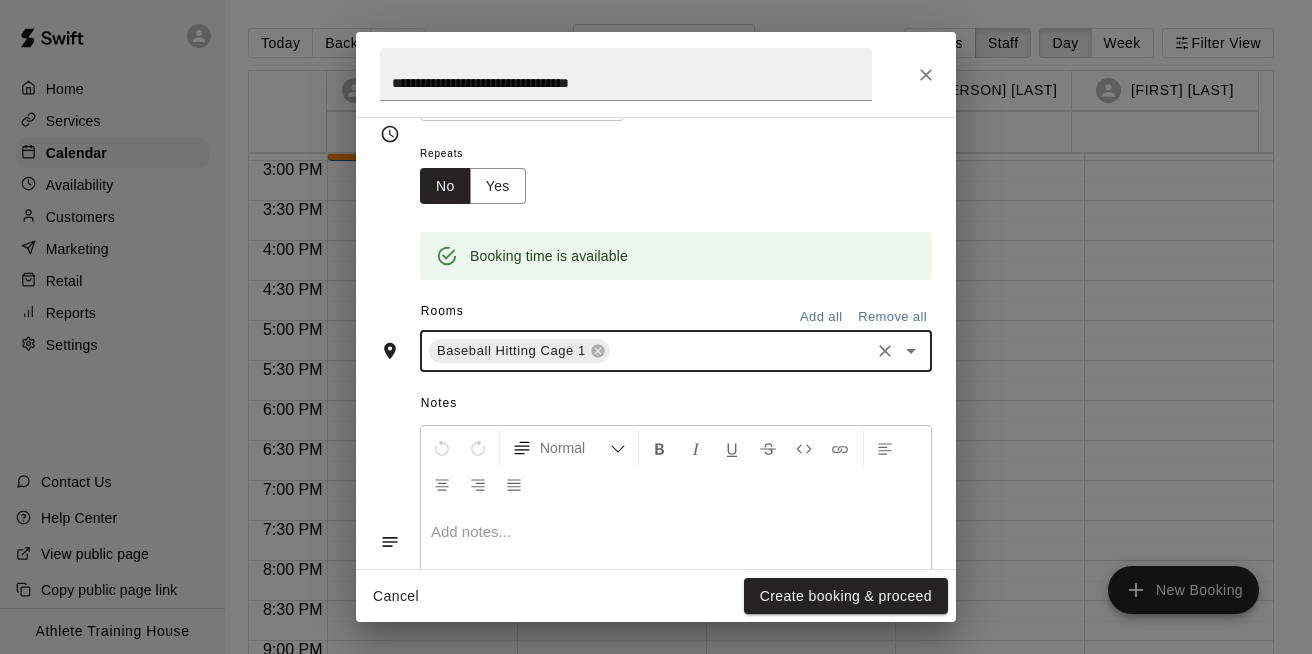 click at bounding box center (676, 532) 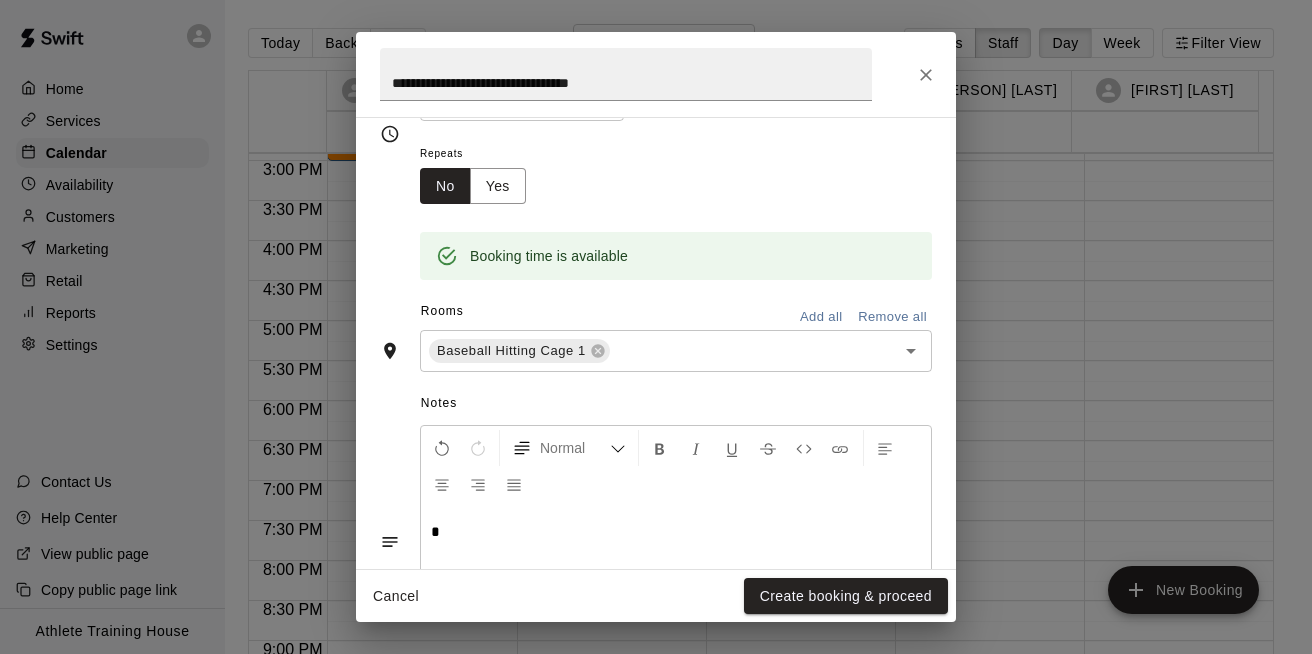 type 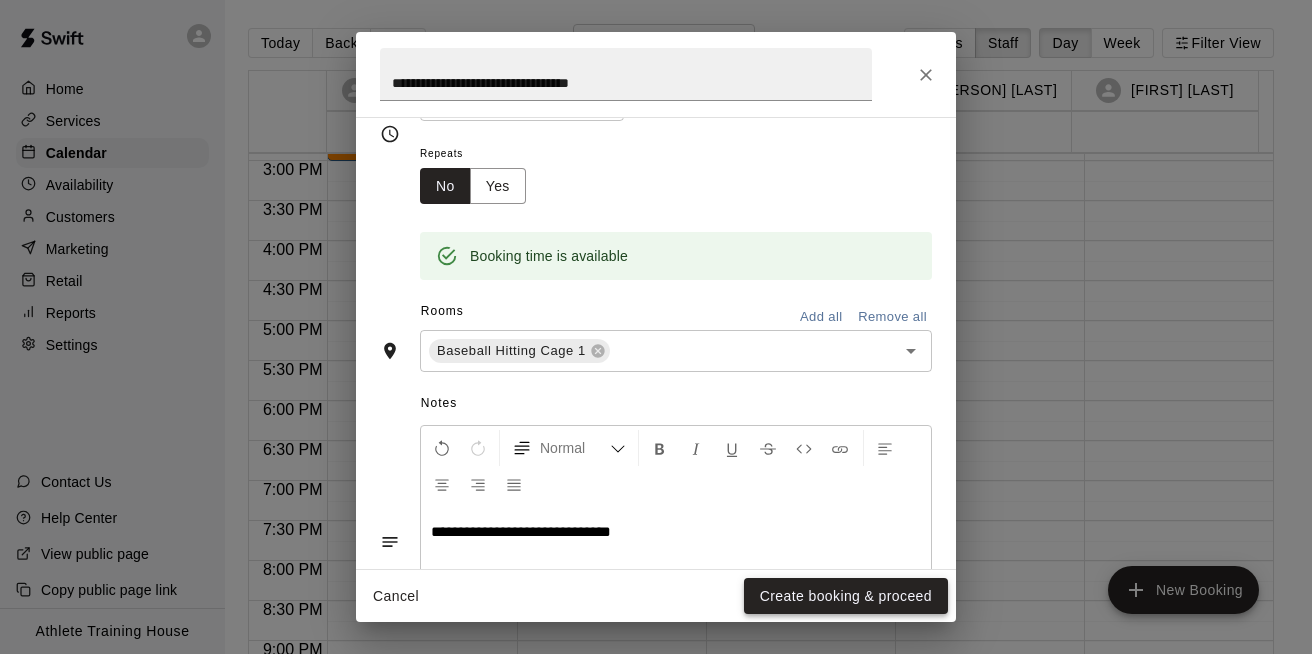click on "Create booking & proceed" at bounding box center (846, 596) 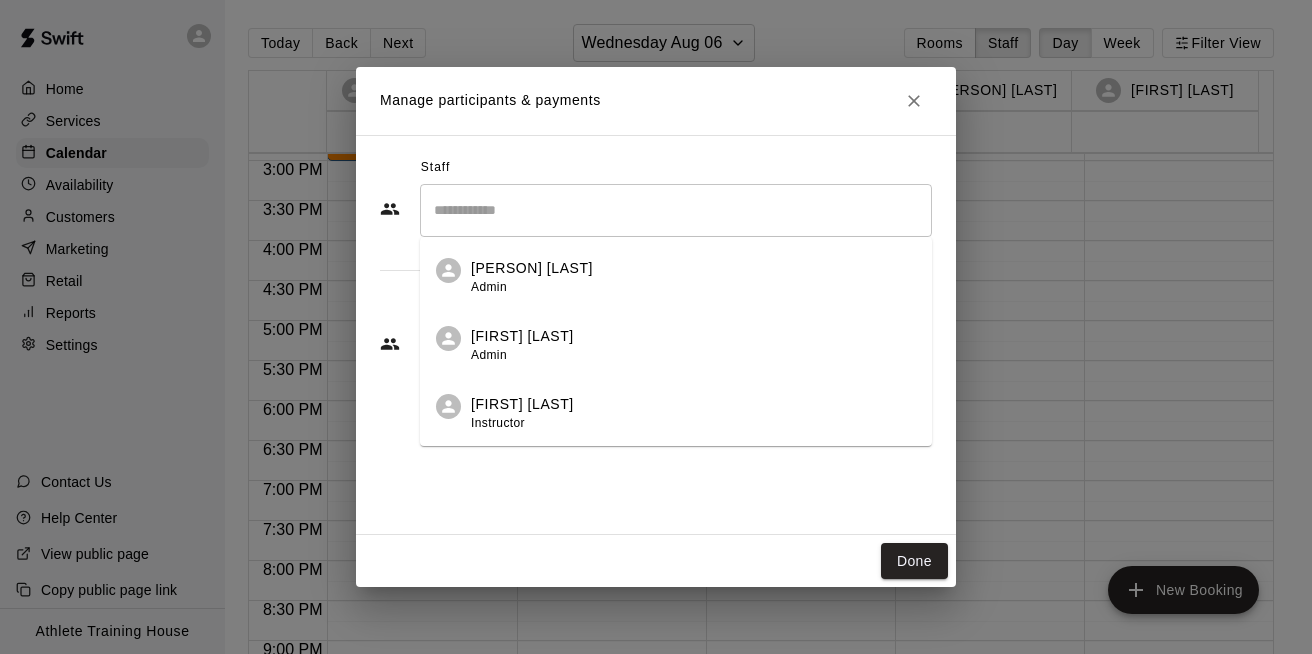 click at bounding box center [676, 210] 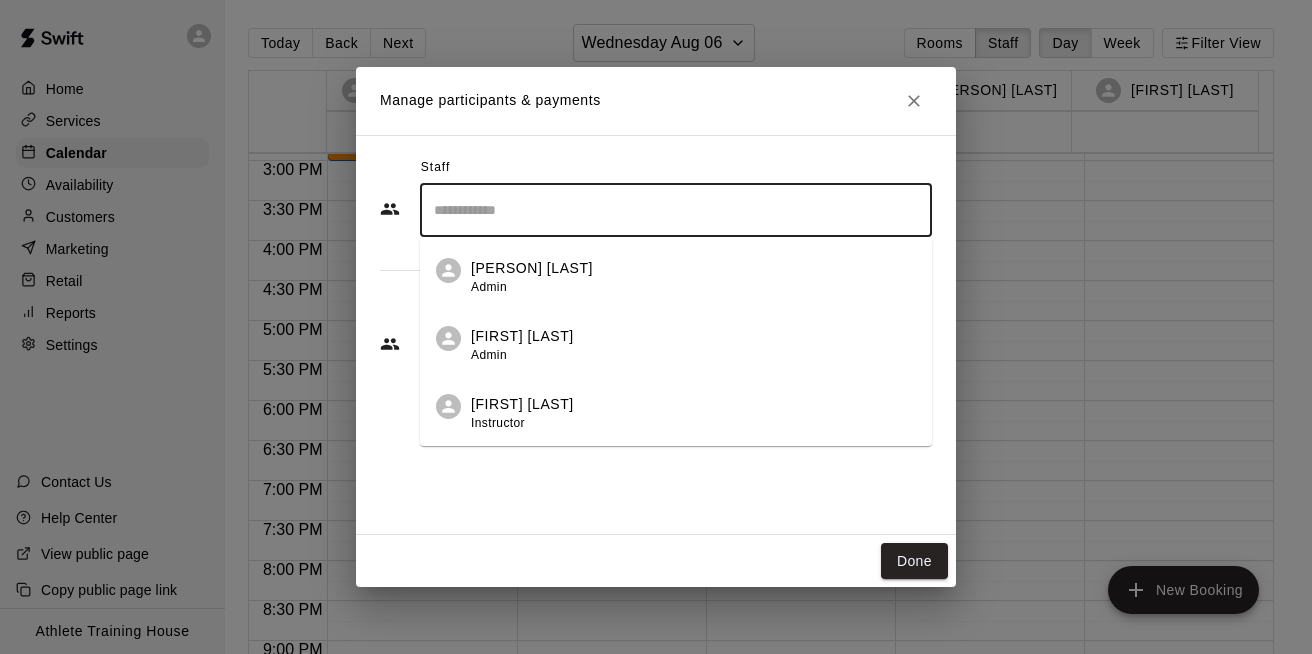 click on "[PERSON] [LAST]" at bounding box center (532, 268) 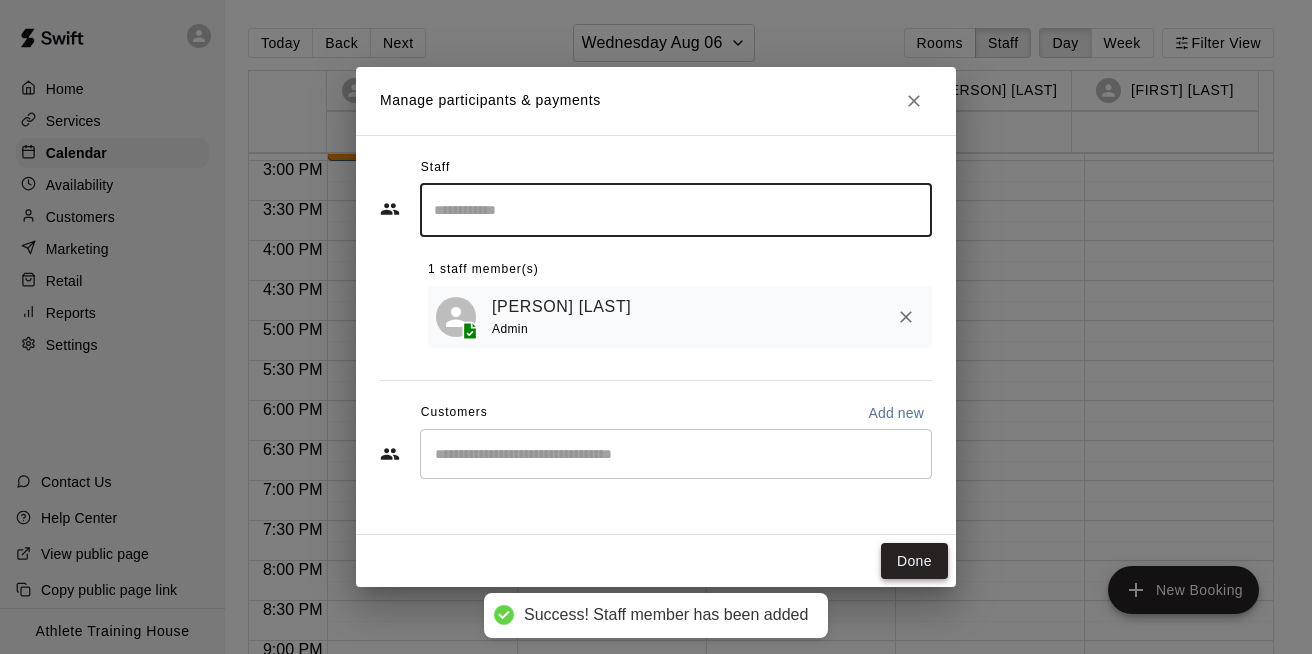 click on "Done" at bounding box center [914, 561] 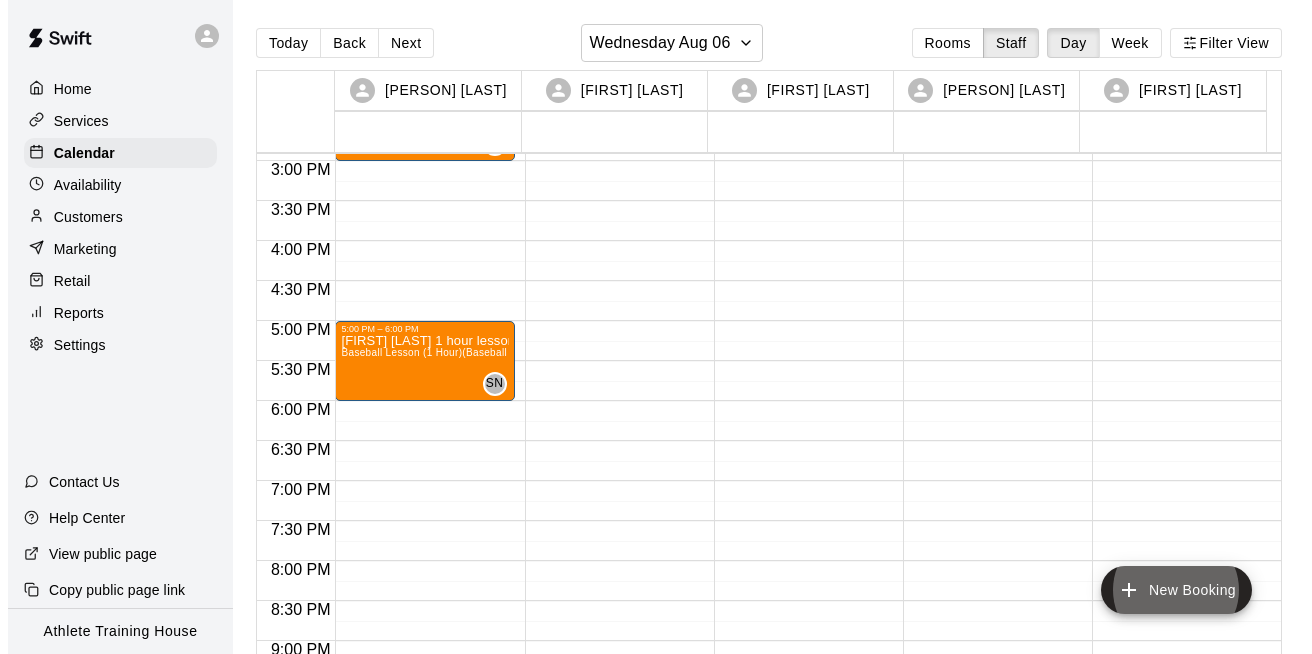 scroll, scrollTop: 993, scrollLeft: 0, axis: vertical 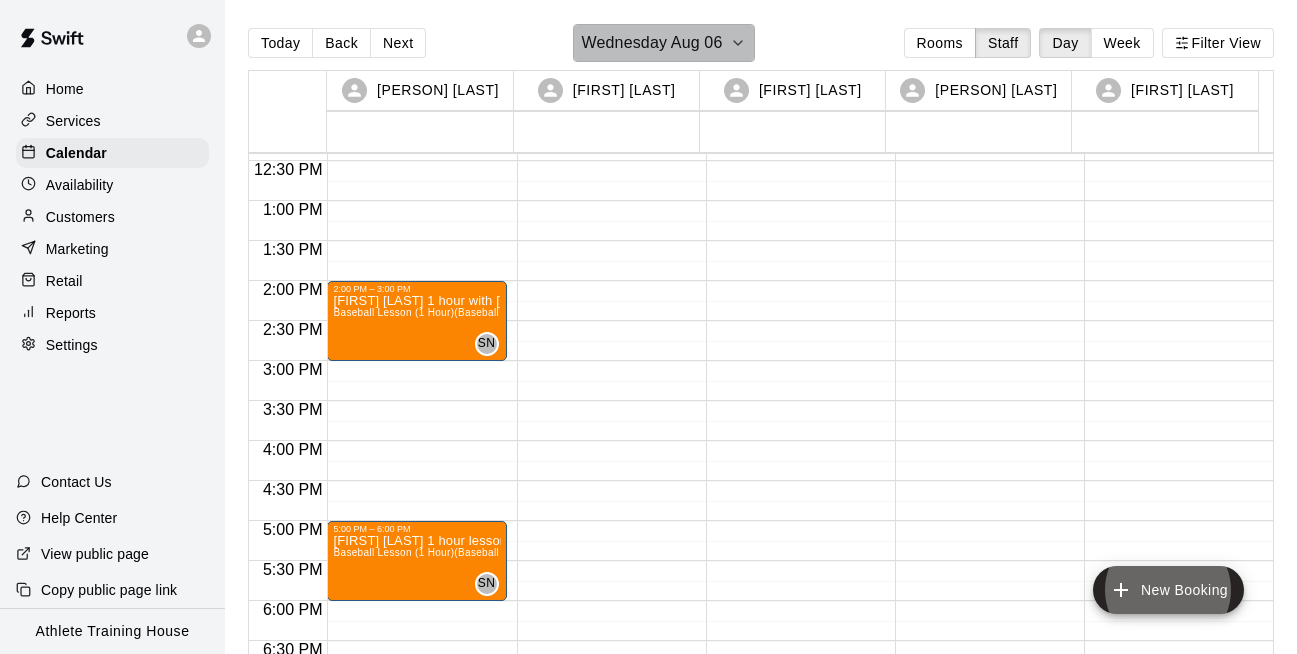 click on "Wednesday Aug 06" at bounding box center [652, 43] 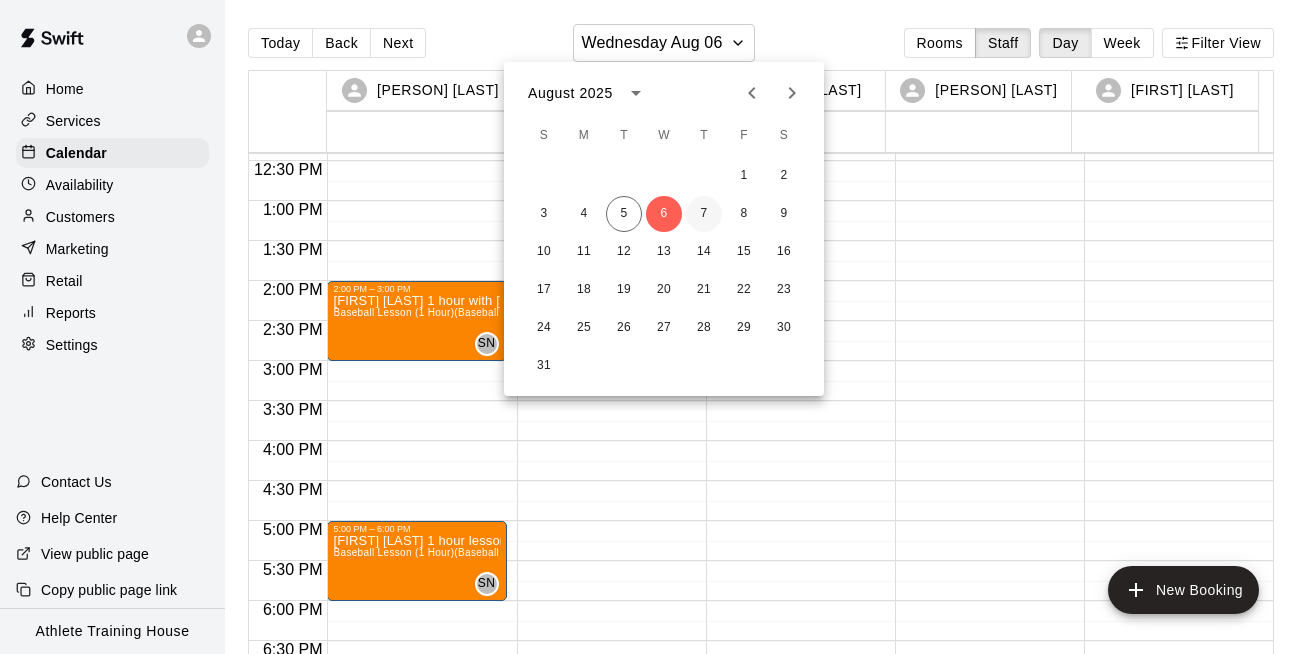 click on "7" at bounding box center (704, 214) 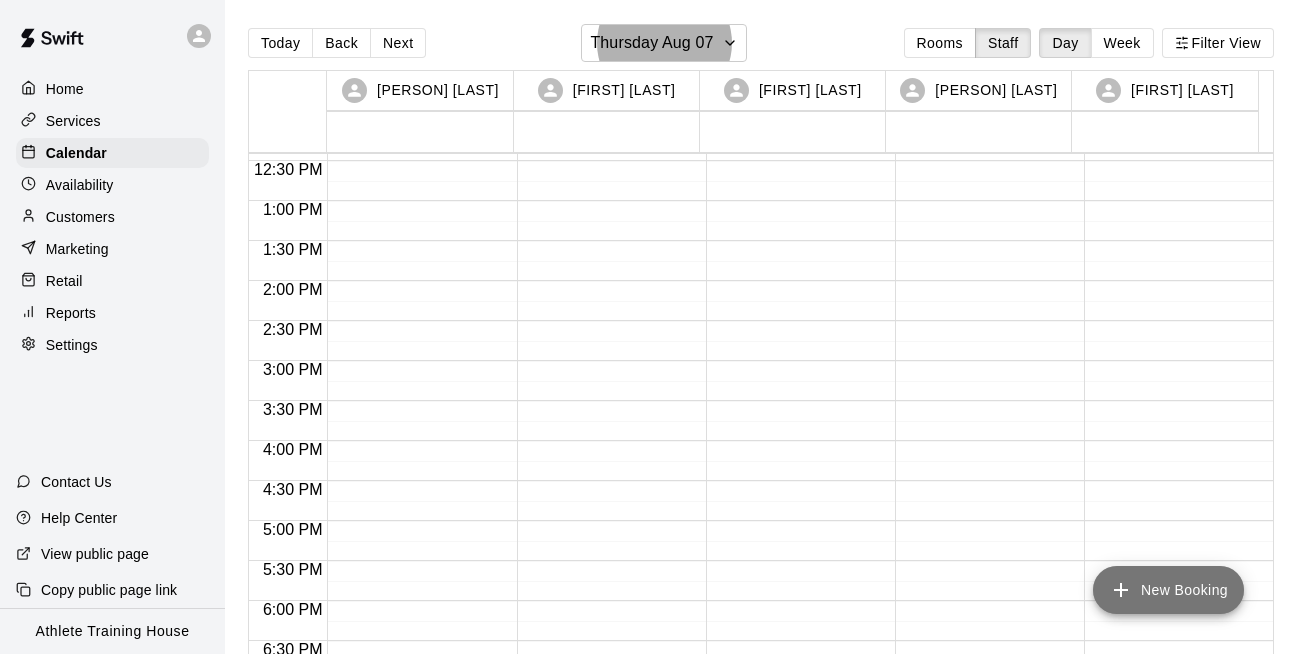 click 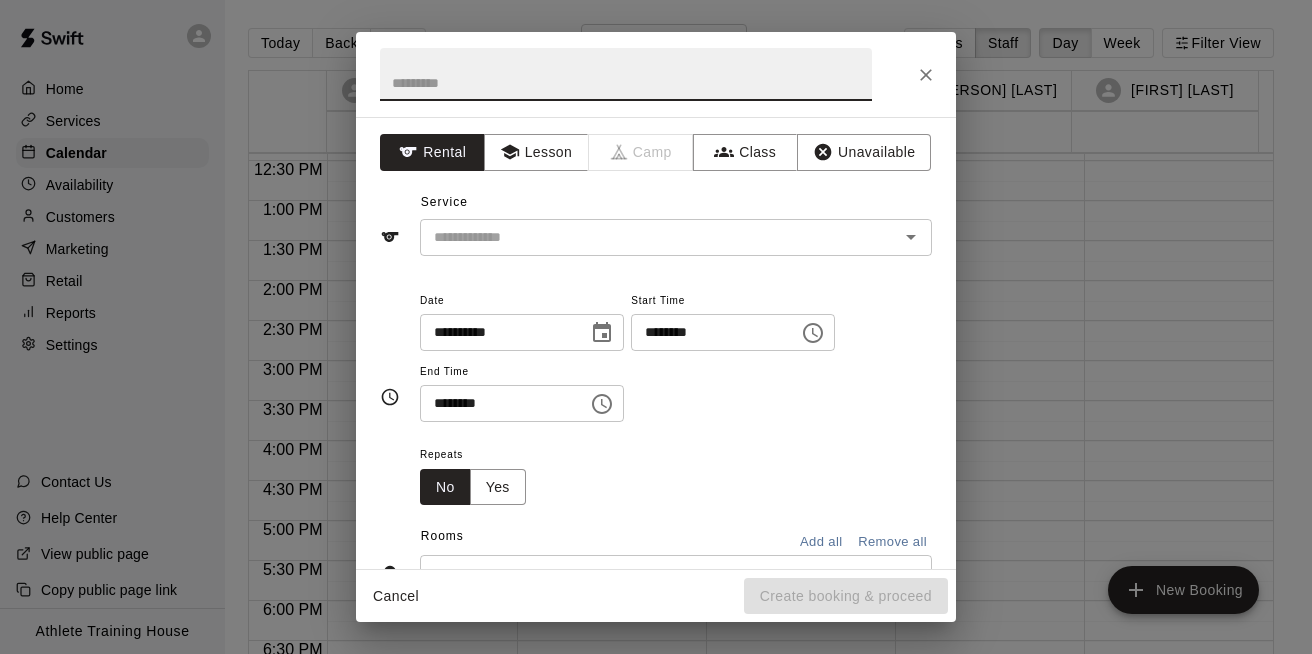 click at bounding box center (626, 74) 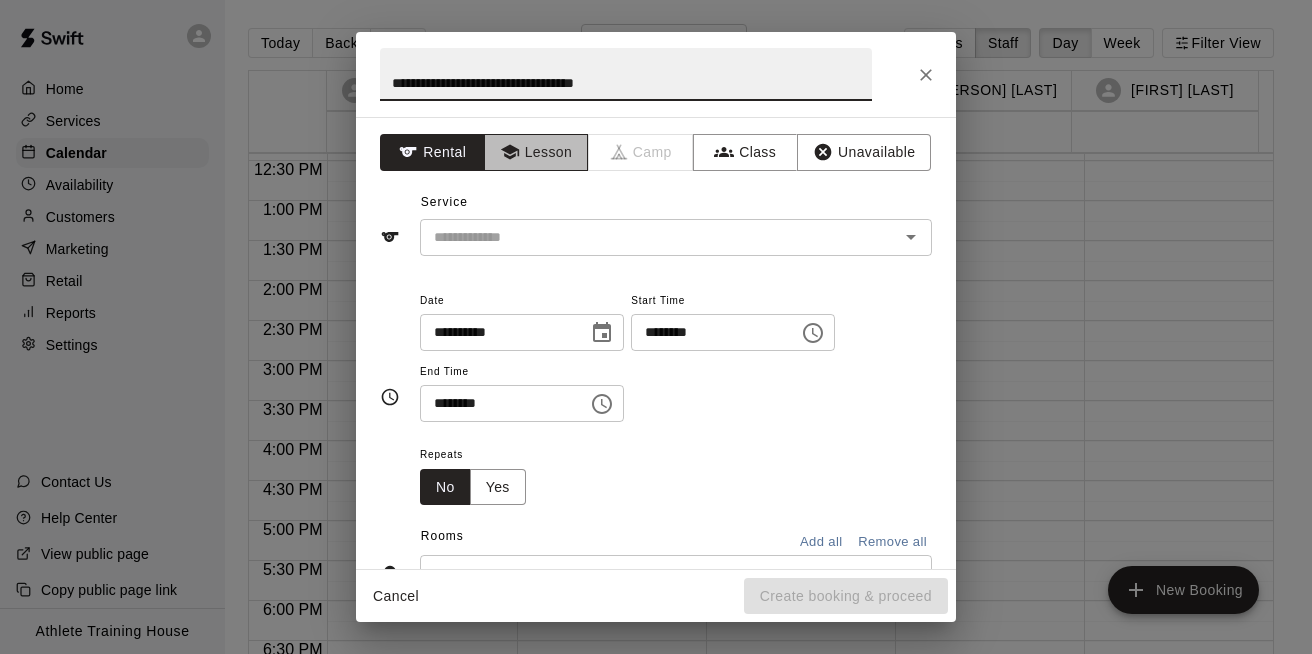 type on "**********" 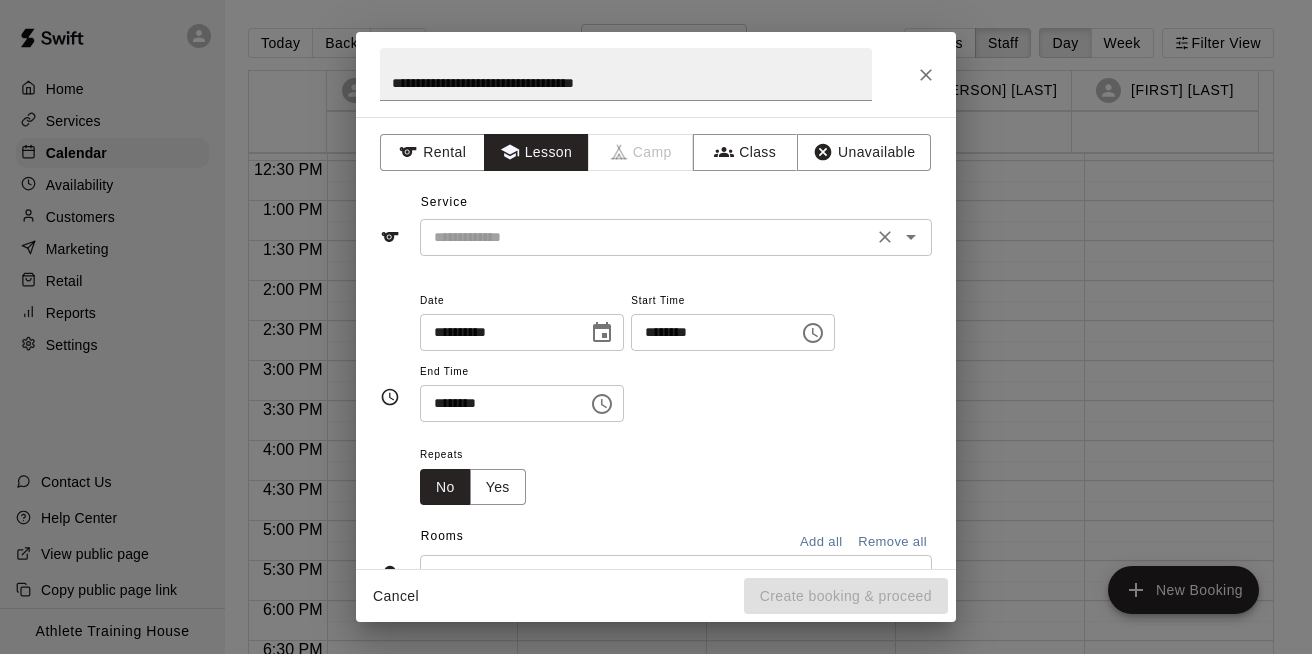 click at bounding box center [646, 237] 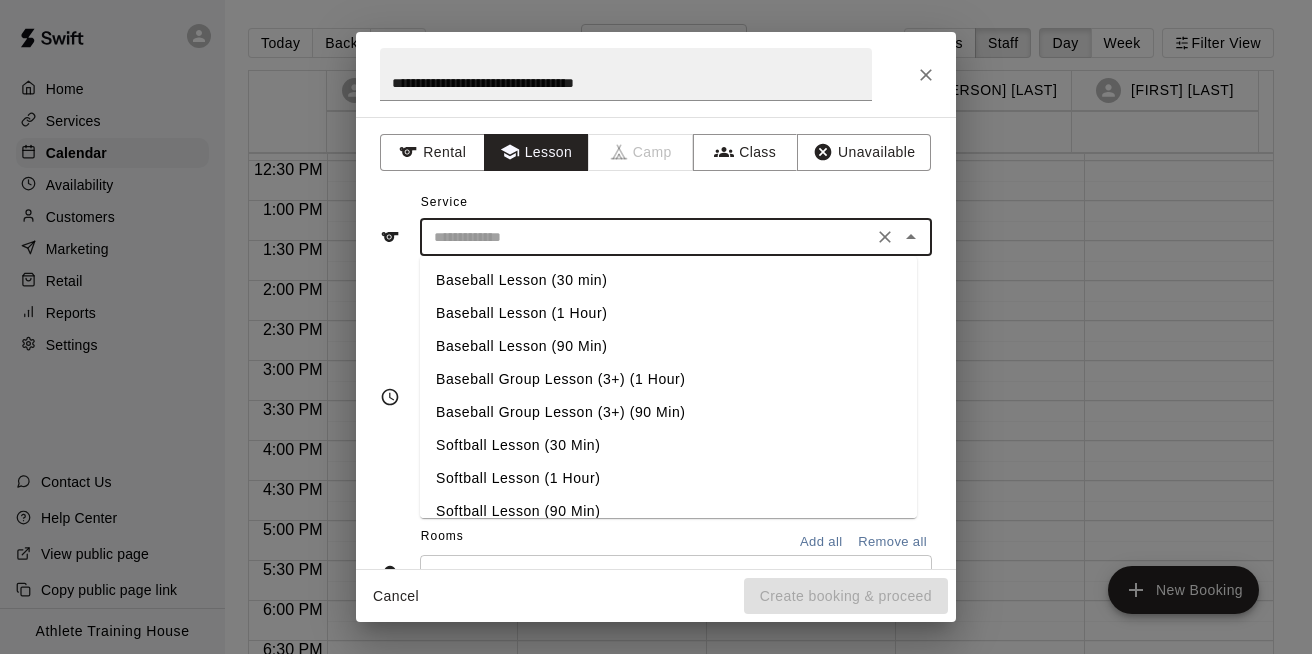 click on "Baseball Lesson (1 Hour)" at bounding box center [668, 313] 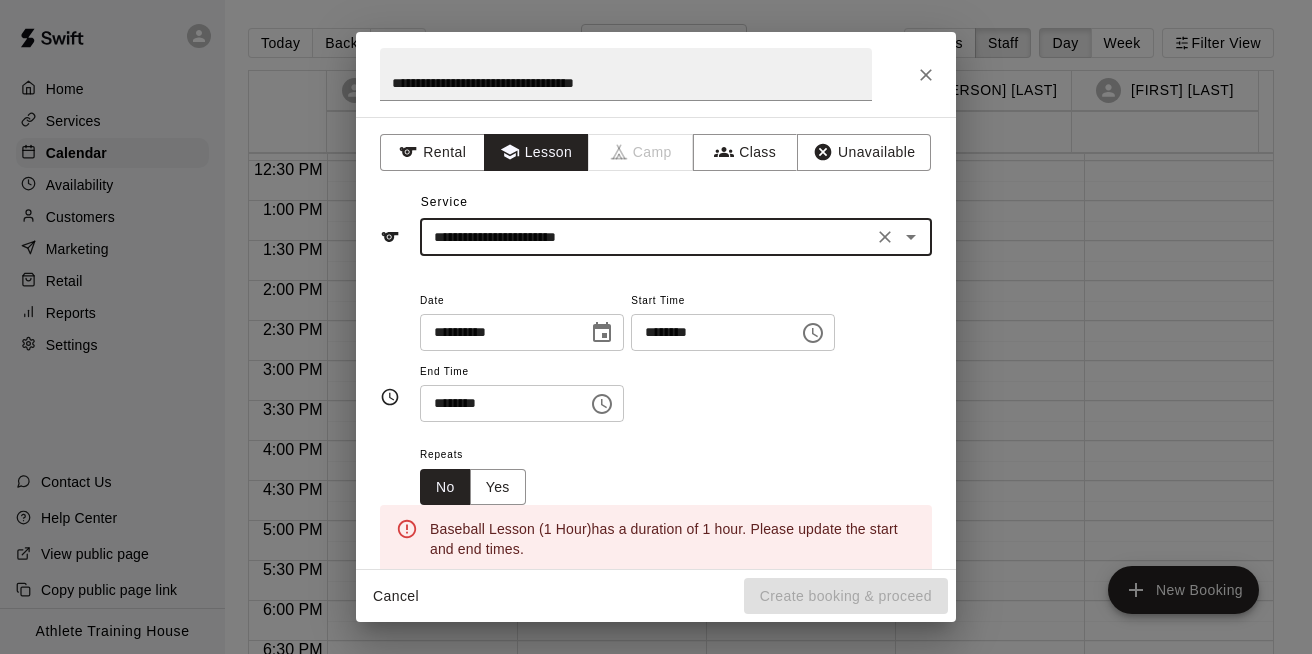 click on "********" at bounding box center (708, 332) 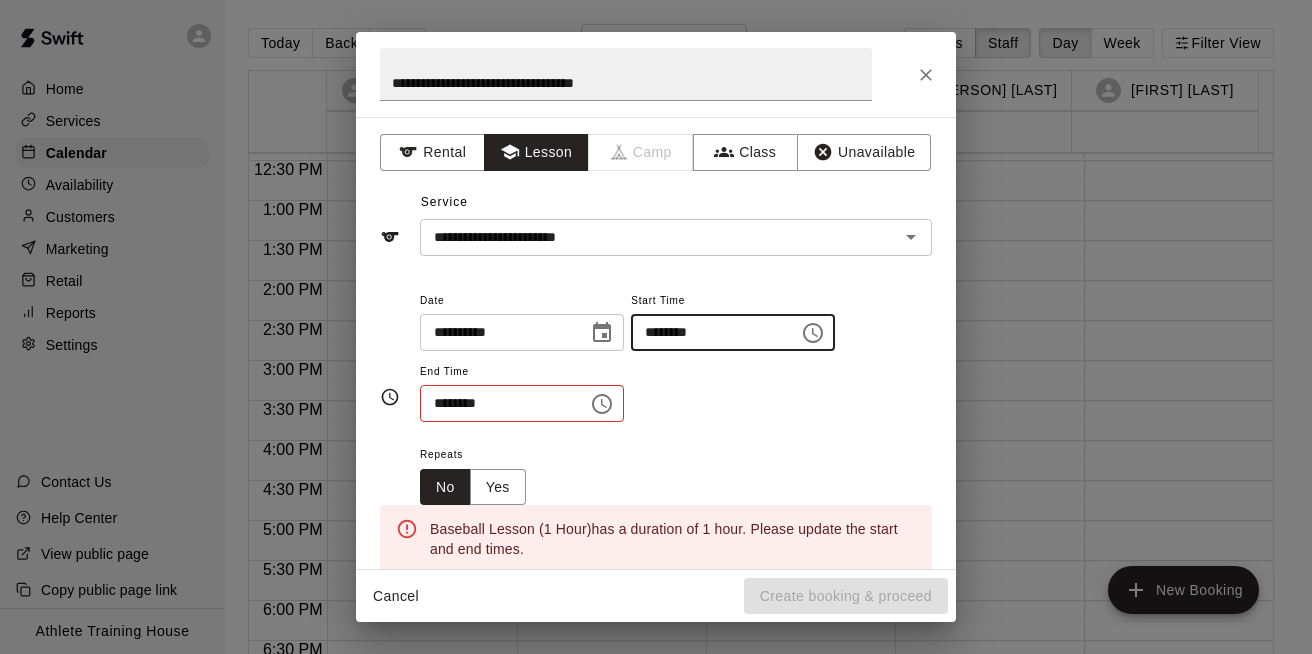 type on "********" 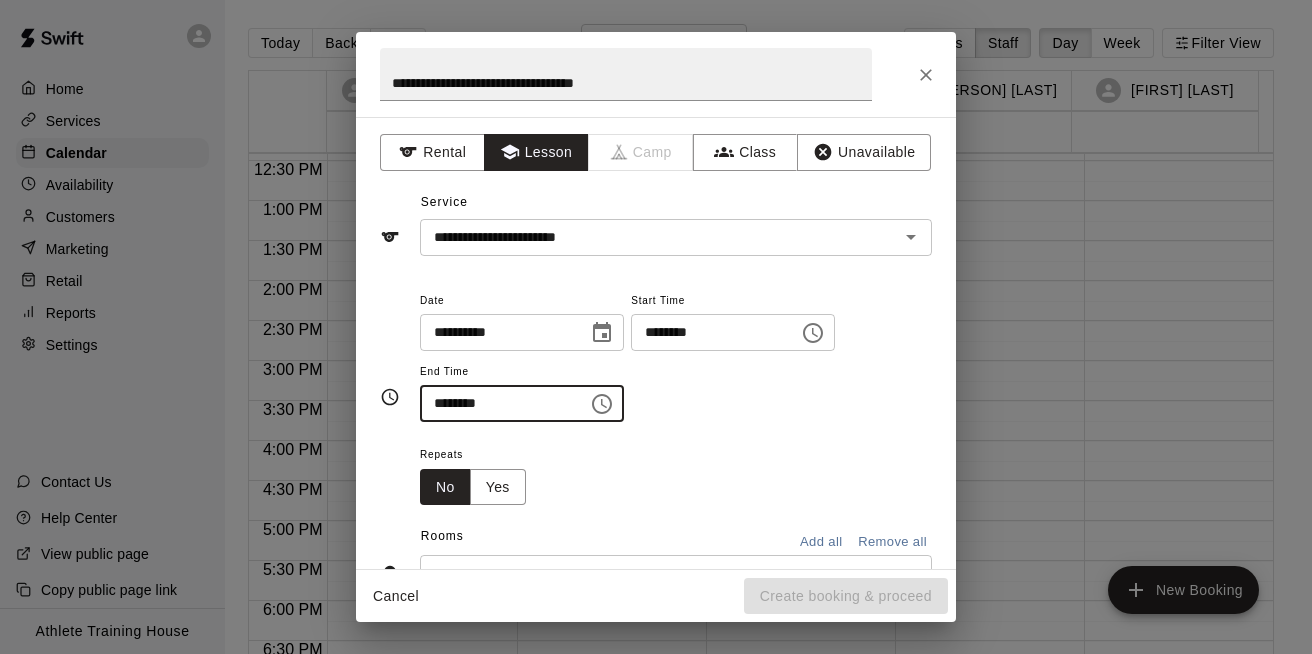 scroll, scrollTop: 346, scrollLeft: 0, axis: vertical 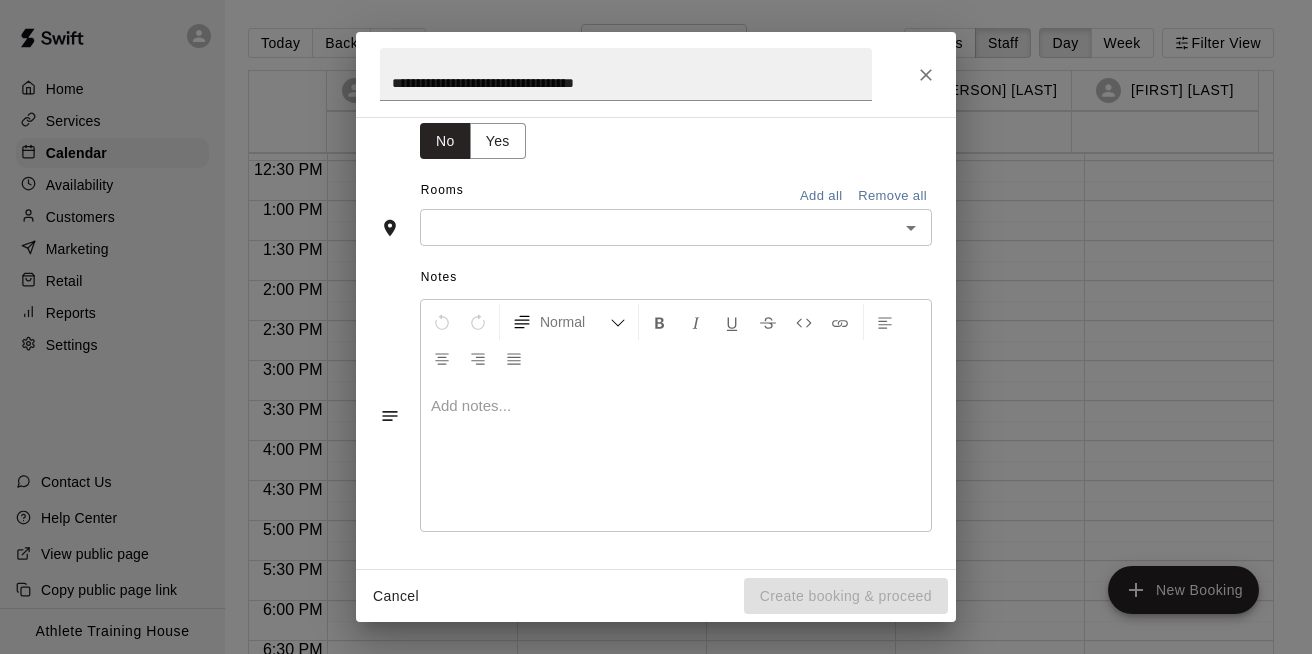 type on "********" 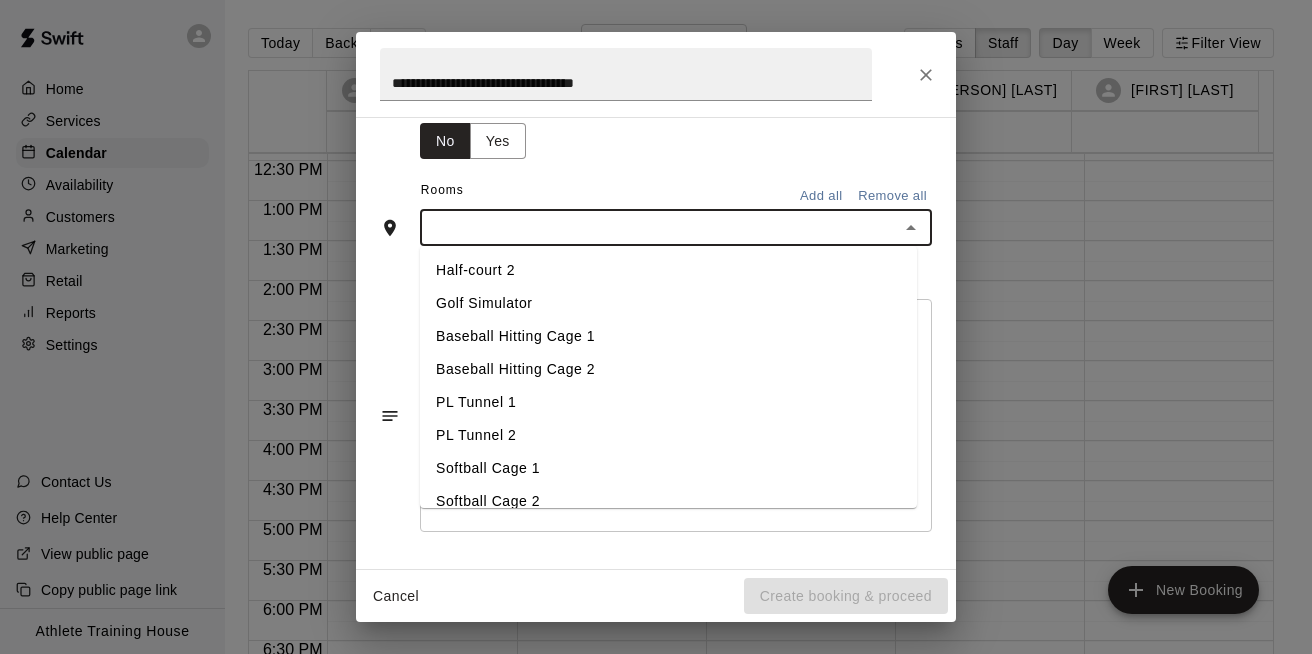 click on "Baseball Hitting Cage 1" at bounding box center [668, 336] 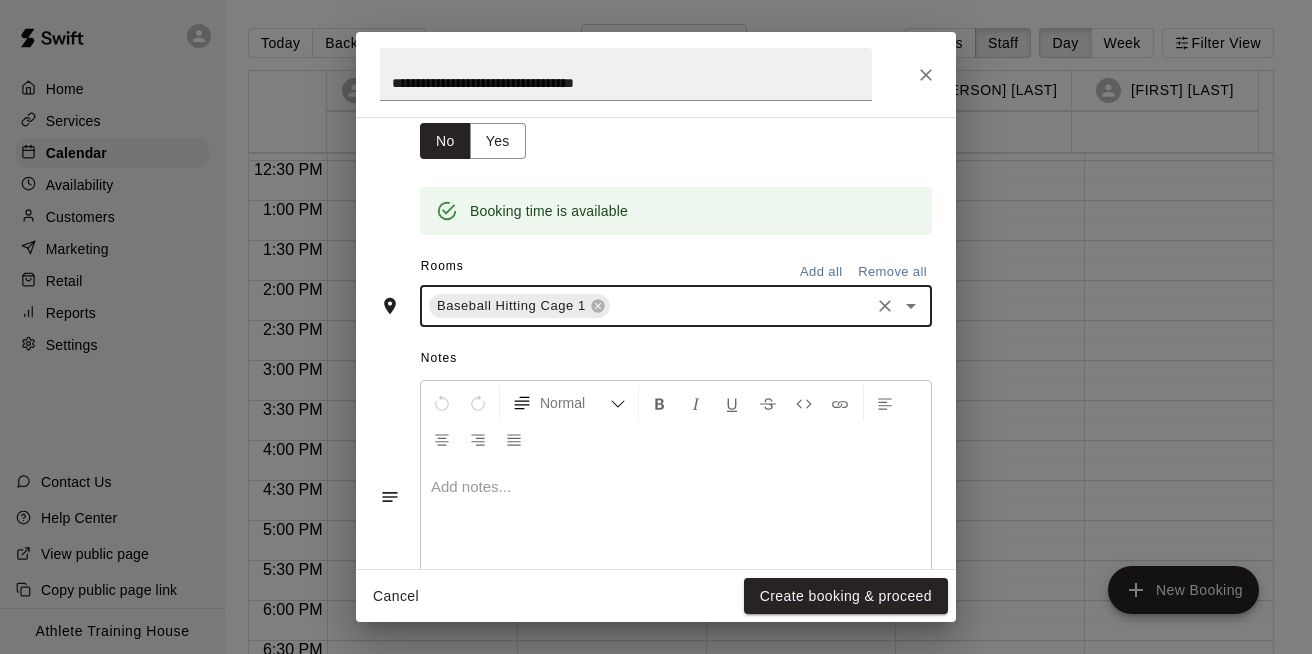scroll, scrollTop: 427, scrollLeft: 0, axis: vertical 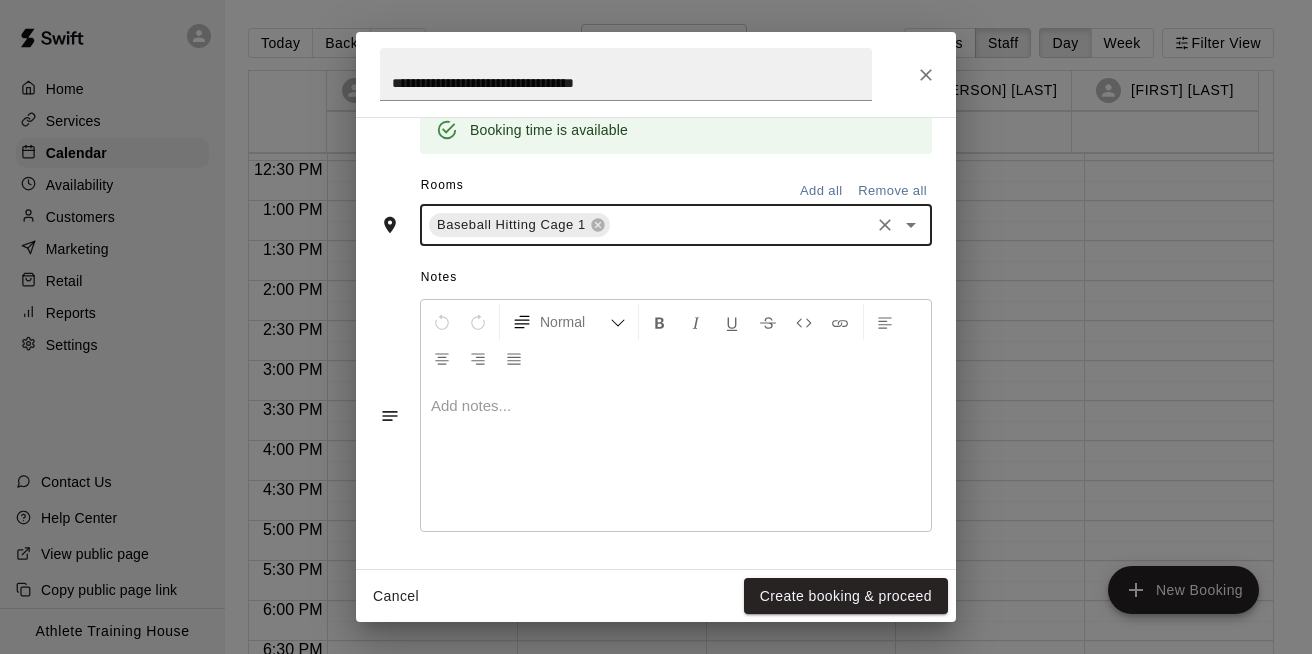 click at bounding box center (676, 406) 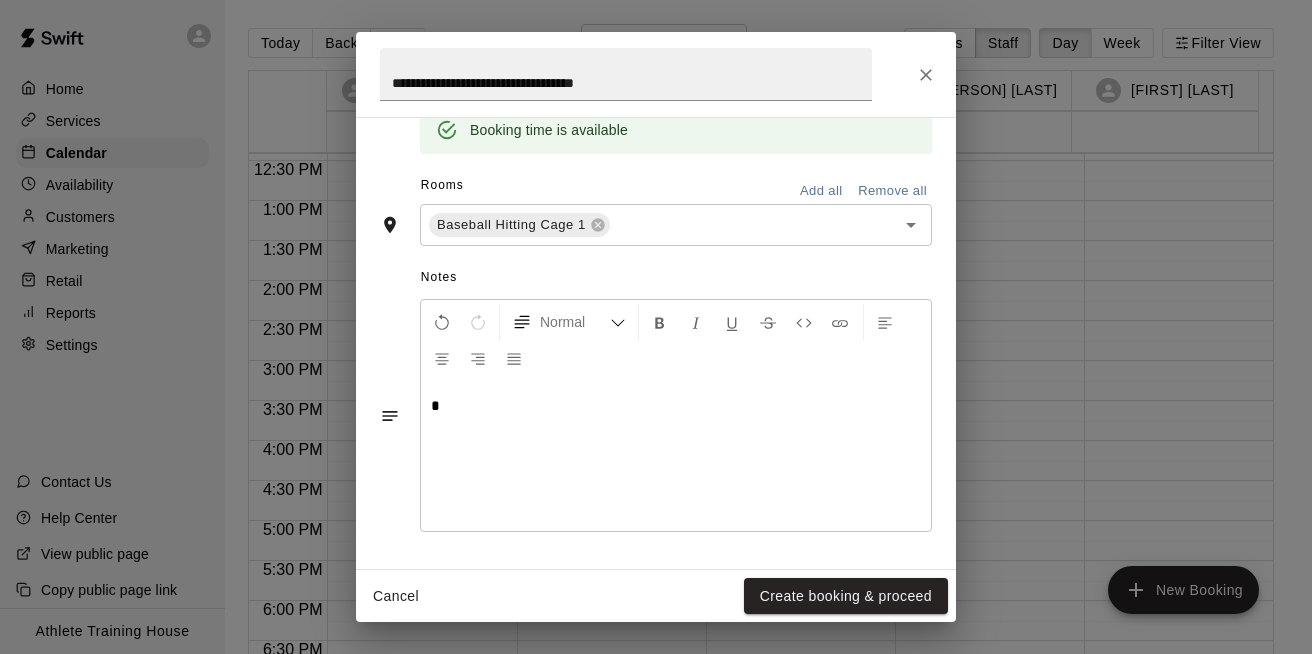 type 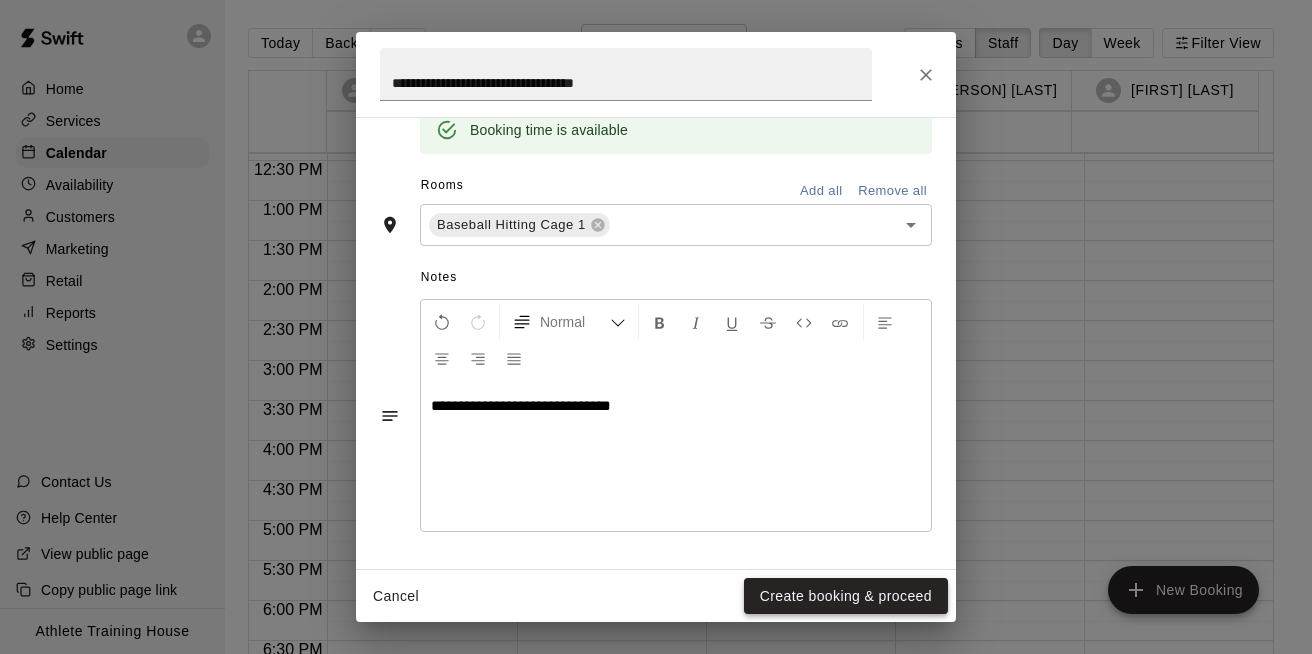click on "Create booking & proceed" at bounding box center [846, 596] 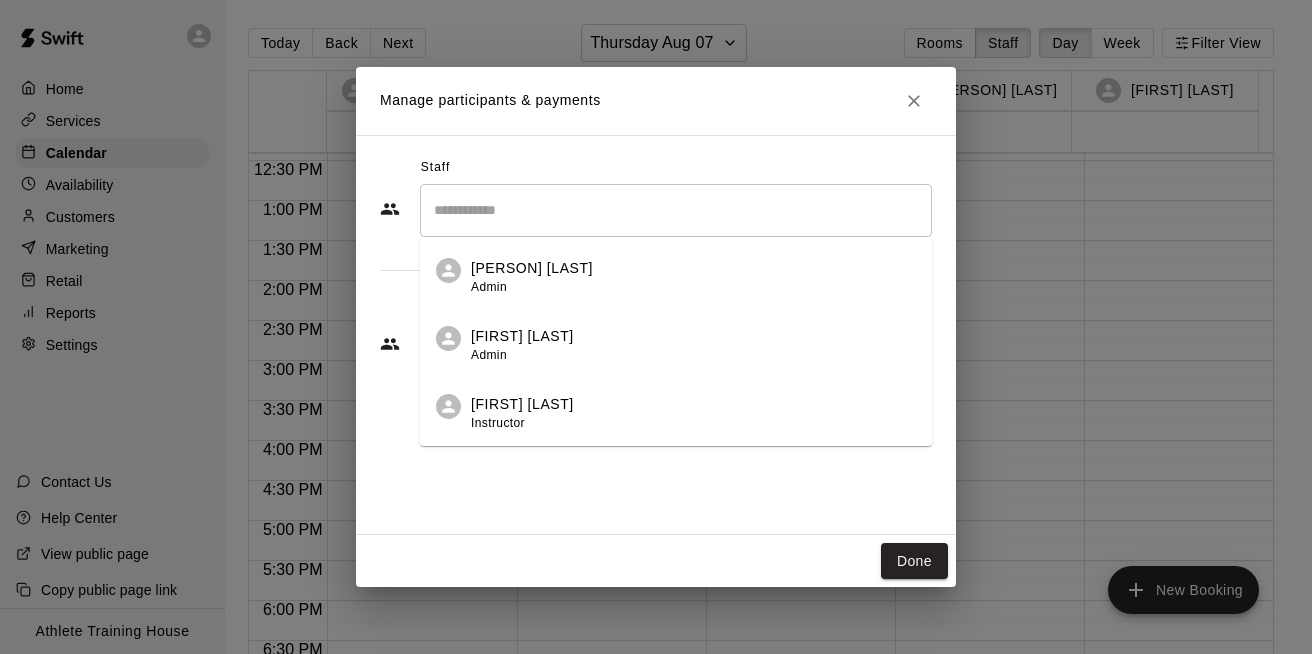 click at bounding box center (676, 210) 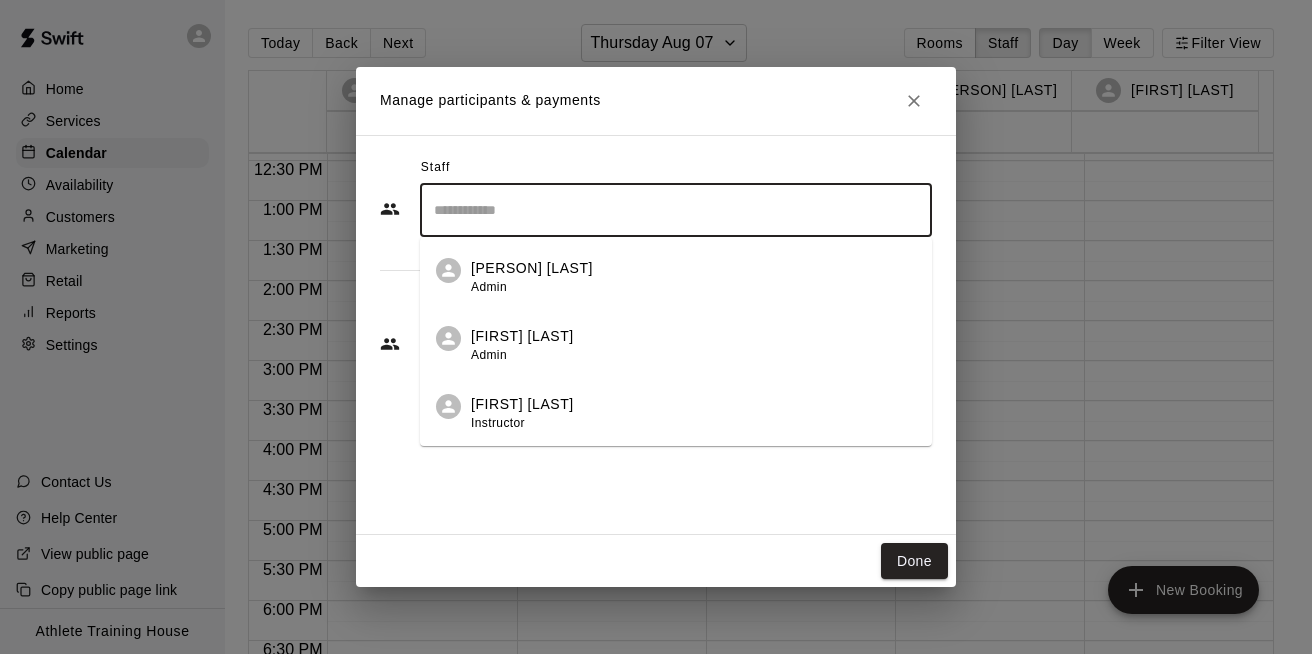 click on "[PERSON] [LAST]" at bounding box center [532, 268] 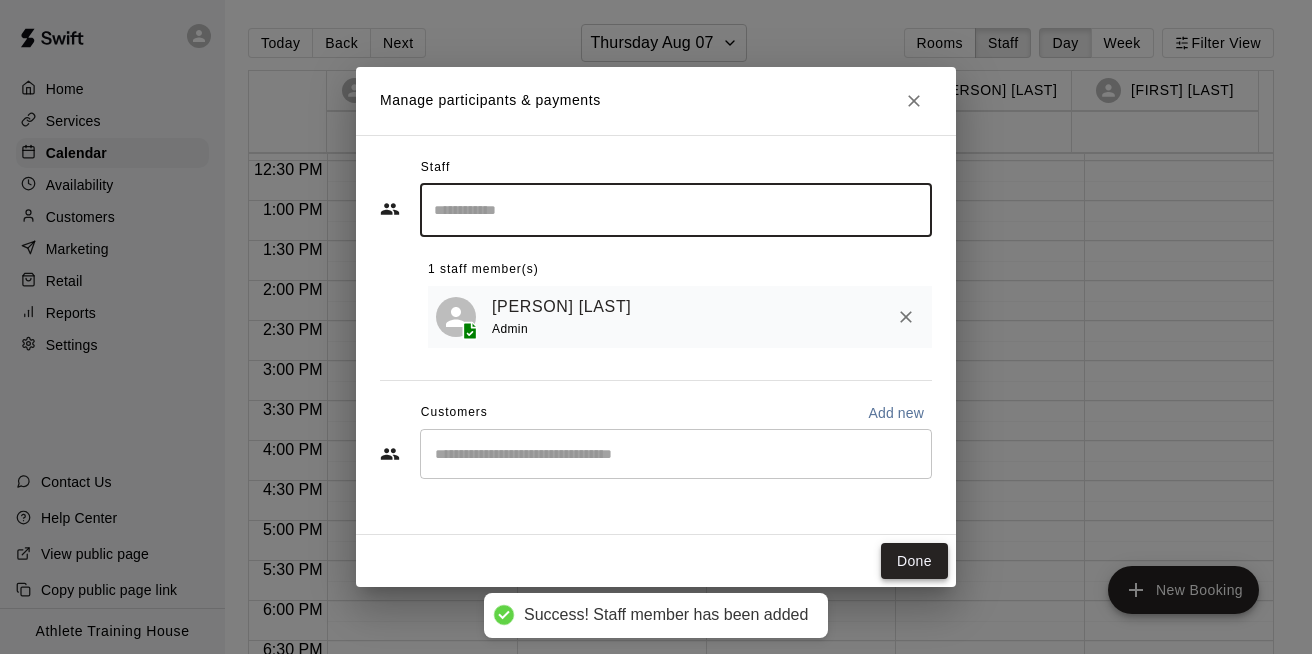 click on "Done" at bounding box center [914, 561] 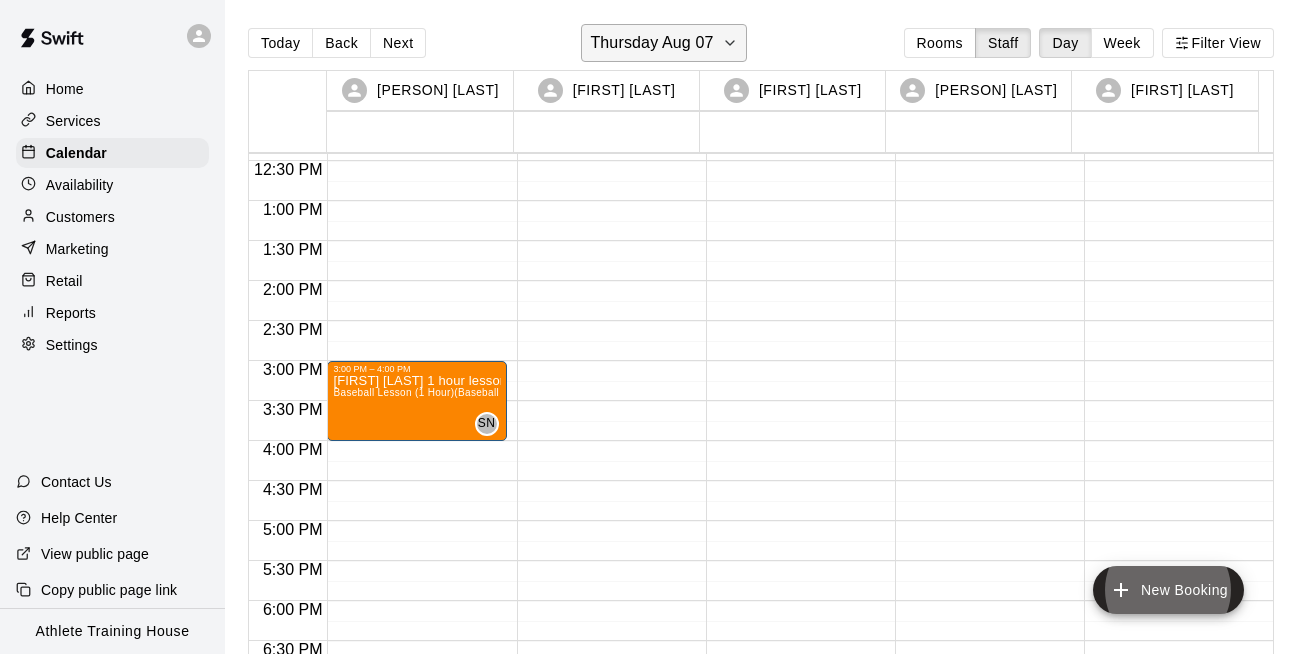 click on "Thursday Aug 07" at bounding box center [651, 43] 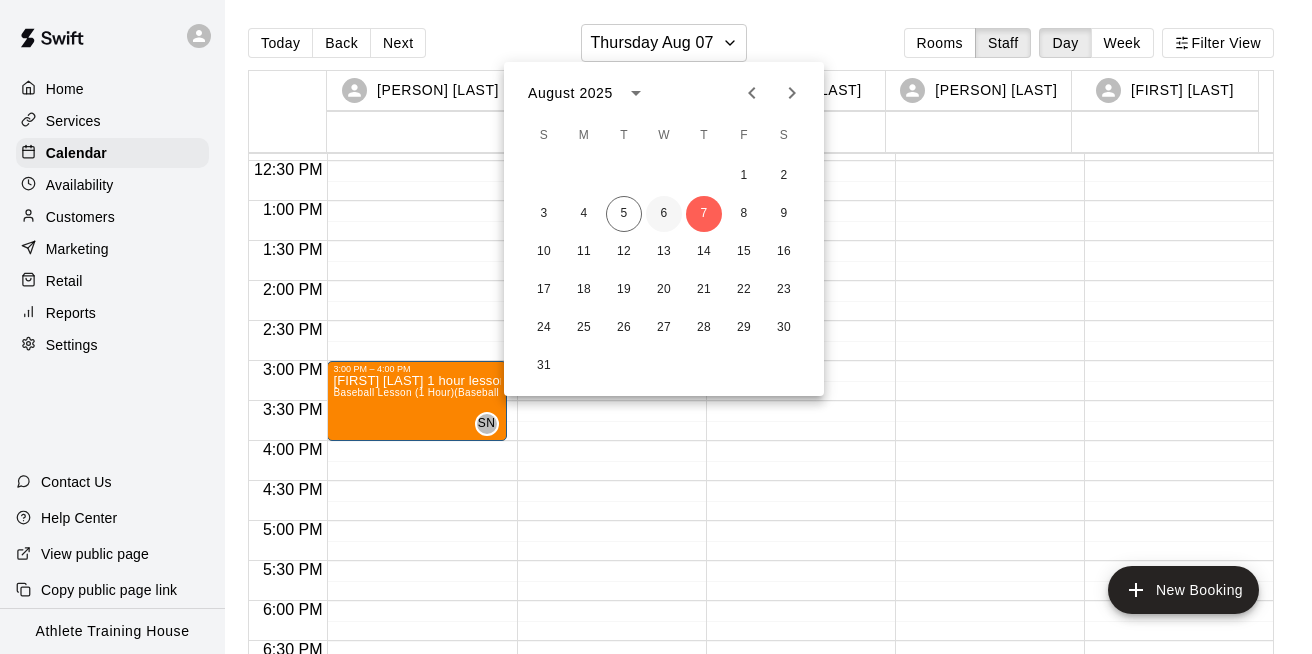 click on "6" at bounding box center (664, 214) 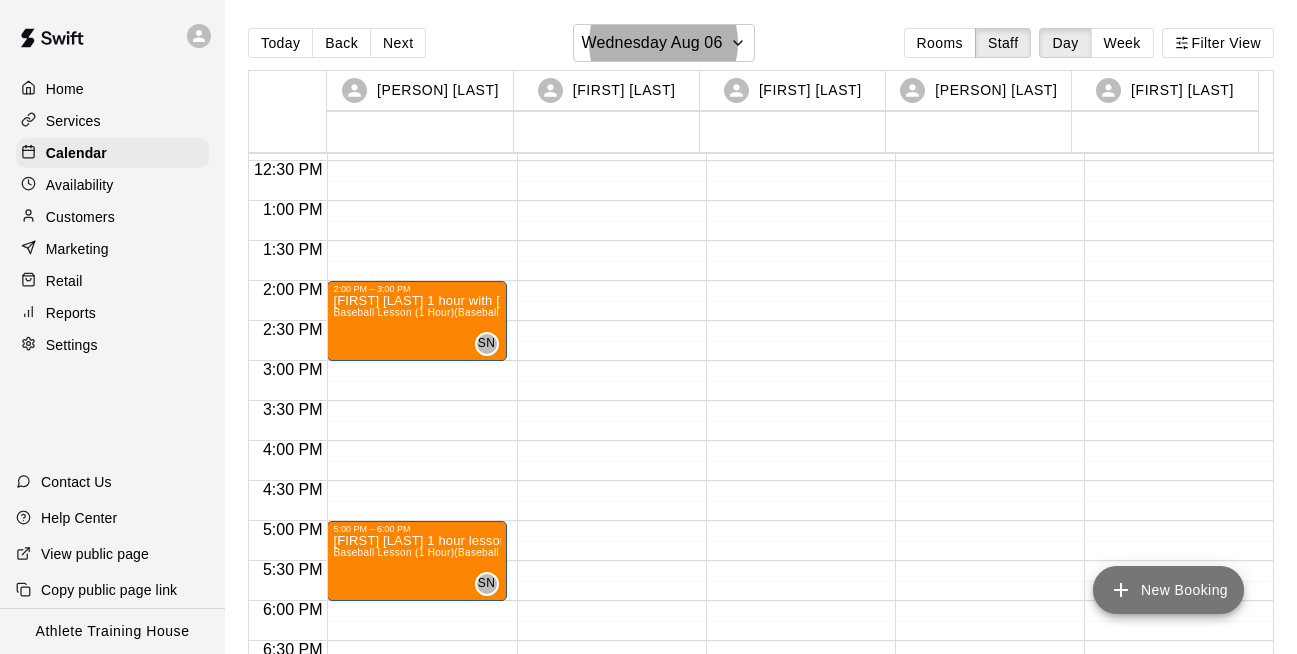 click 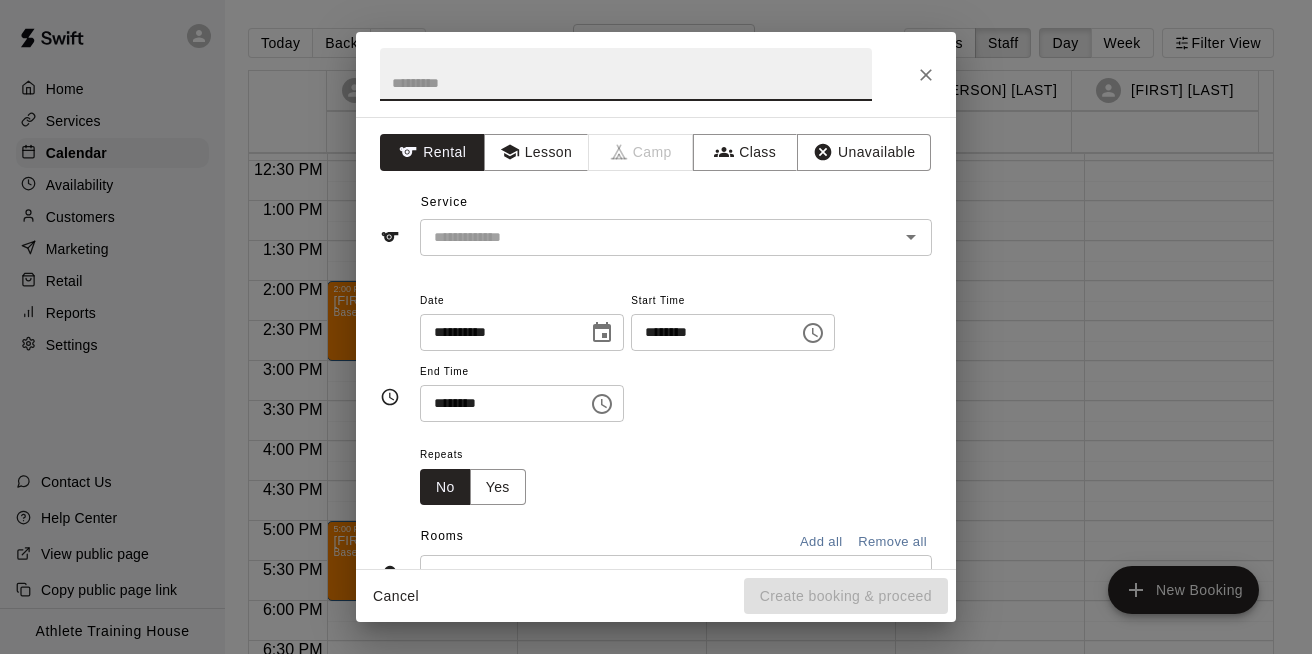 click at bounding box center [626, 74] 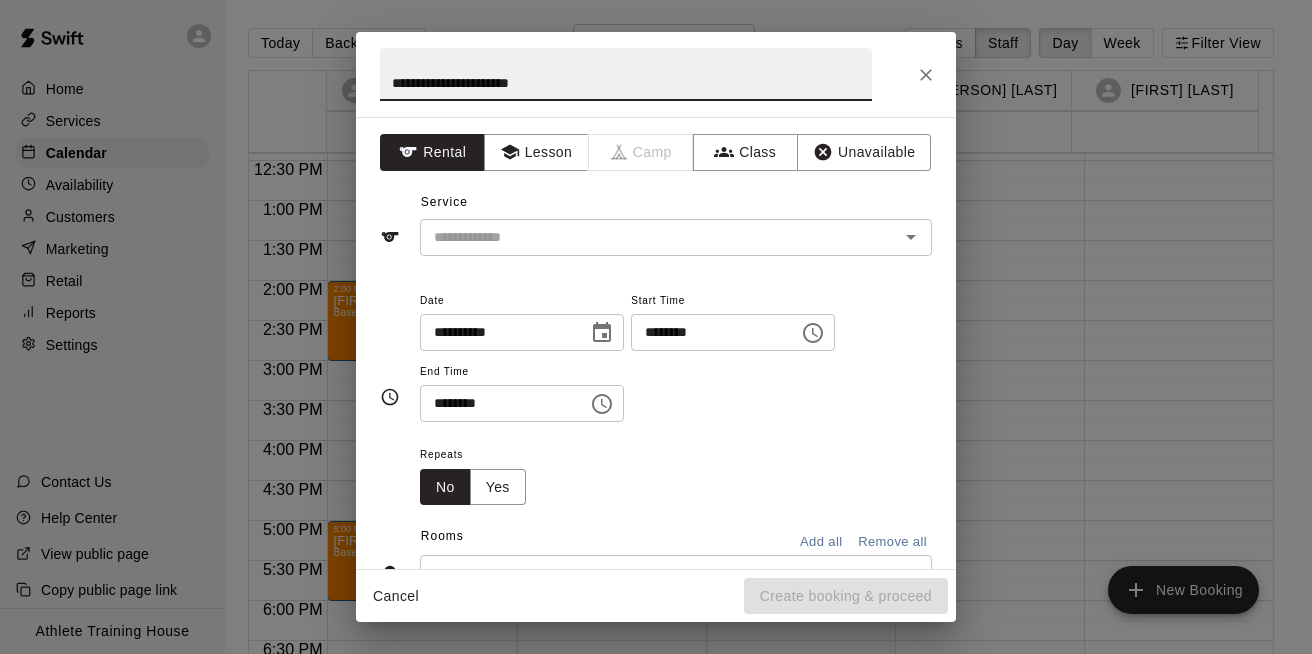 click on "**********" at bounding box center (626, 74) 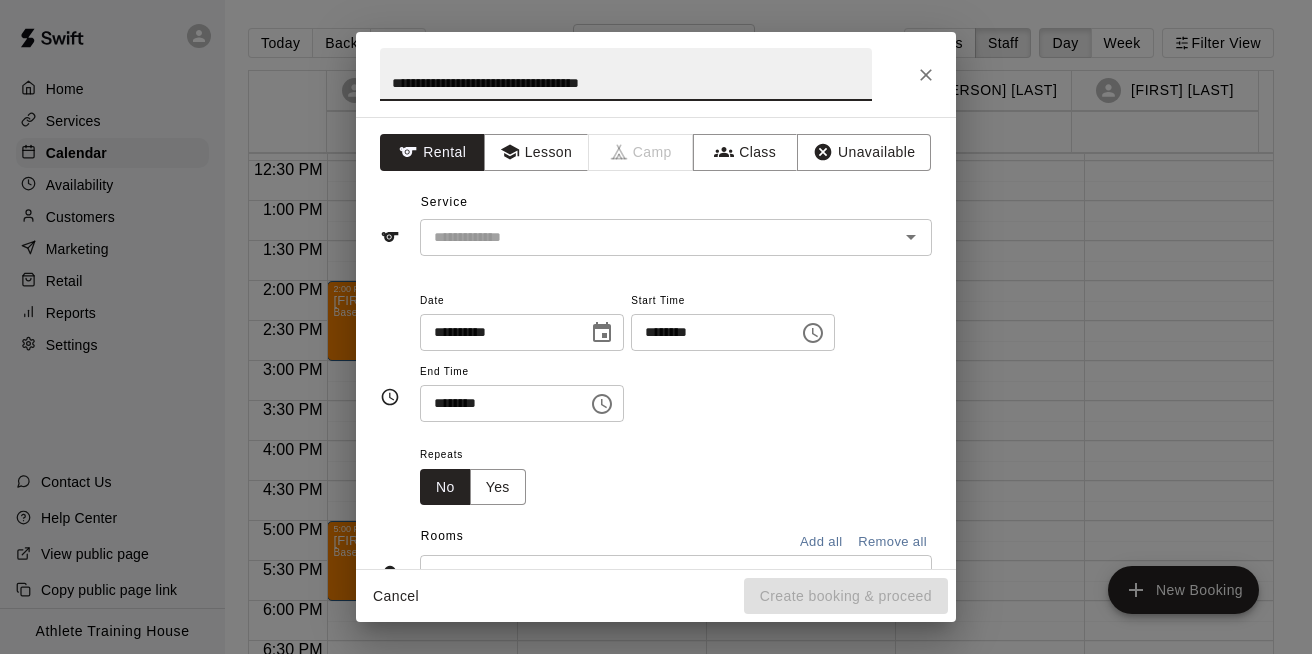 click on "**********" at bounding box center [626, 74] 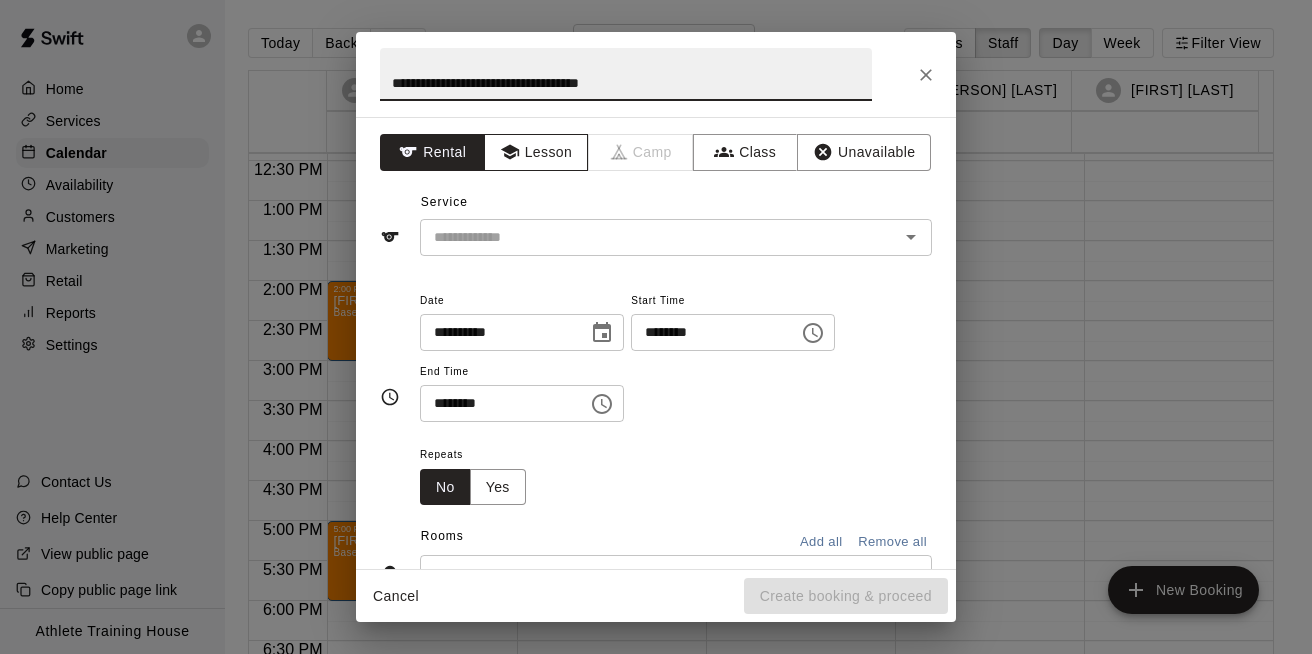 type on "**********" 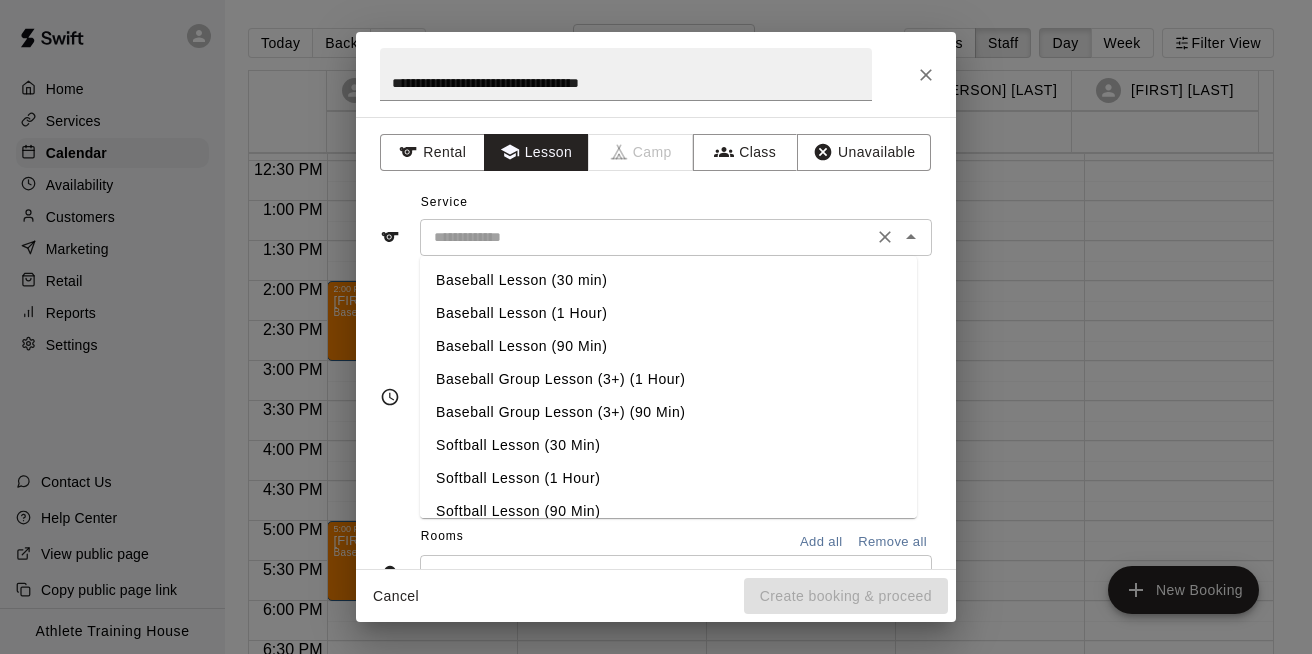 click at bounding box center [646, 237] 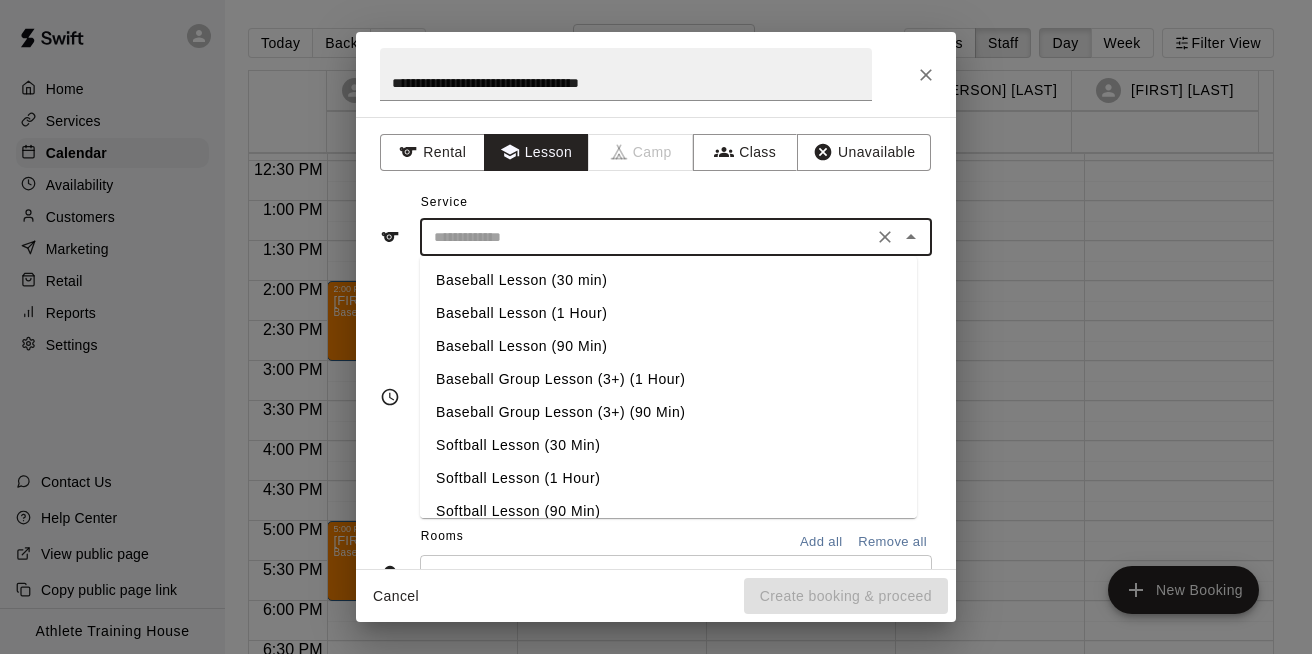 click on "Baseball Lesson (1 Hour)" at bounding box center (668, 313) 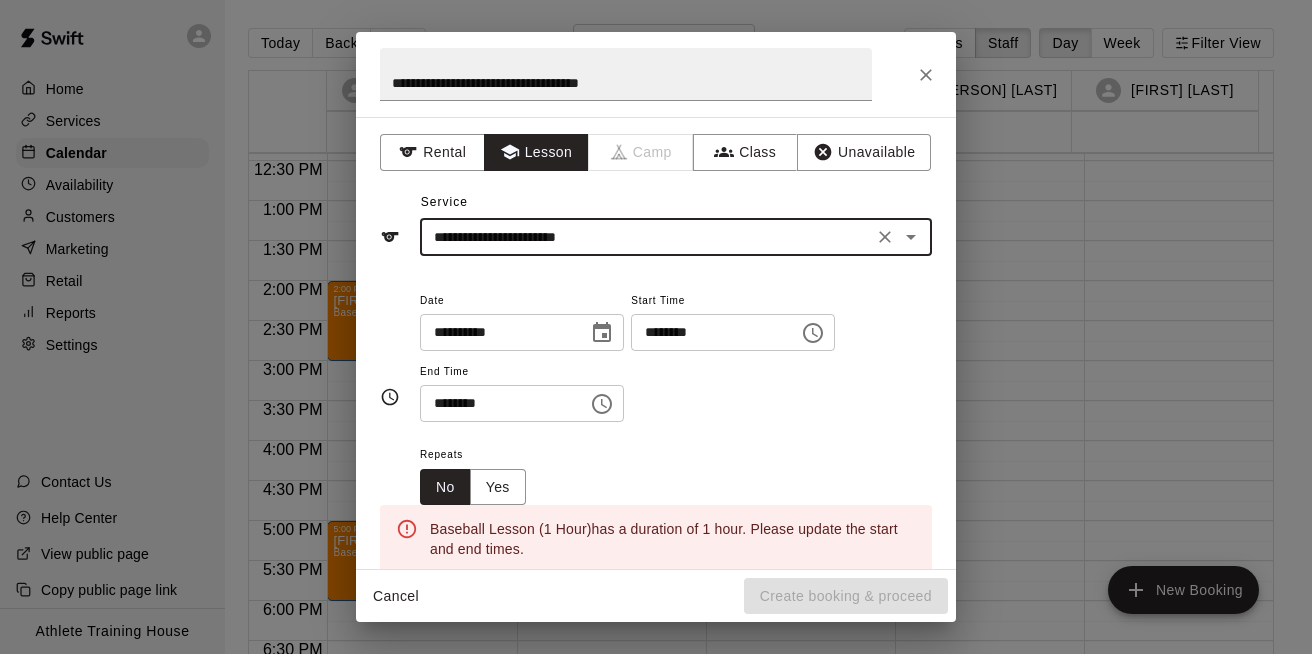 click on "********" at bounding box center [708, 332] 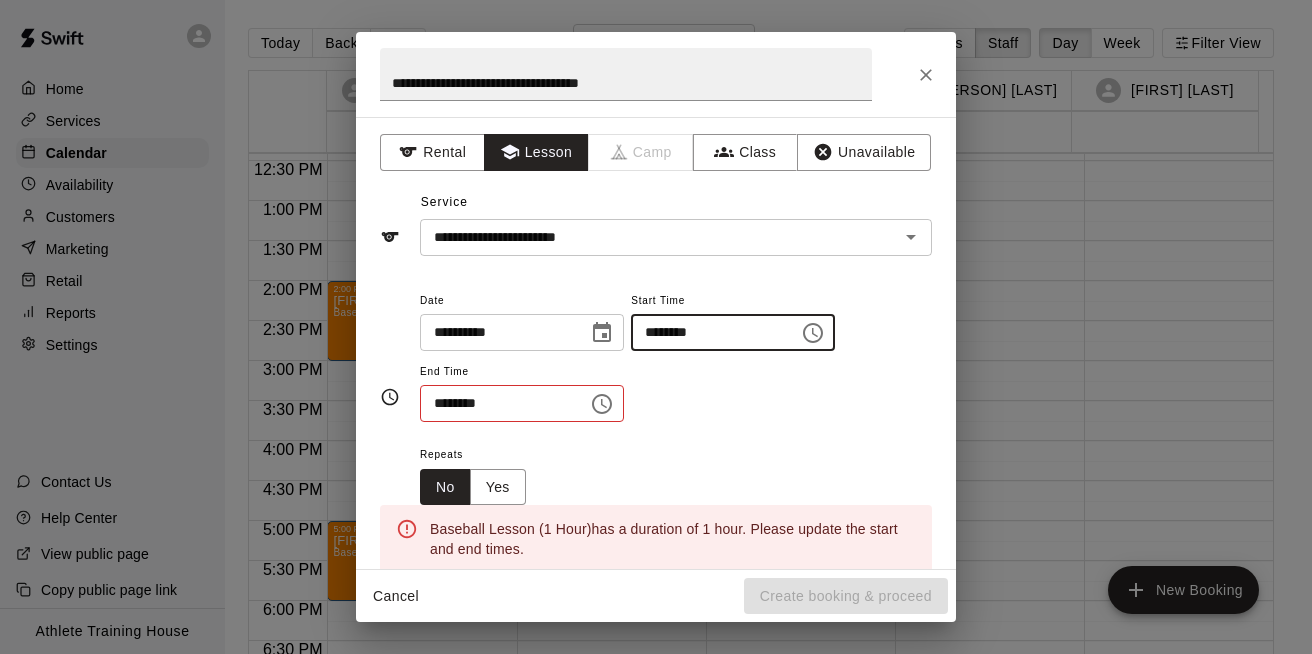 type on "********" 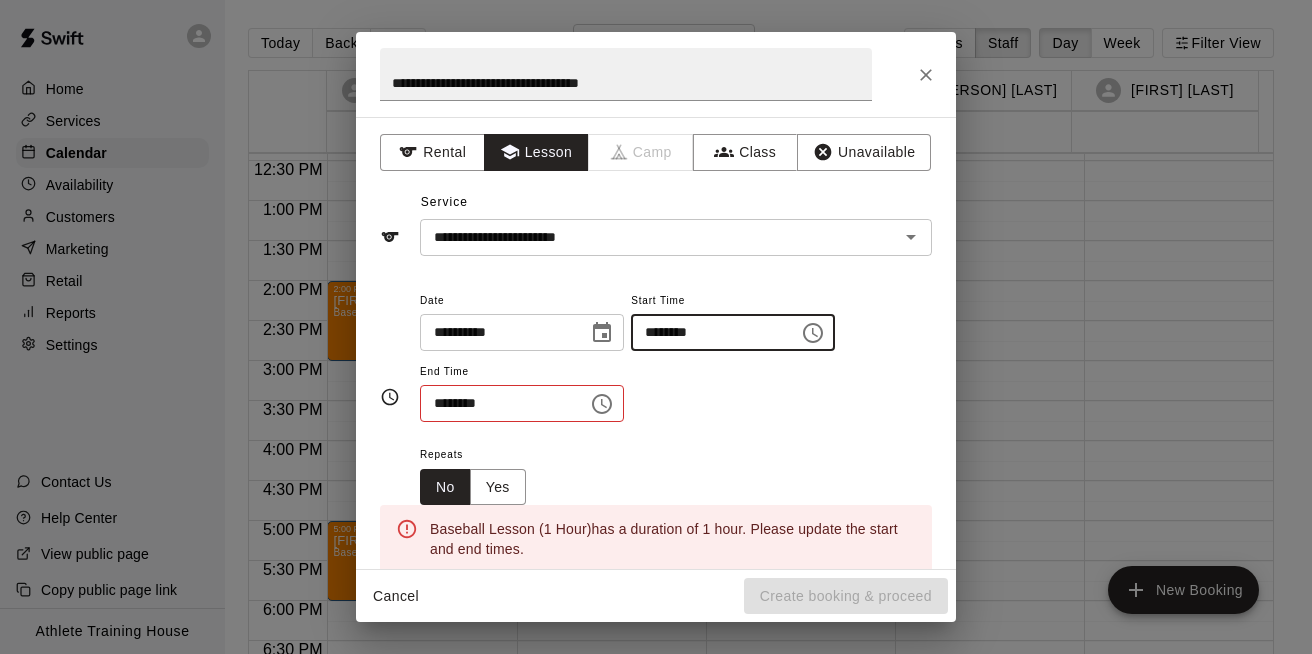 click on "********" at bounding box center [497, 403] 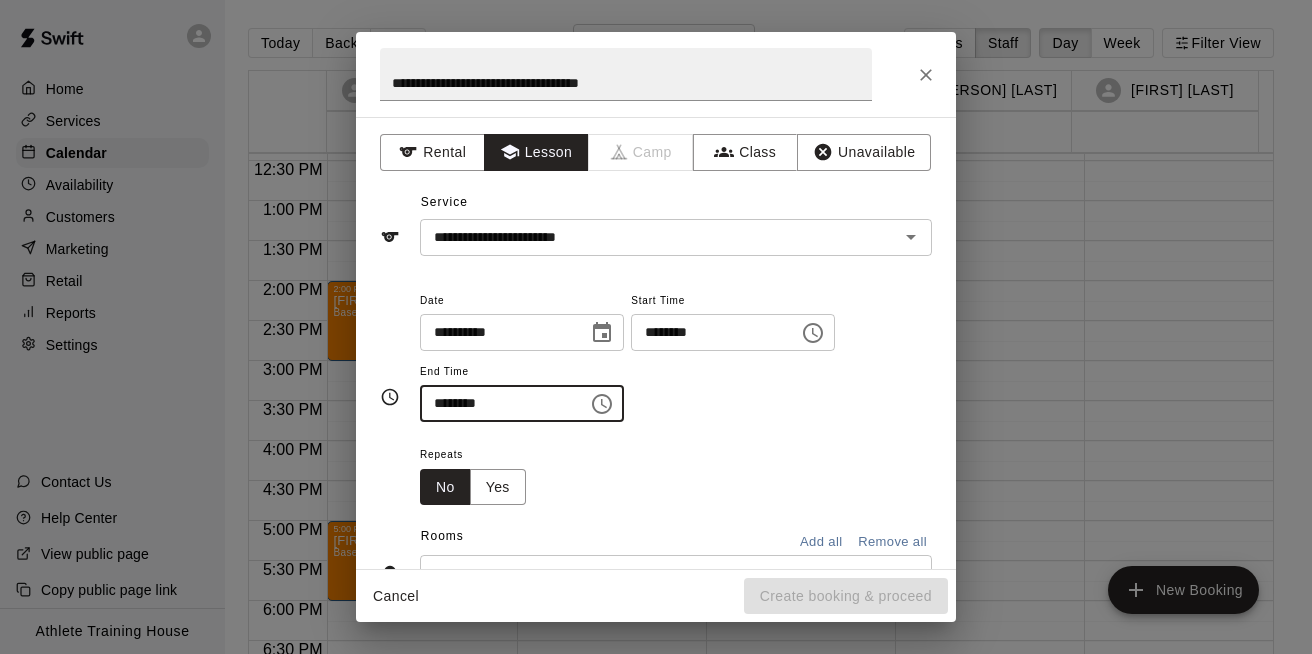 scroll, scrollTop: 201, scrollLeft: 0, axis: vertical 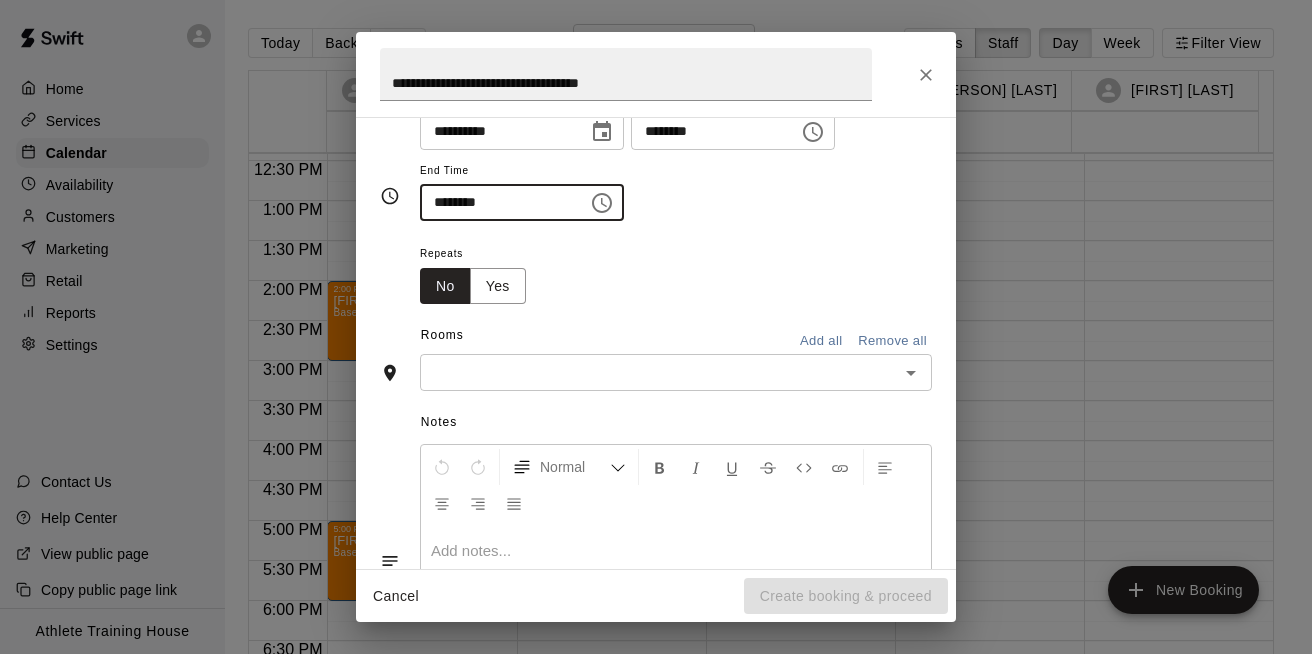 type on "********" 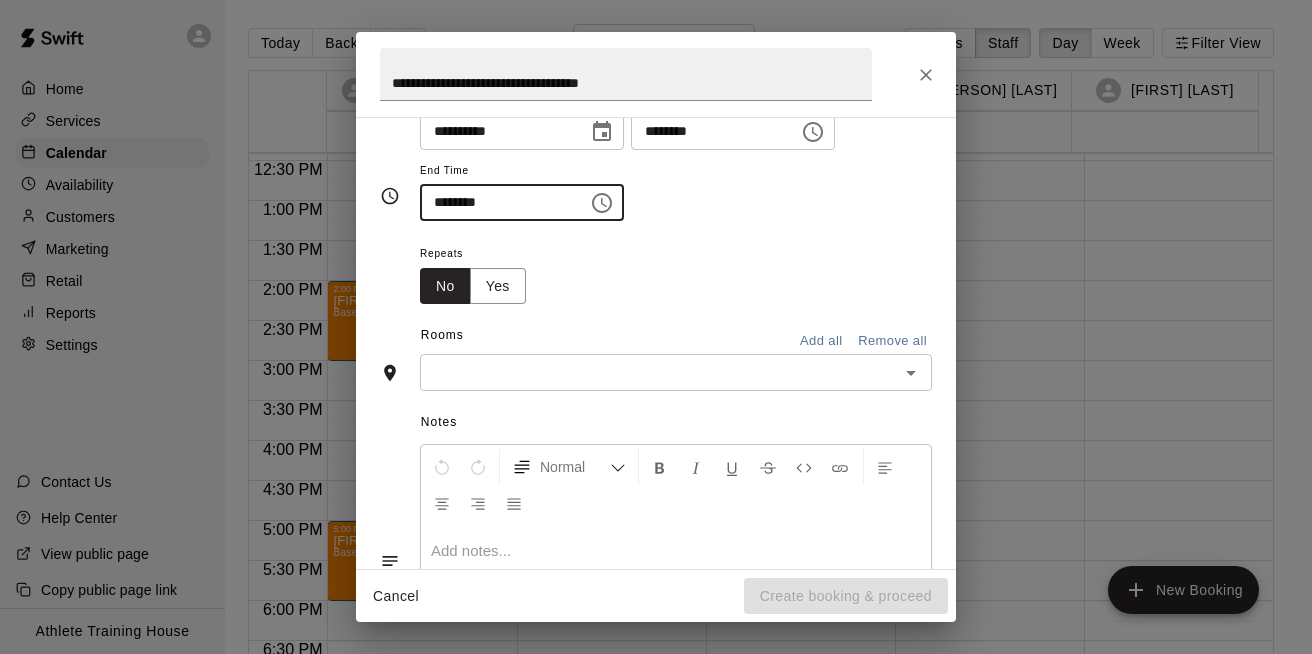 click at bounding box center [659, 372] 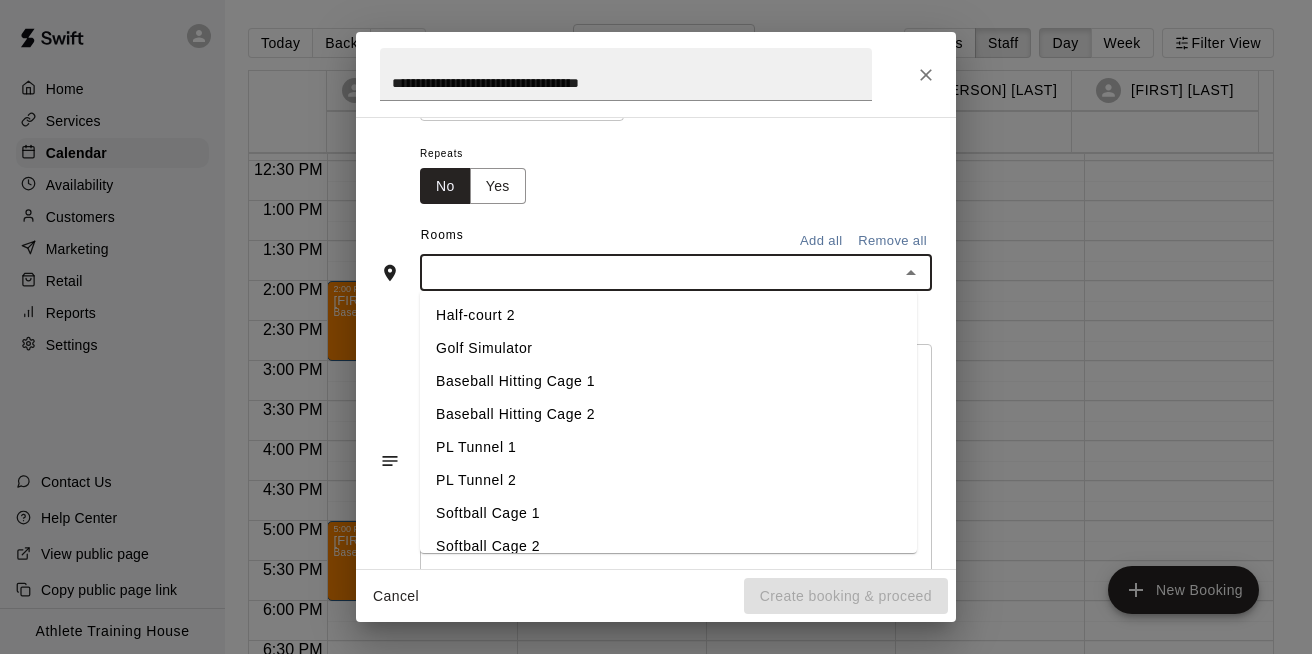click on "Baseball Hitting Cage 1" at bounding box center (668, 381) 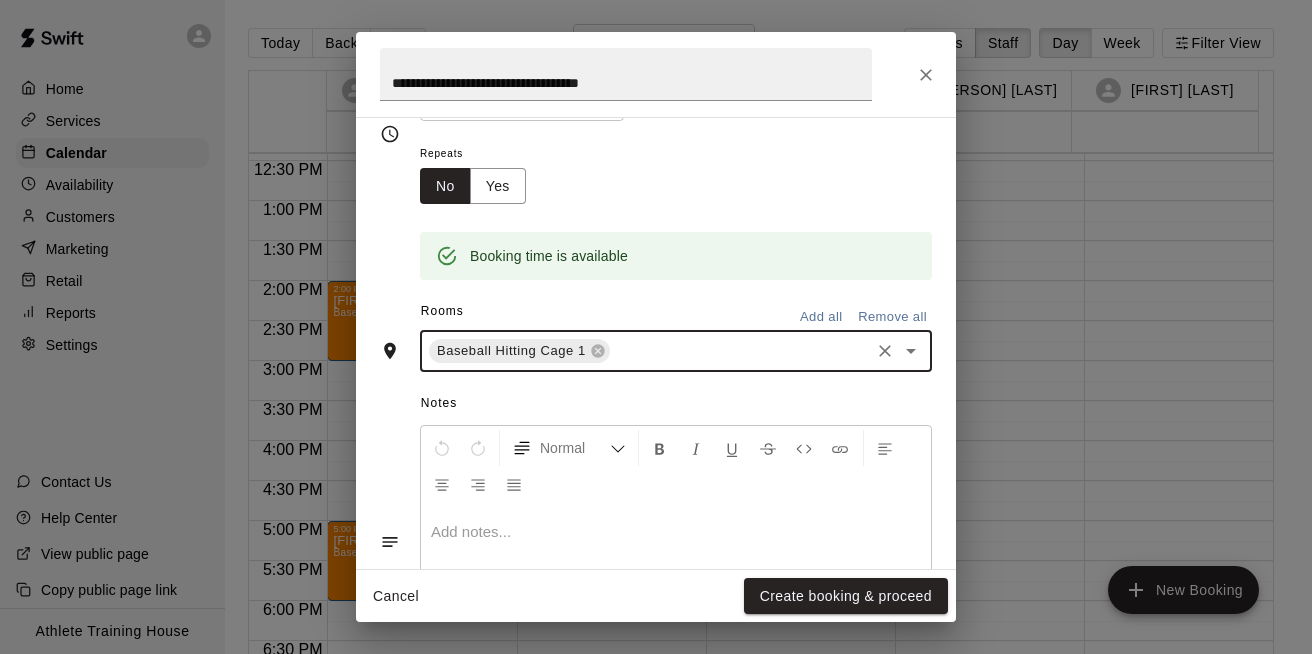 scroll, scrollTop: 427, scrollLeft: 0, axis: vertical 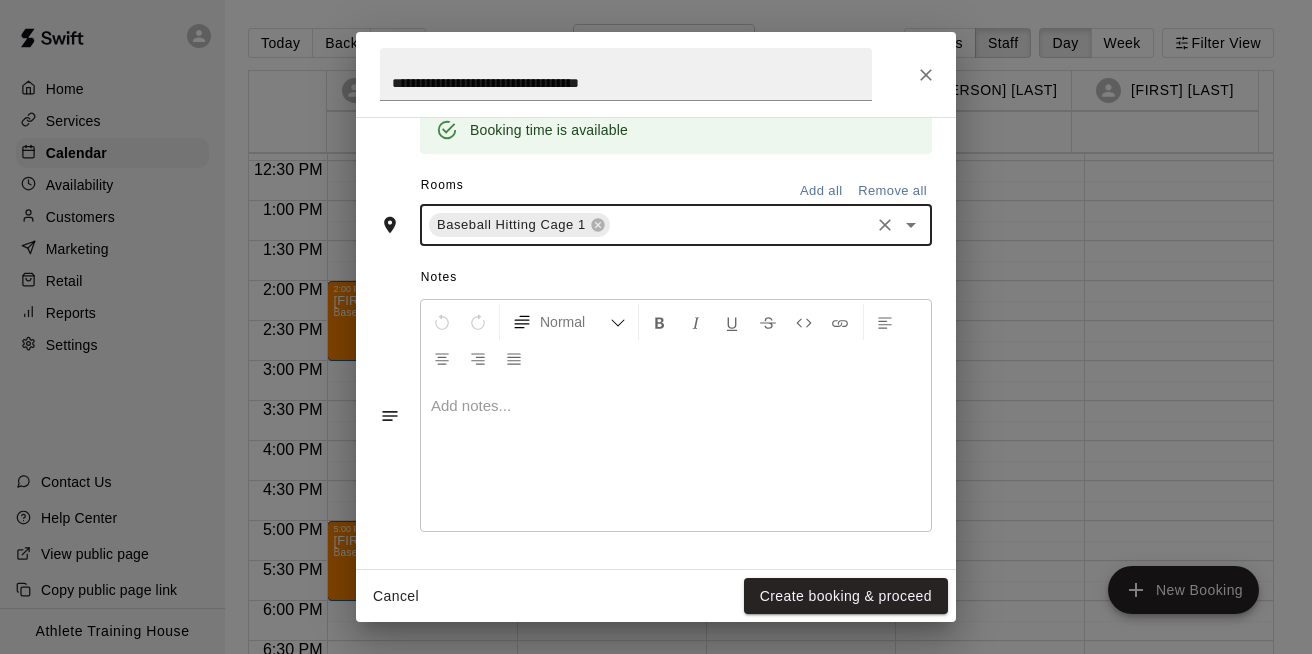 click at bounding box center (676, 406) 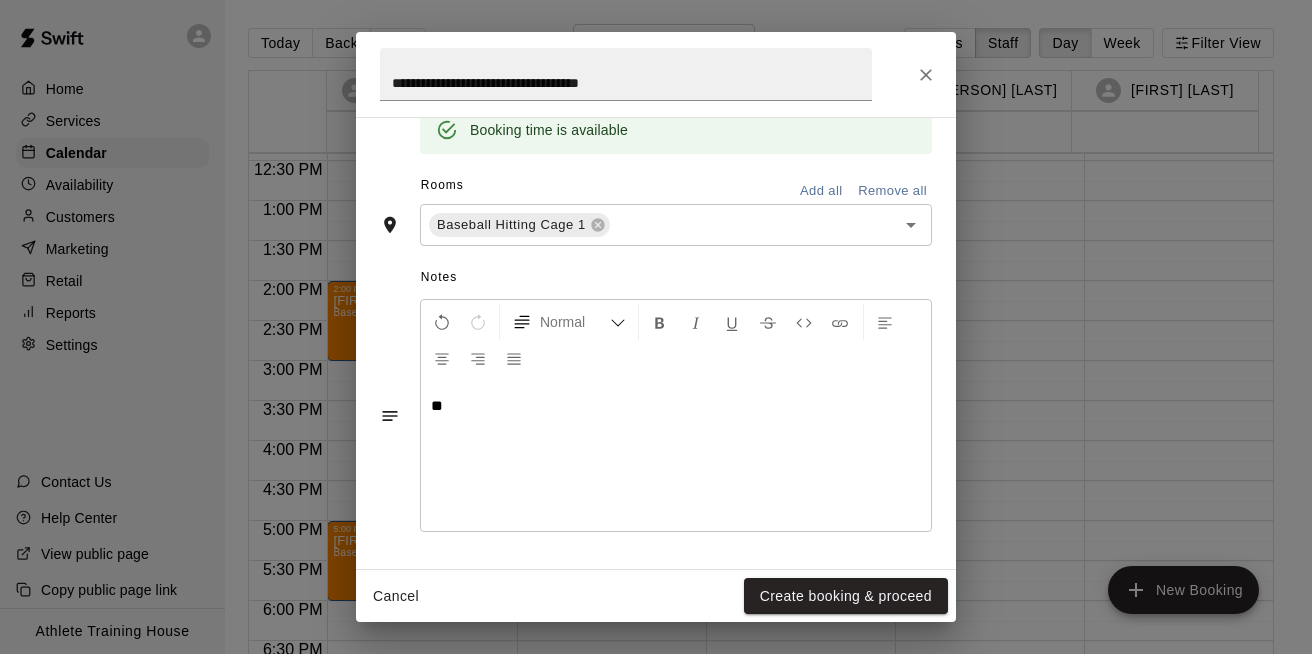 type 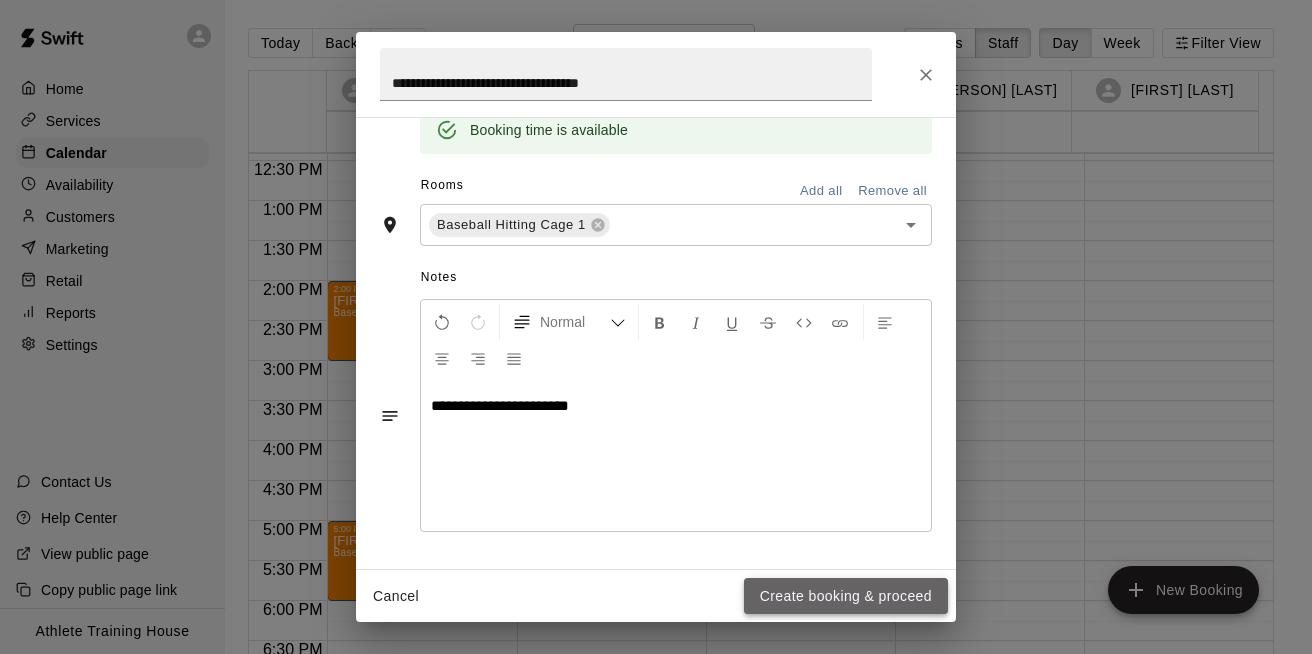 click on "Create booking & proceed" at bounding box center (846, 596) 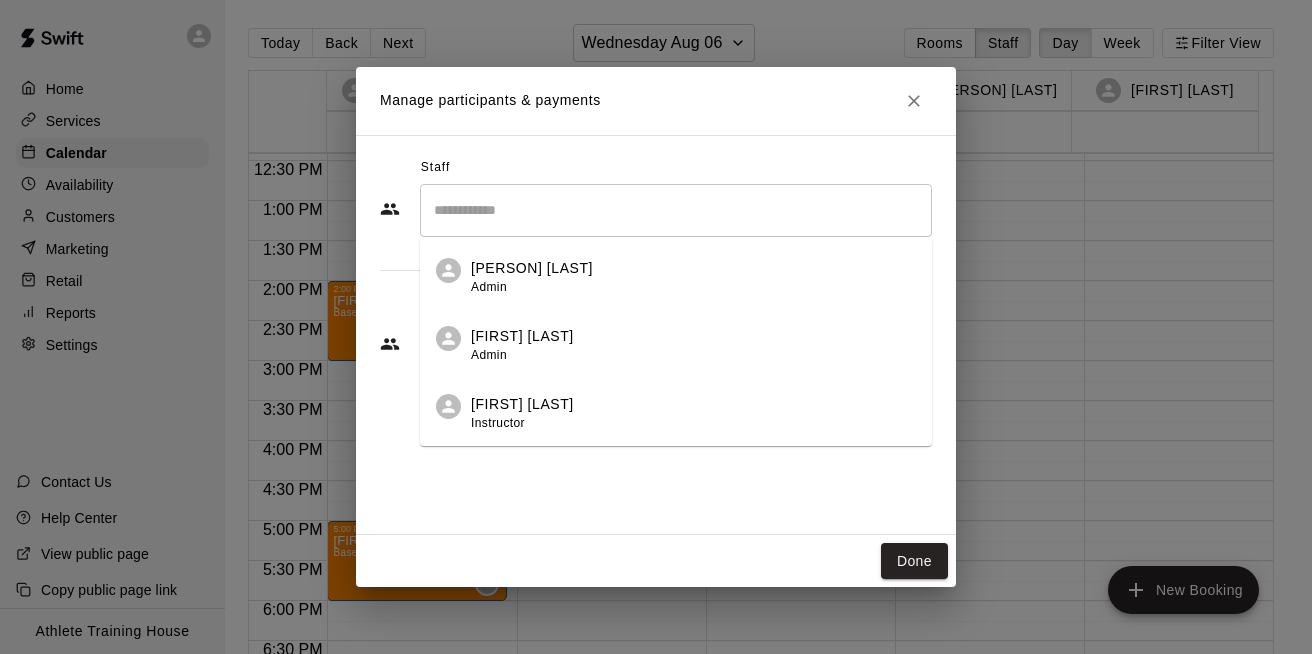 click at bounding box center [676, 210] 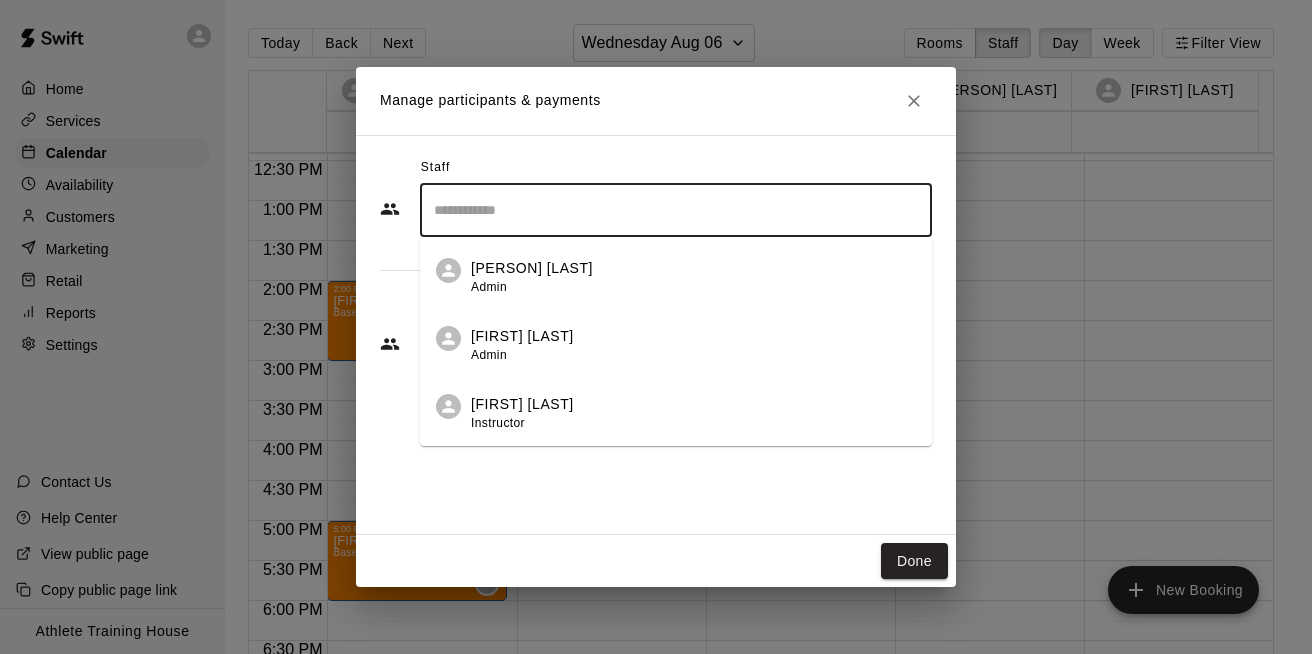 click on "[PERSON] [LAST] Admin" at bounding box center [693, 277] 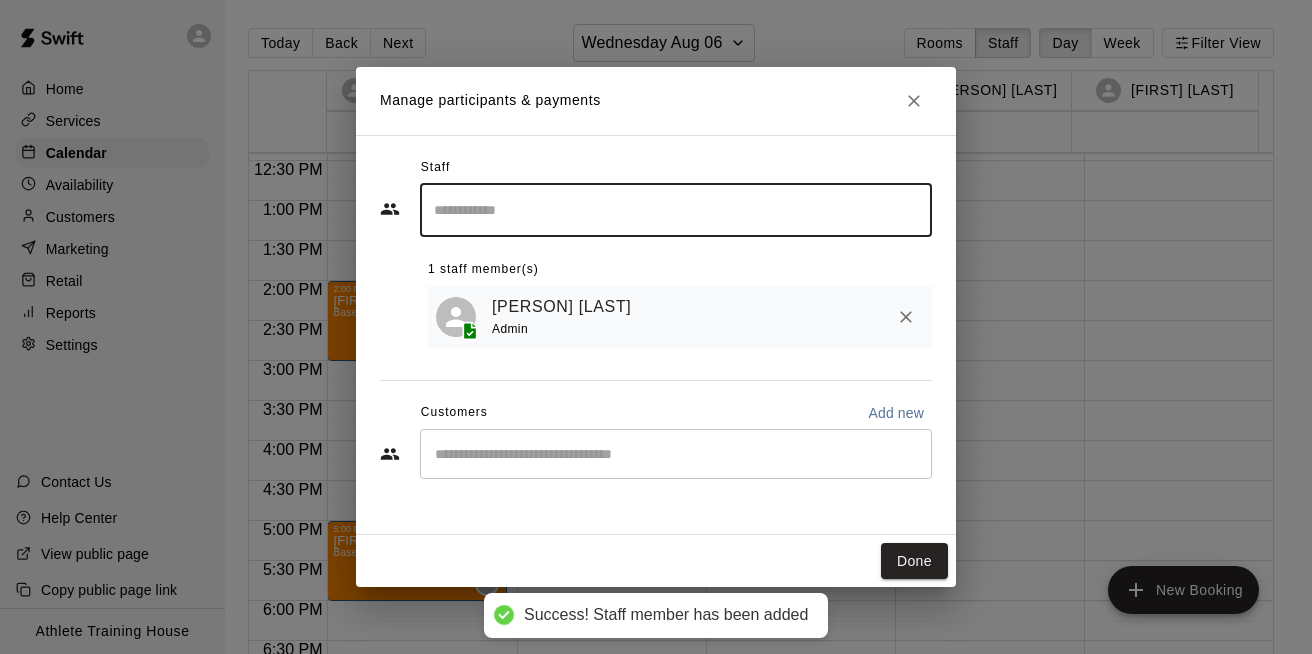 click on "Done" at bounding box center (914, 561) 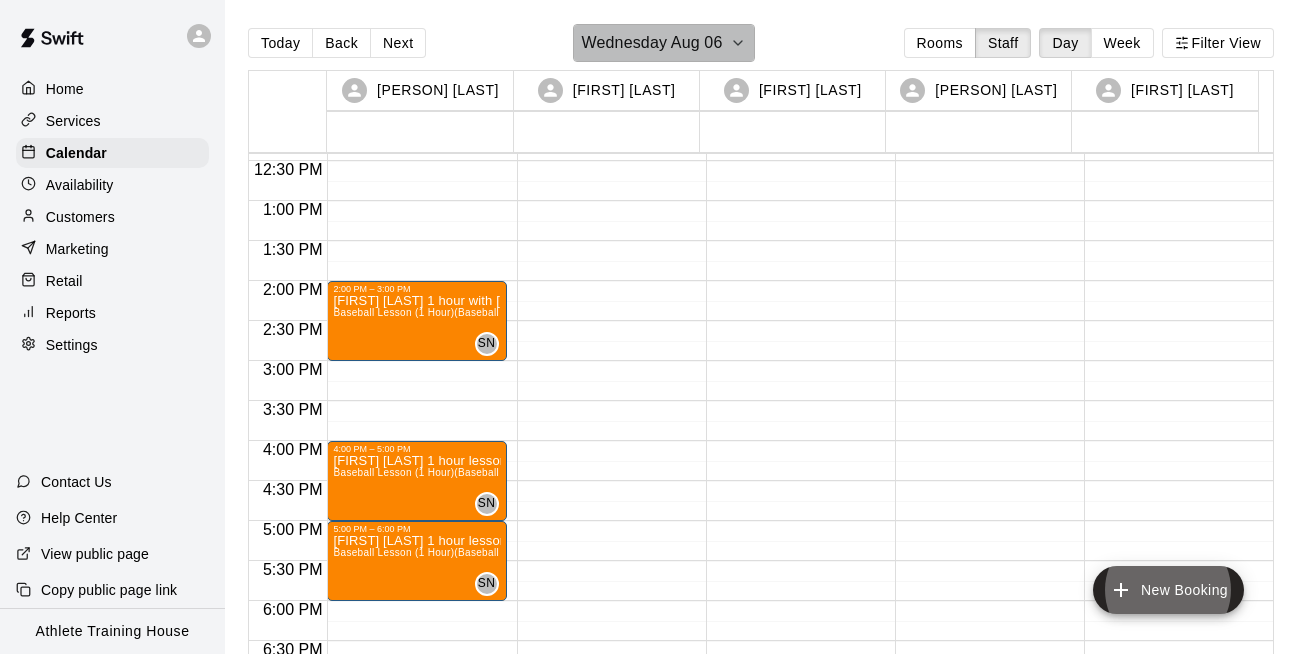 click 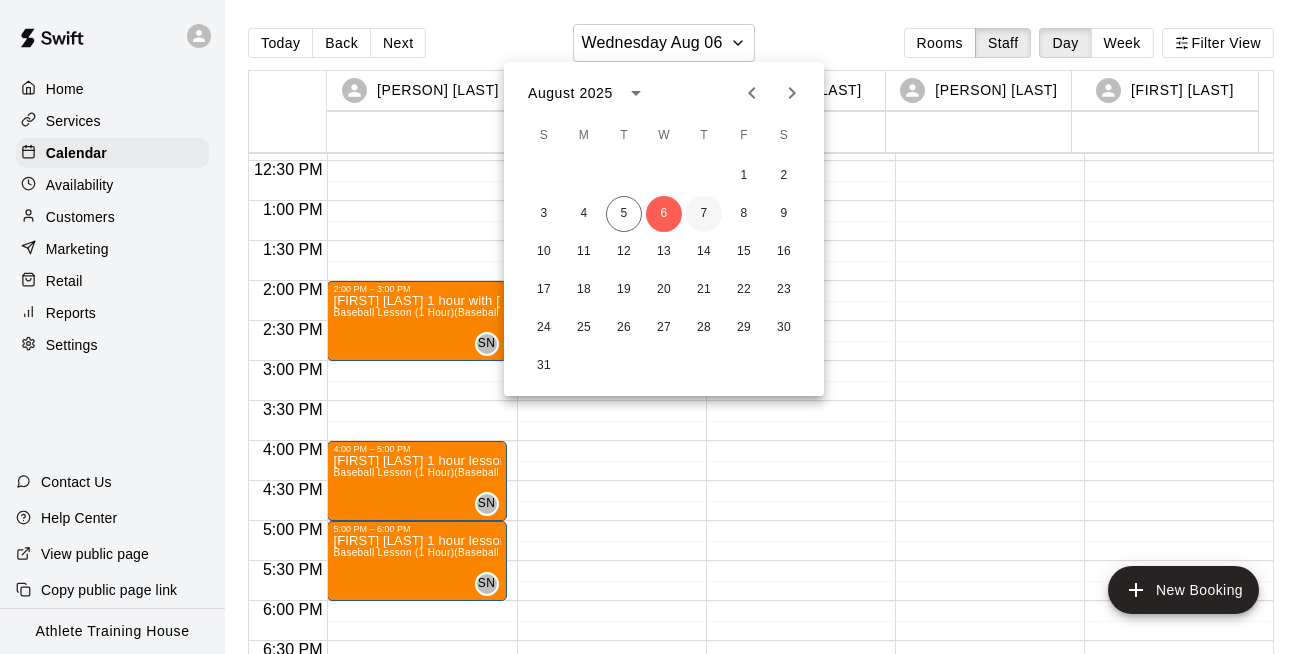 click on "7" at bounding box center (704, 214) 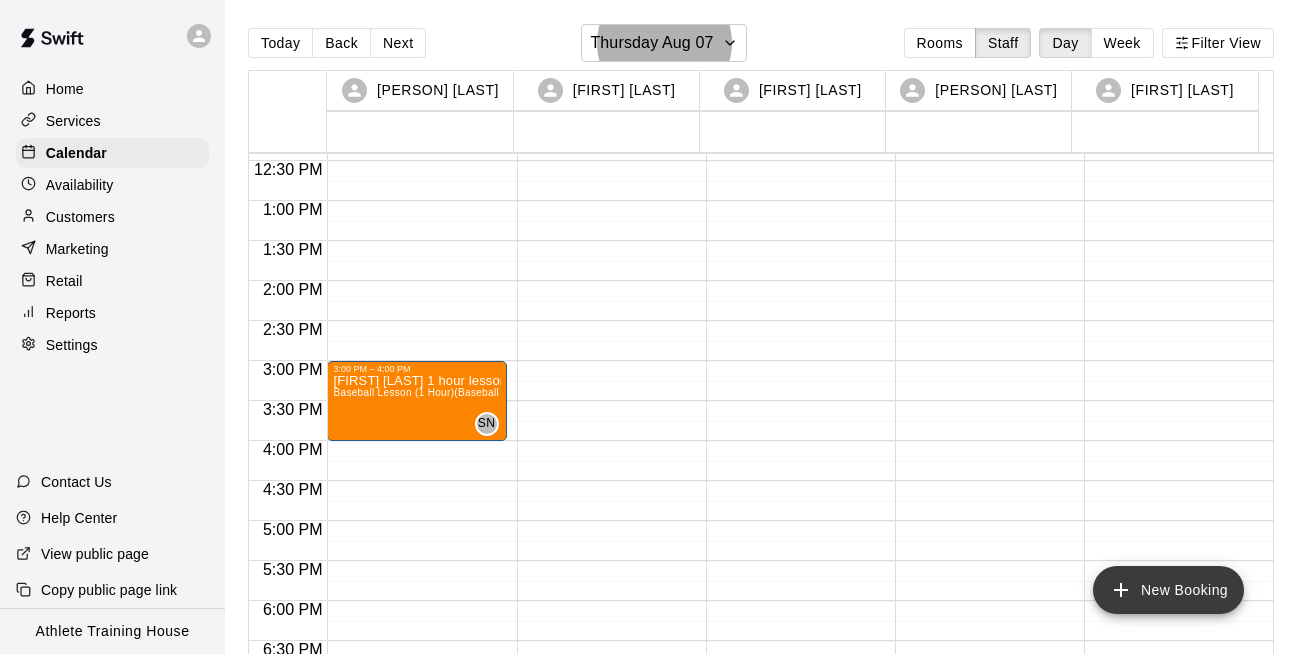click 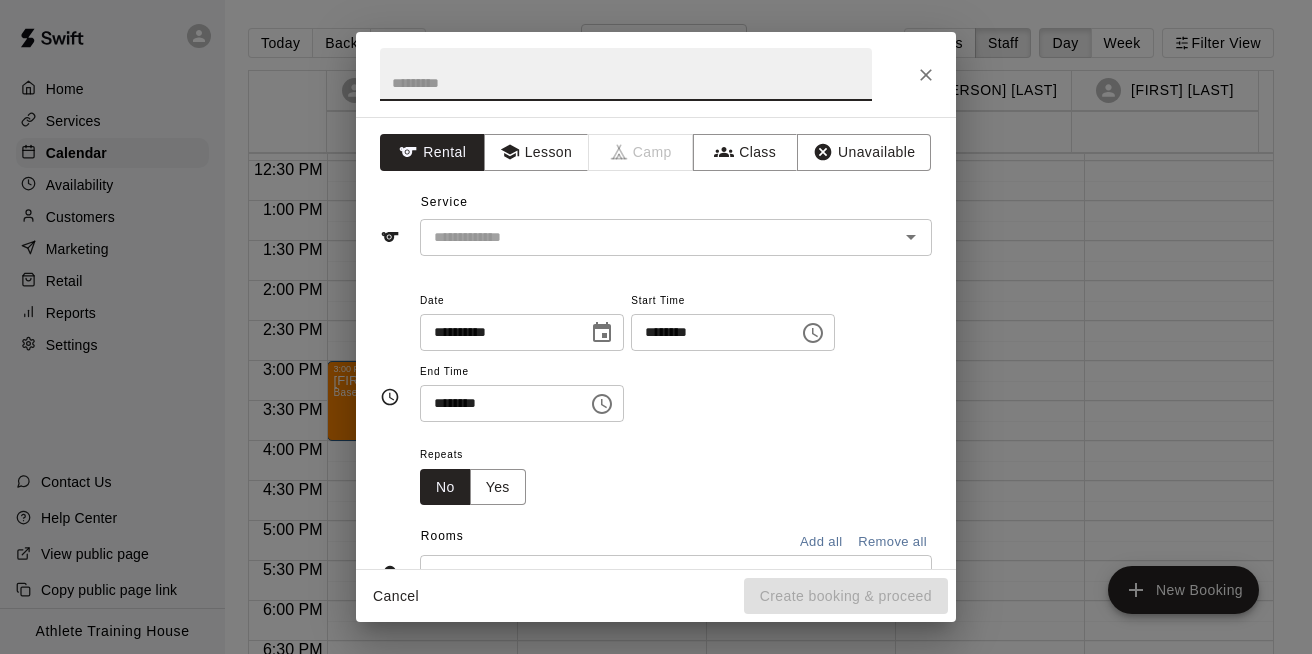 click at bounding box center [626, 74] 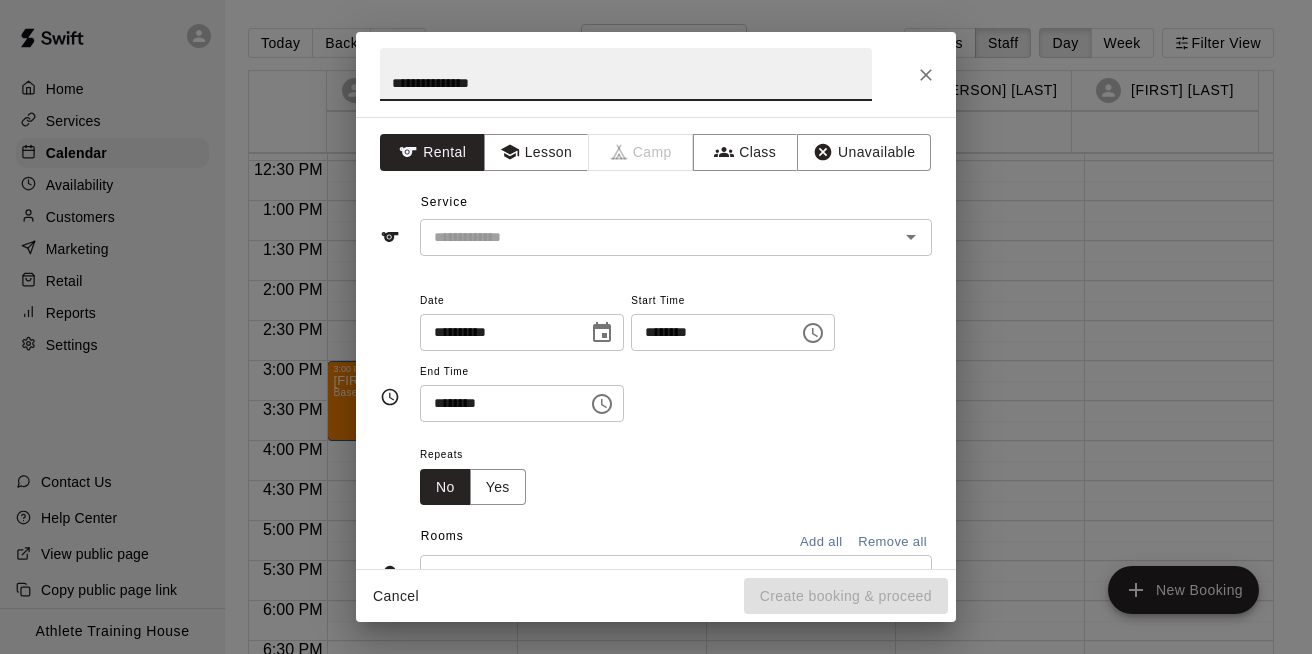 click on "**********" at bounding box center (626, 74) 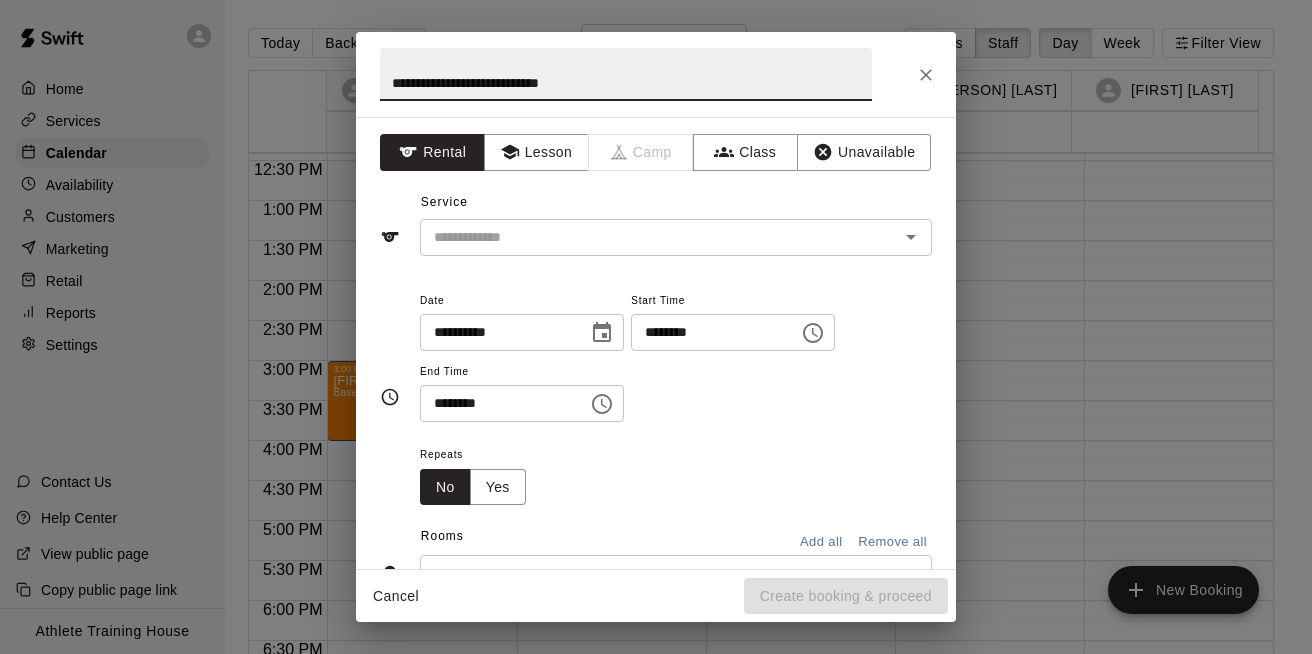 click on "**********" at bounding box center [626, 74] 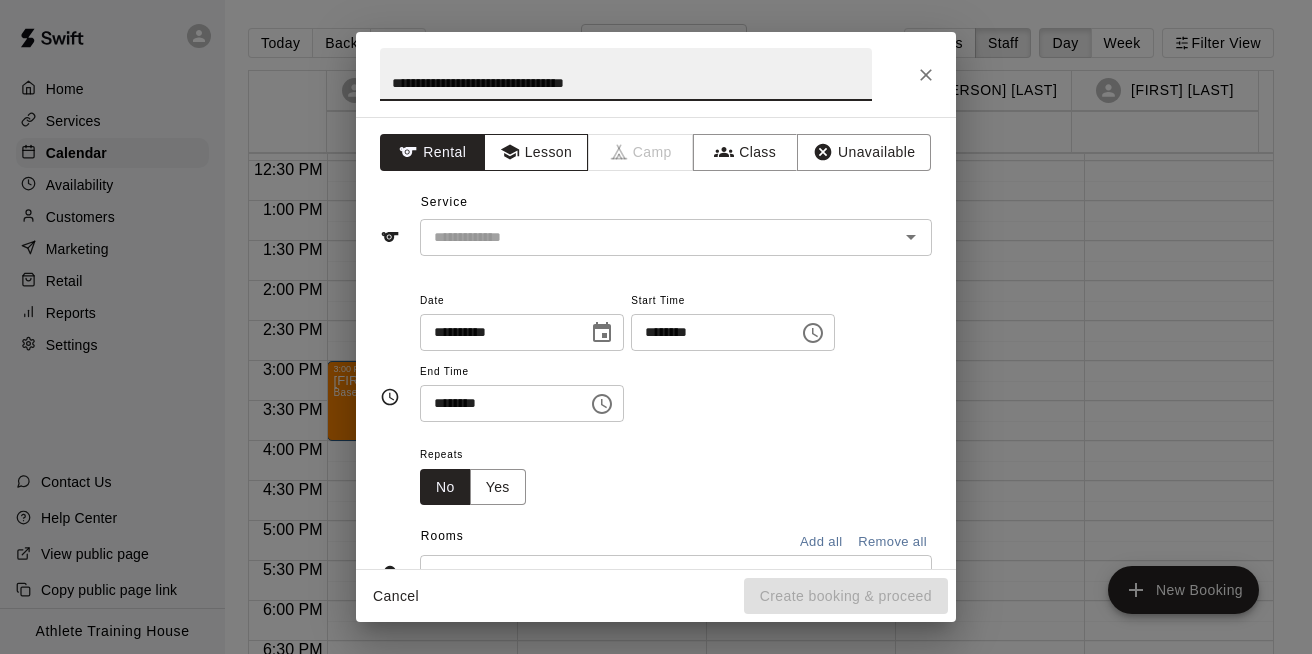 type on "**********" 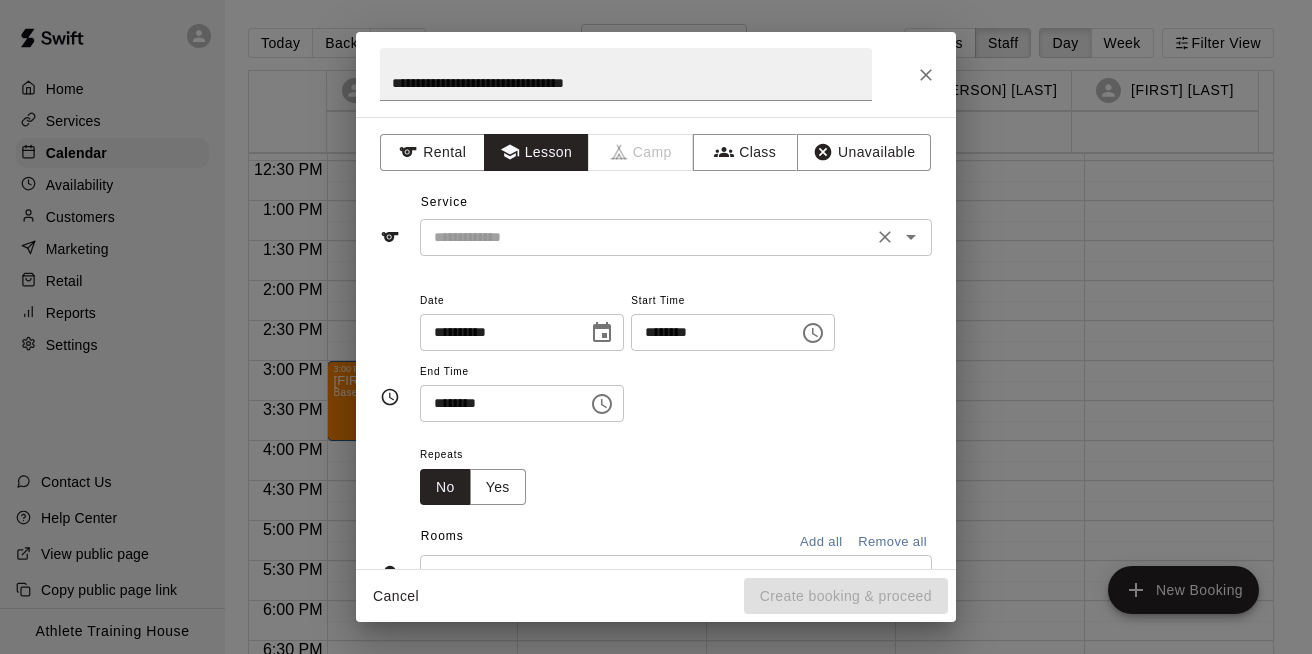 click at bounding box center (646, 237) 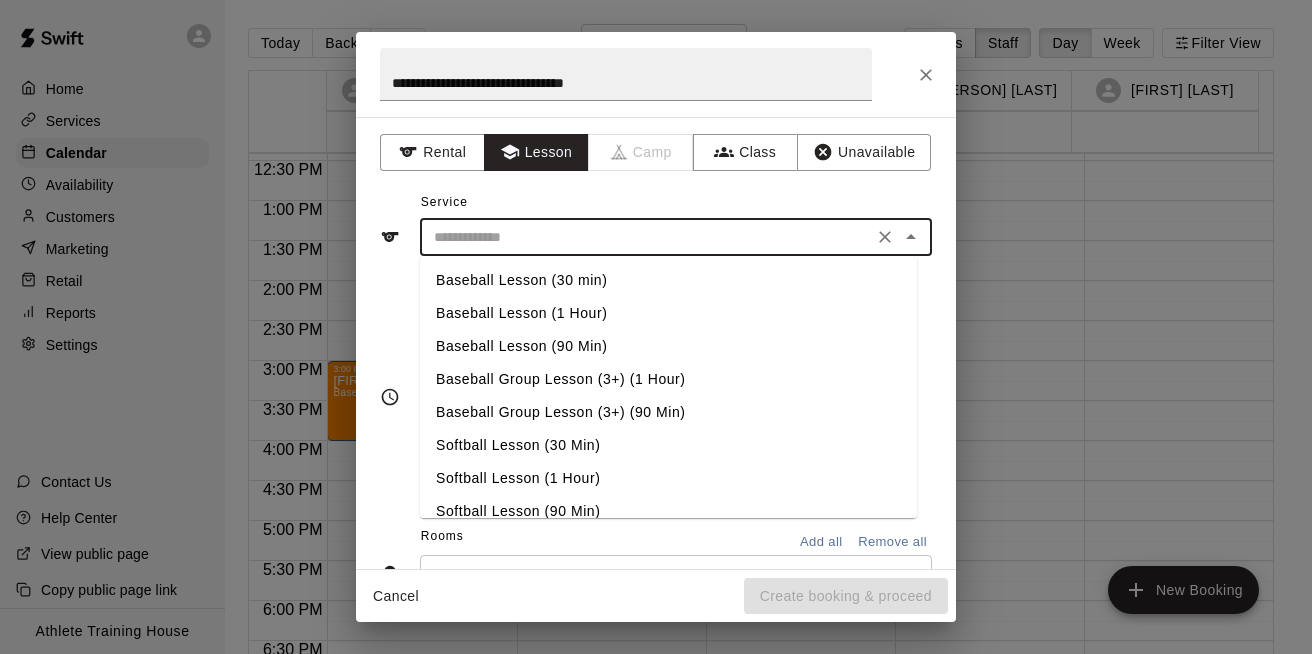 click on "Baseball Lesson (1 Hour)" at bounding box center (668, 313) 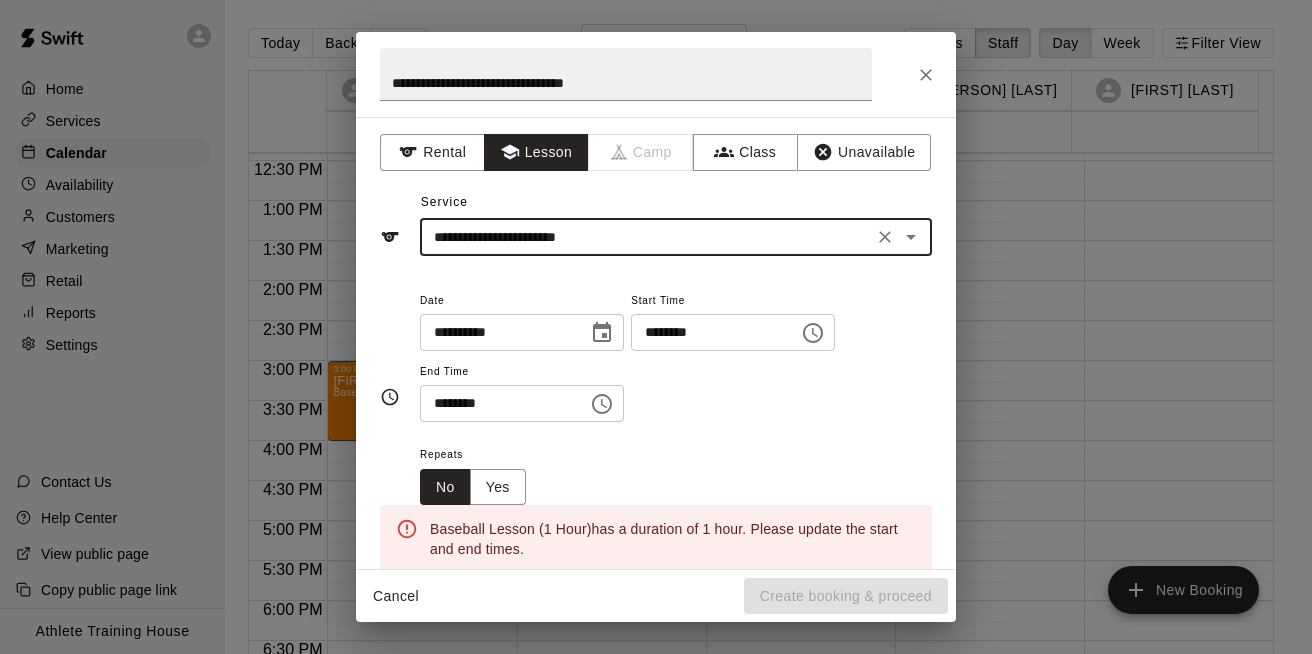 scroll, scrollTop: 100, scrollLeft: 0, axis: vertical 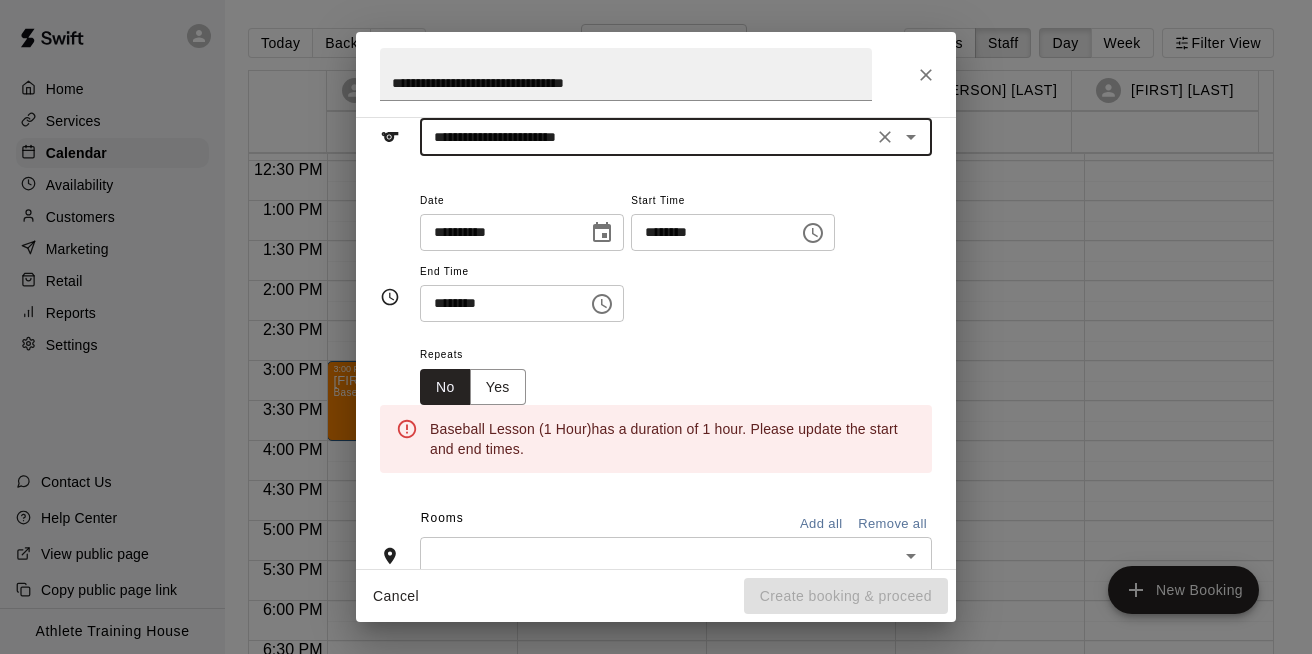 click on "********" at bounding box center [708, 232] 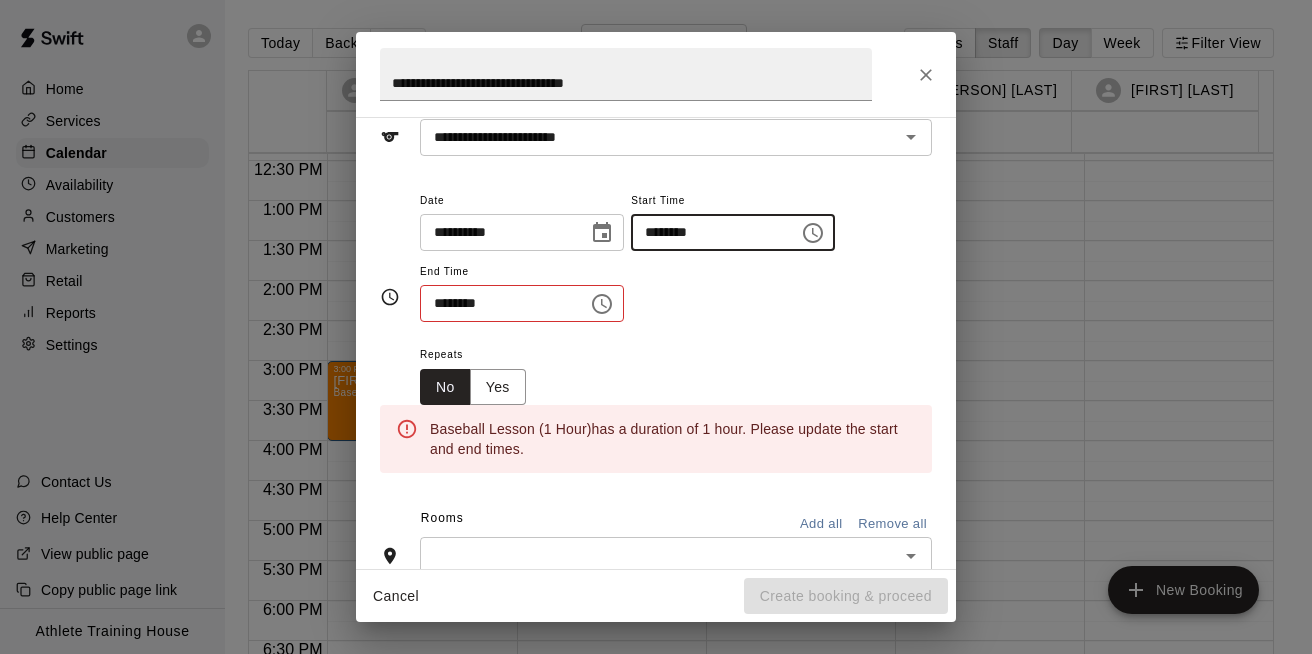 type on "********" 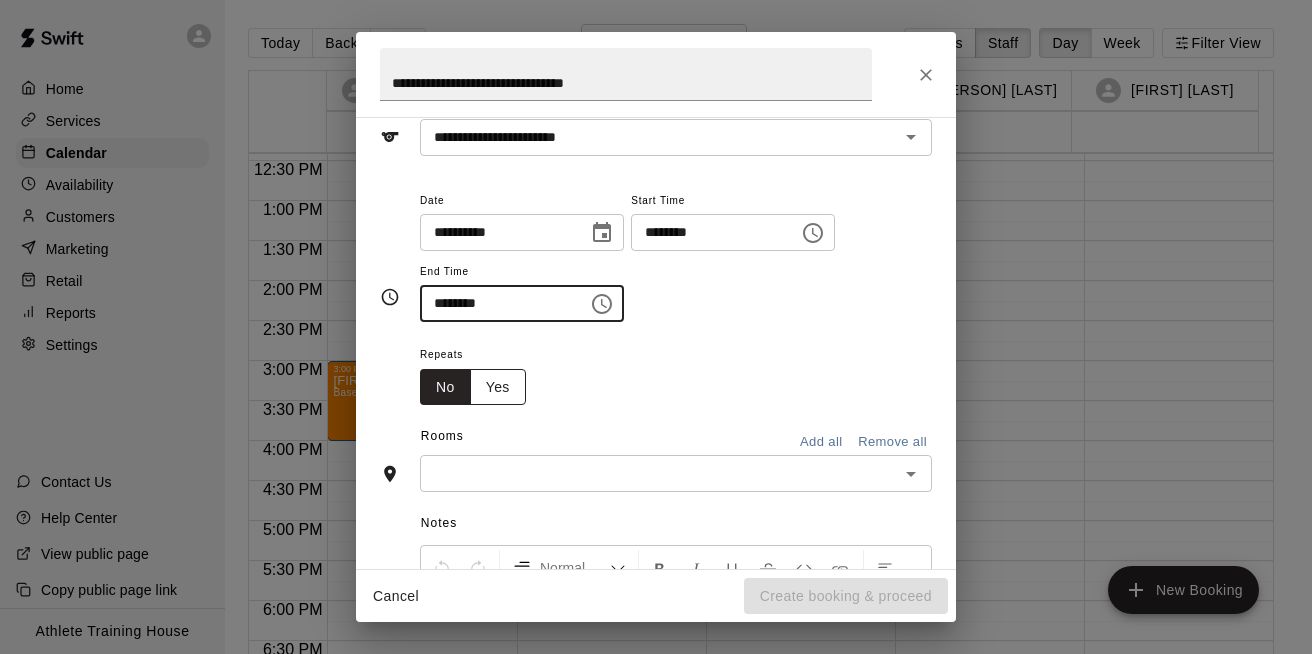 scroll, scrollTop: 301, scrollLeft: 0, axis: vertical 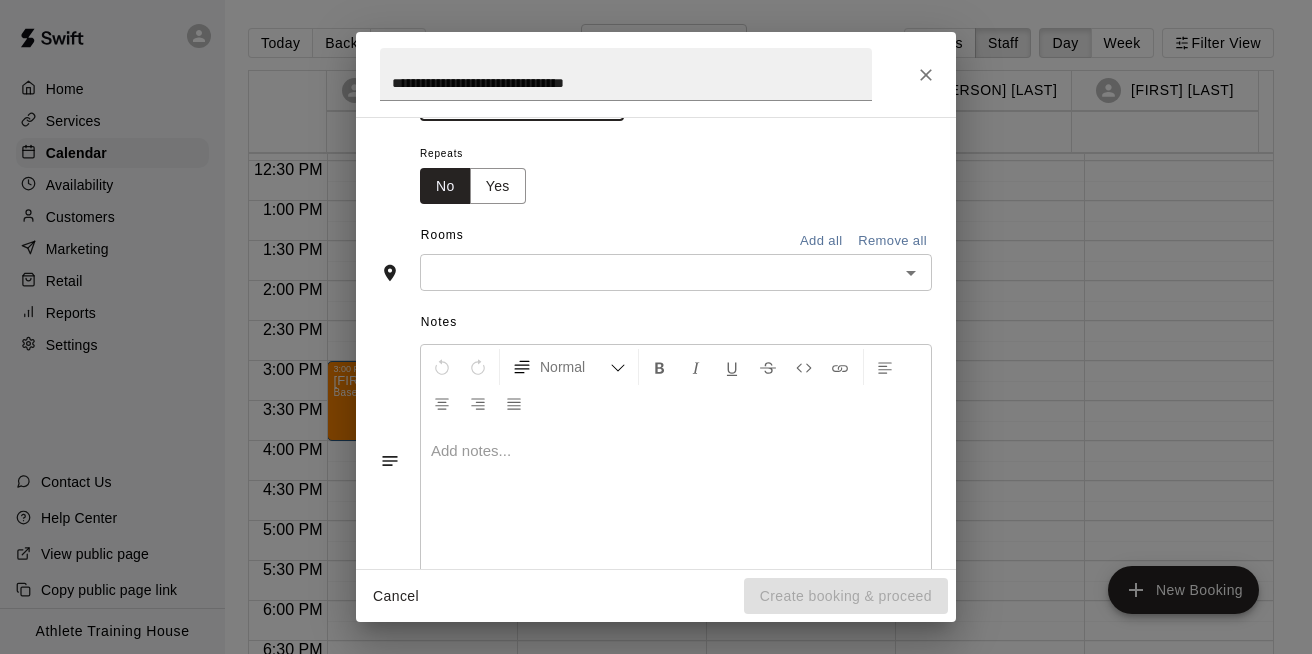 type on "********" 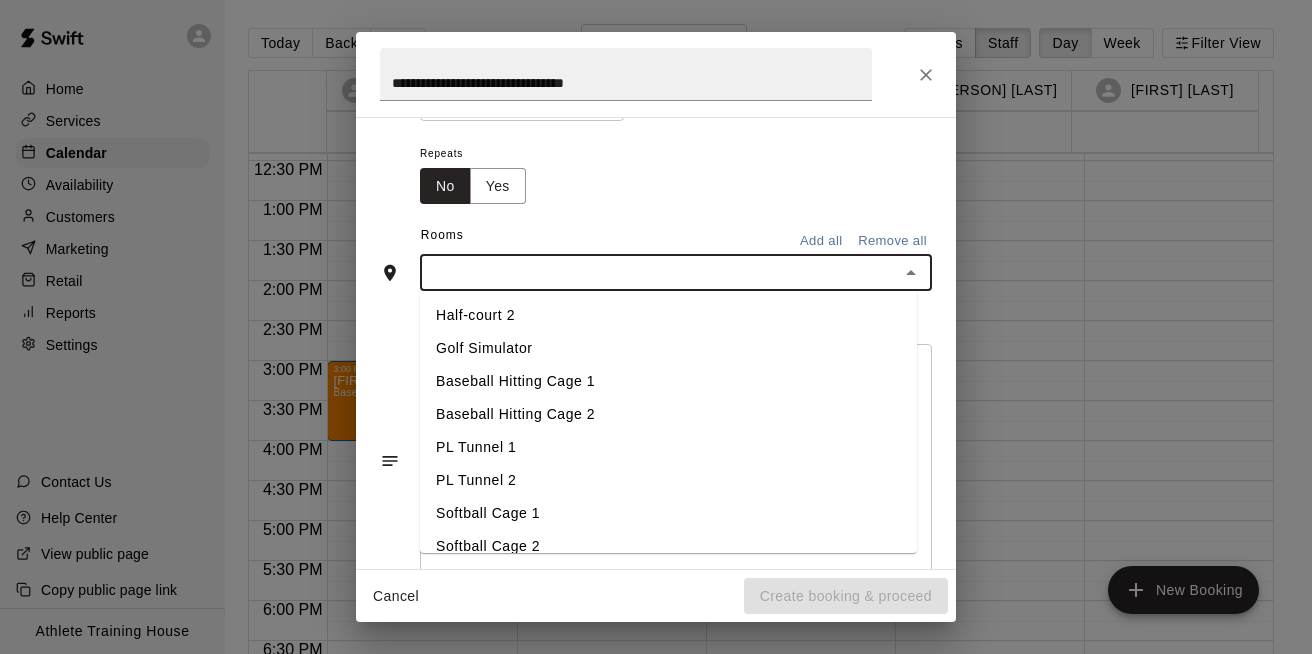 click on "Baseball Hitting Cage 1" at bounding box center [668, 381] 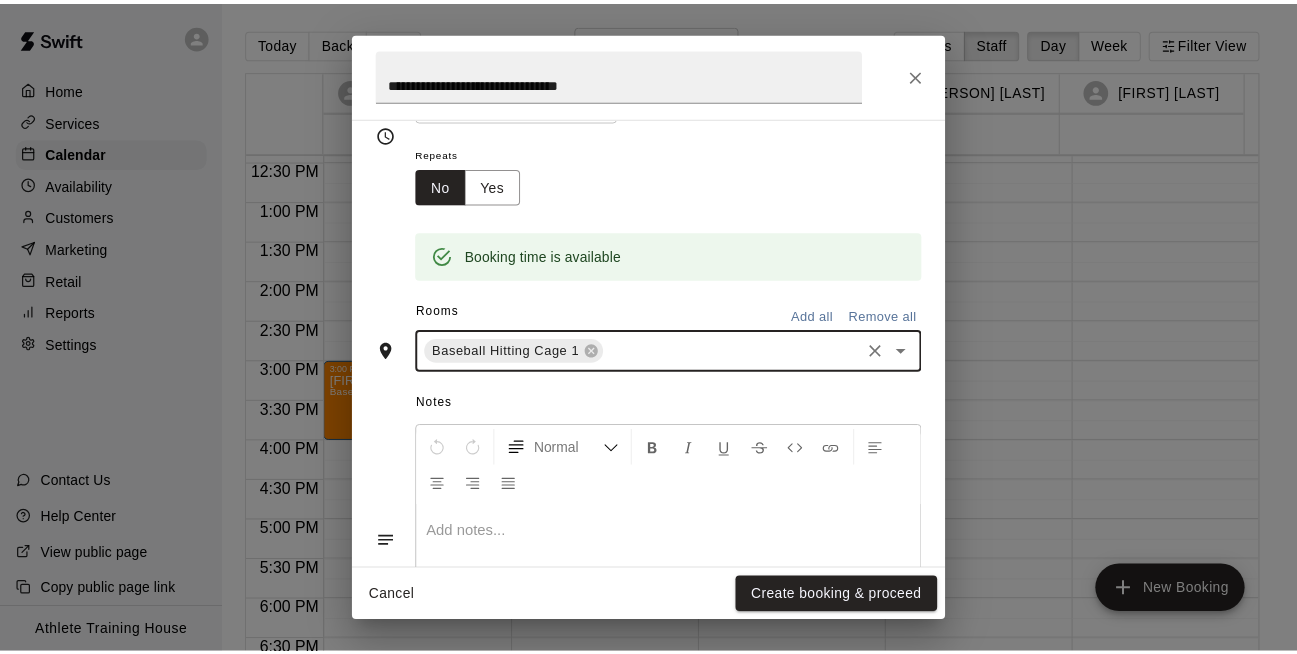 scroll, scrollTop: 427, scrollLeft: 0, axis: vertical 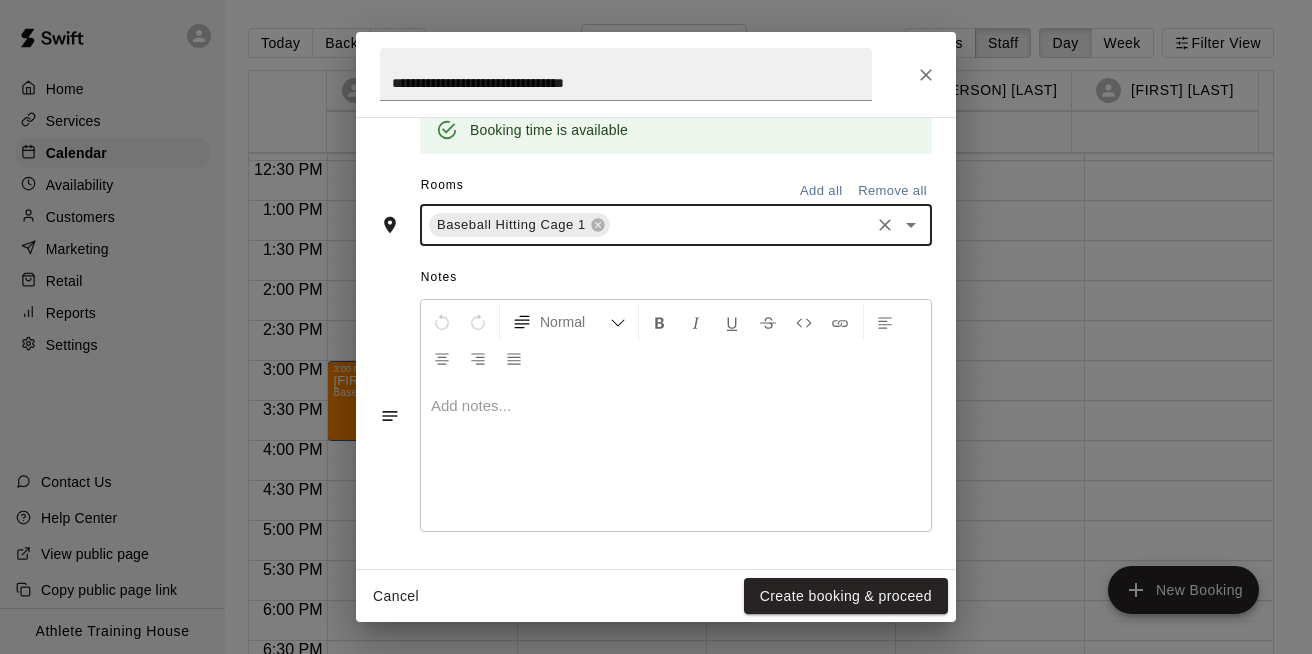 click at bounding box center [676, 406] 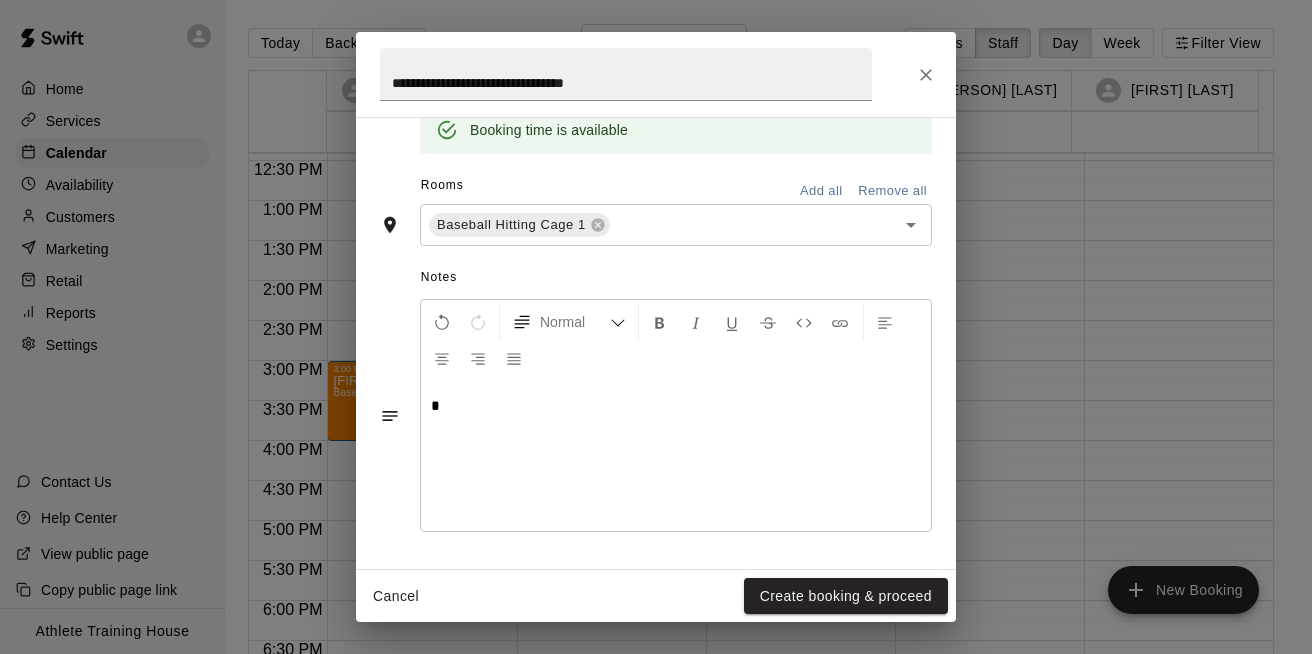 type 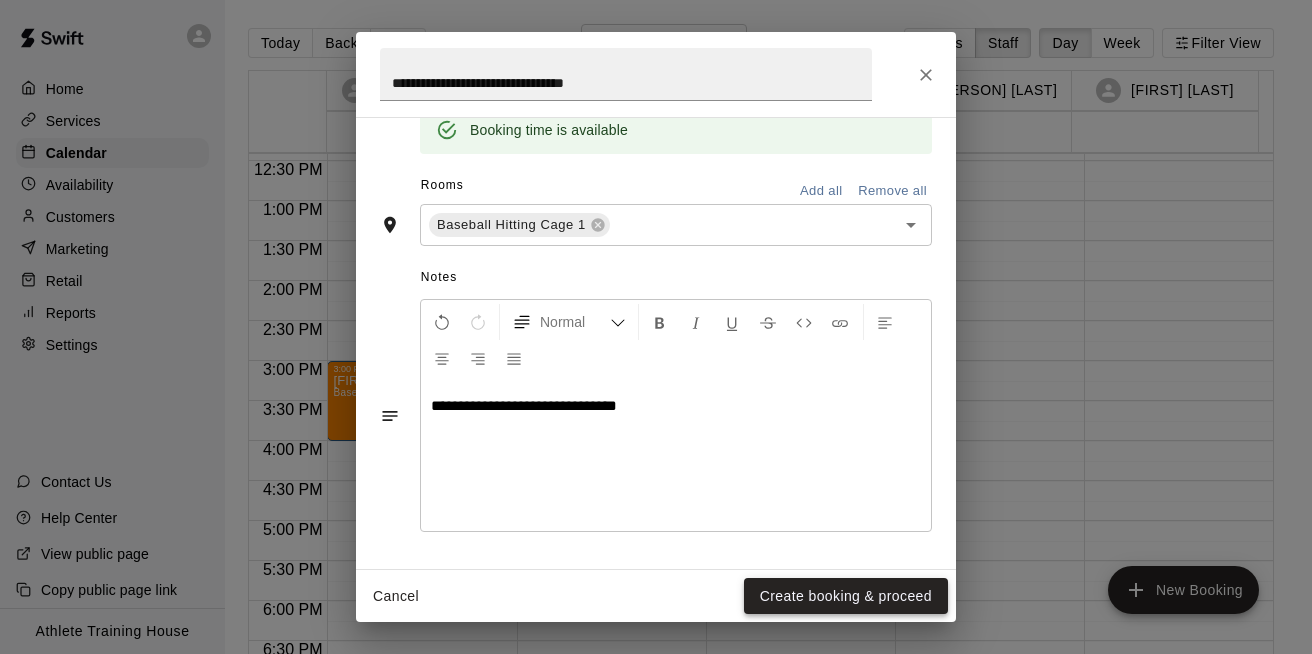 click on "Create booking & proceed" at bounding box center (846, 596) 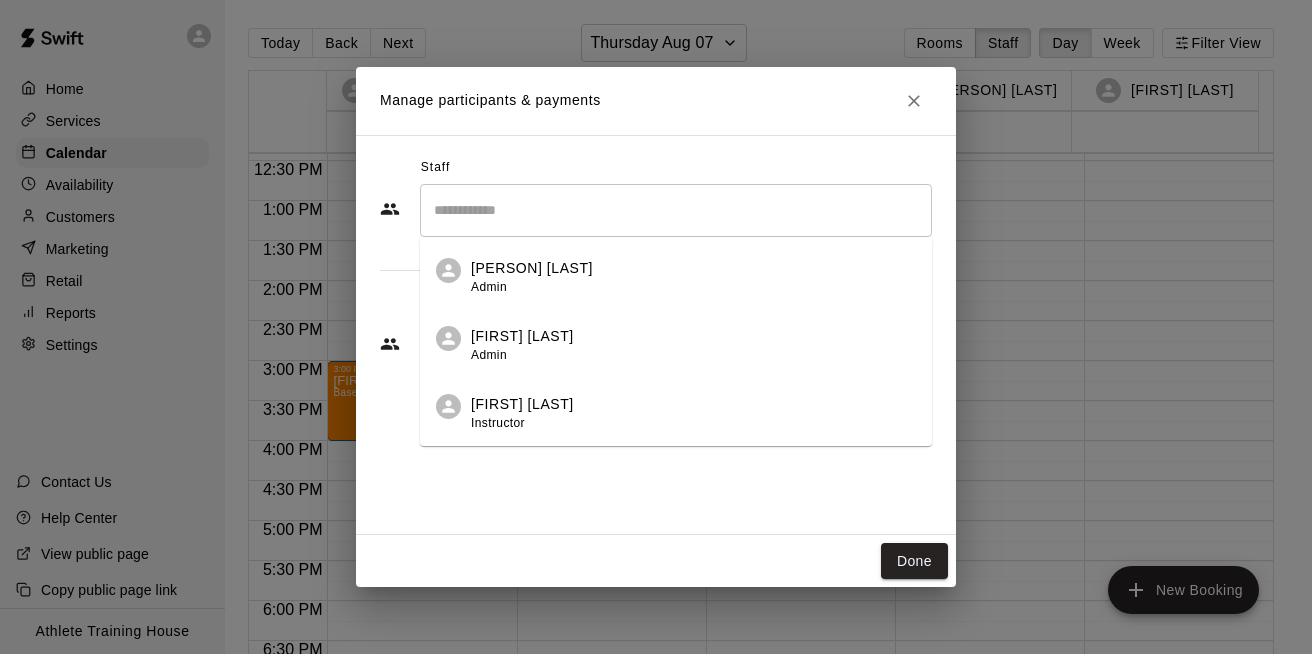 click at bounding box center [676, 210] 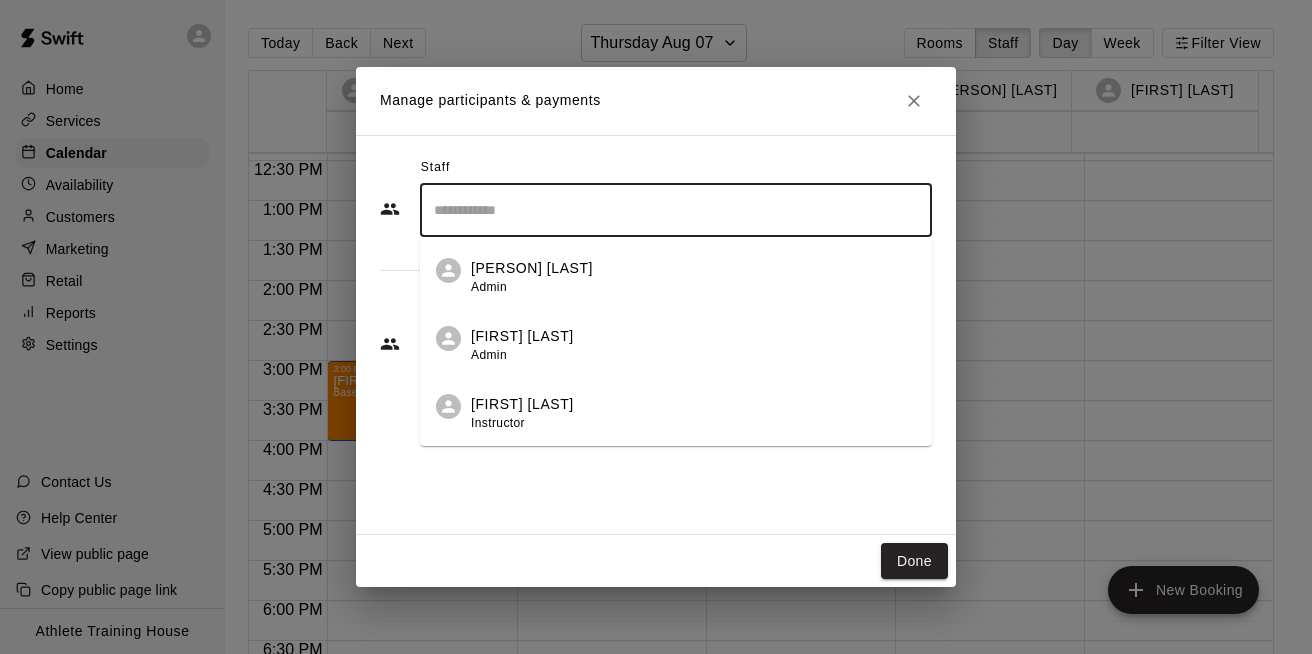 click on "[PERSON] [LAST] Admin" at bounding box center [532, 277] 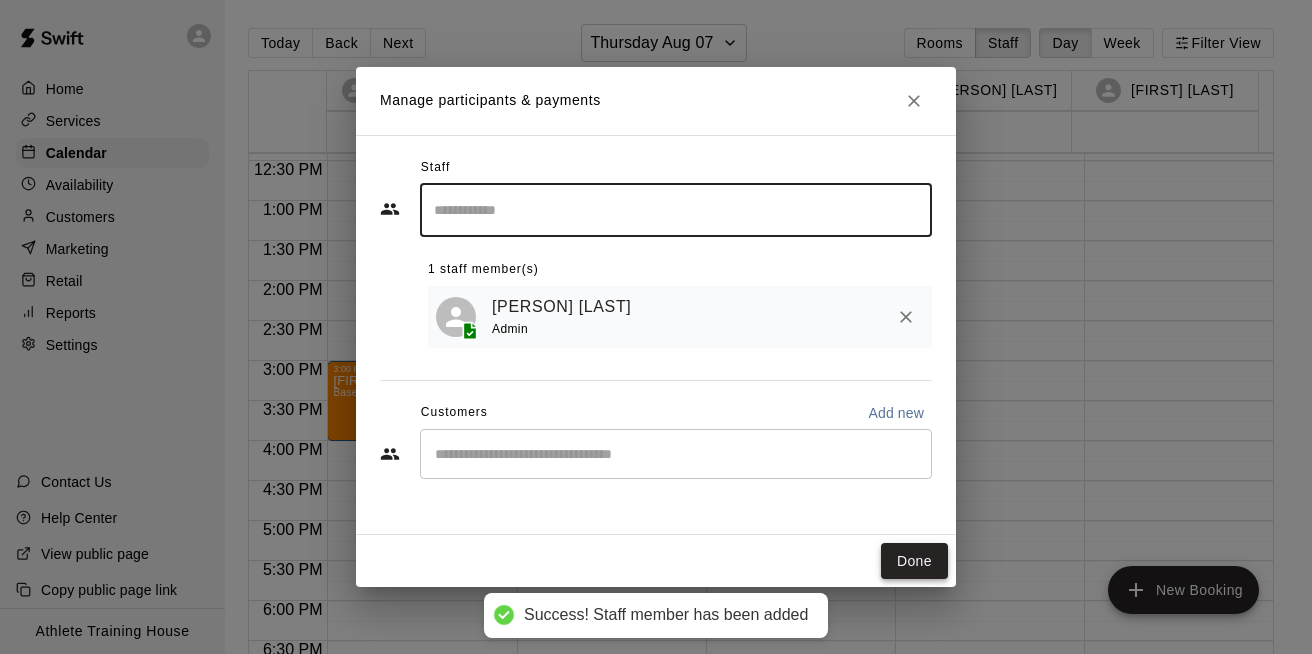 click on "Done" at bounding box center [914, 561] 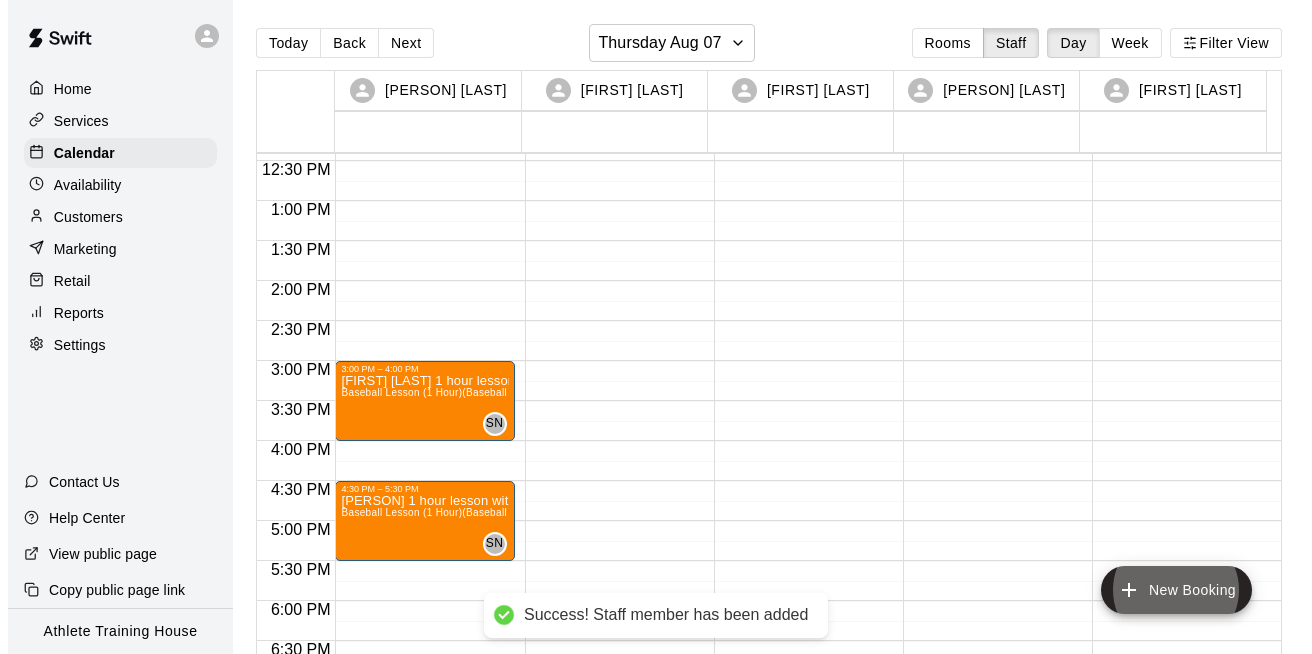 scroll, scrollTop: 793, scrollLeft: 0, axis: vertical 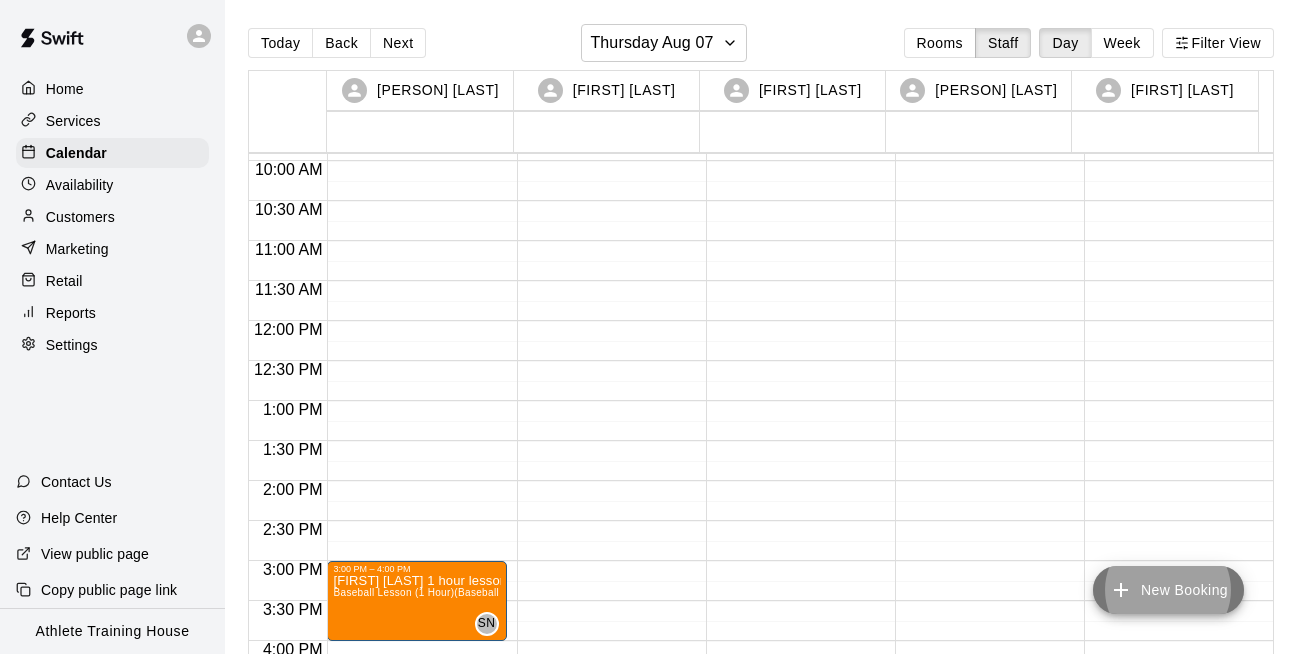 click 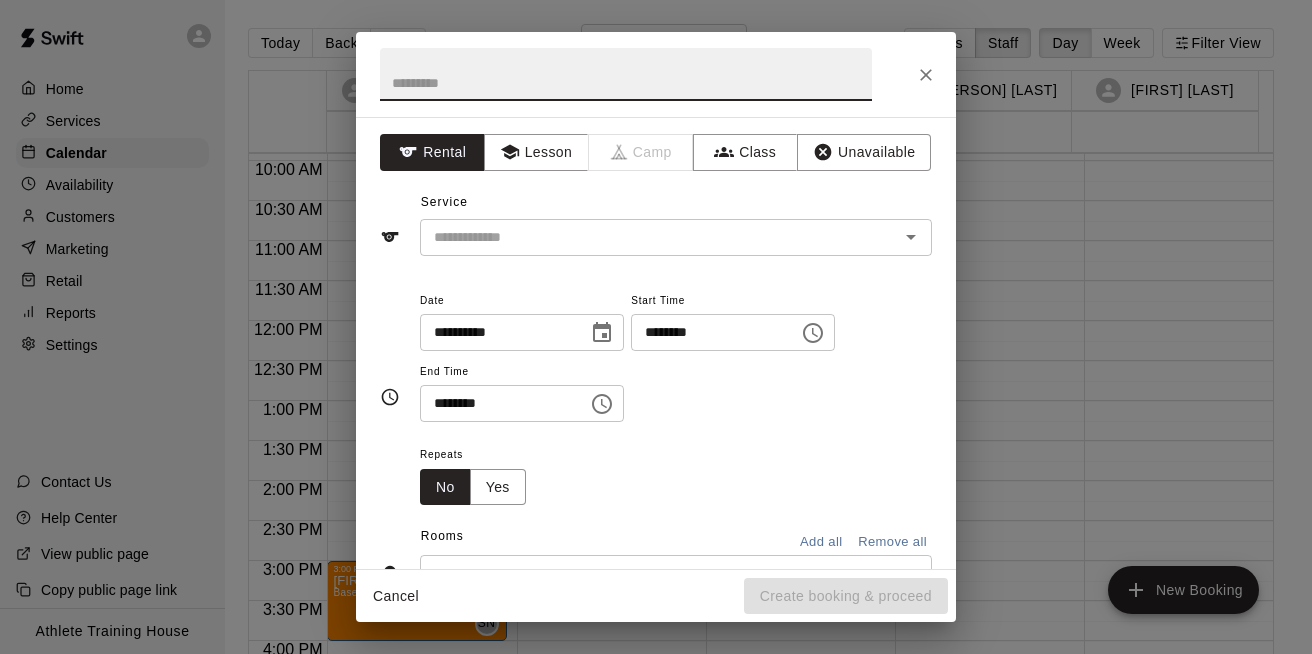click at bounding box center (626, 74) 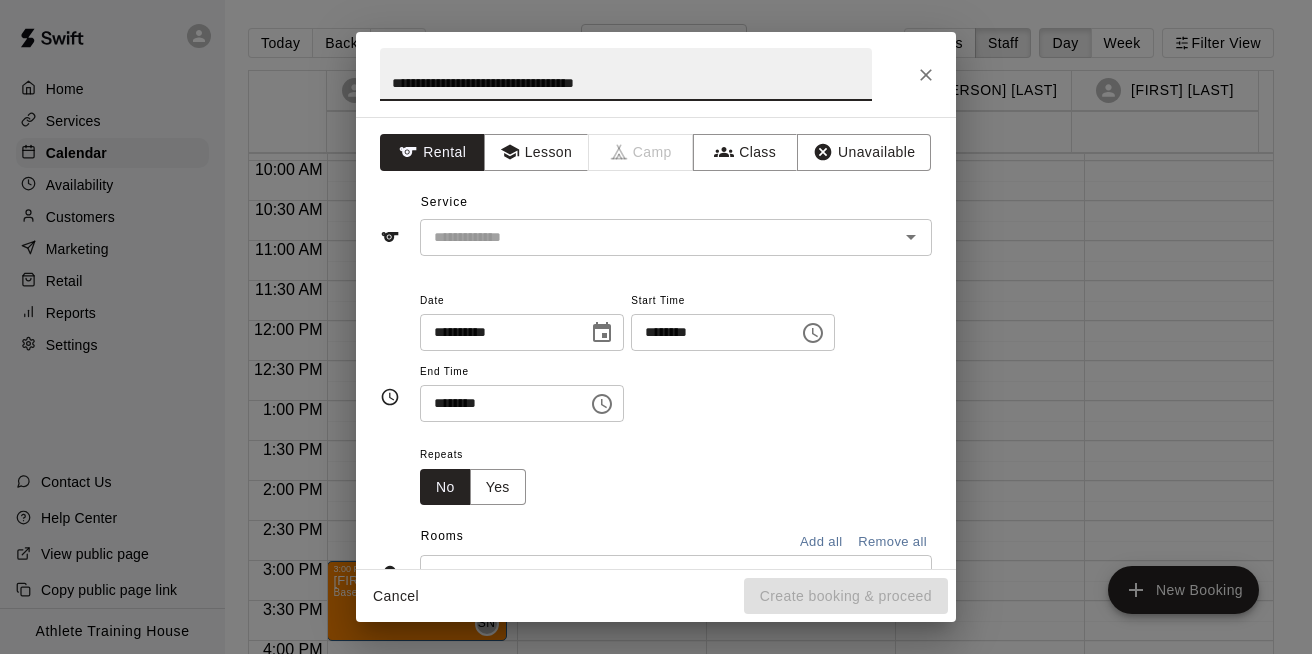 click on "**********" at bounding box center (626, 74) 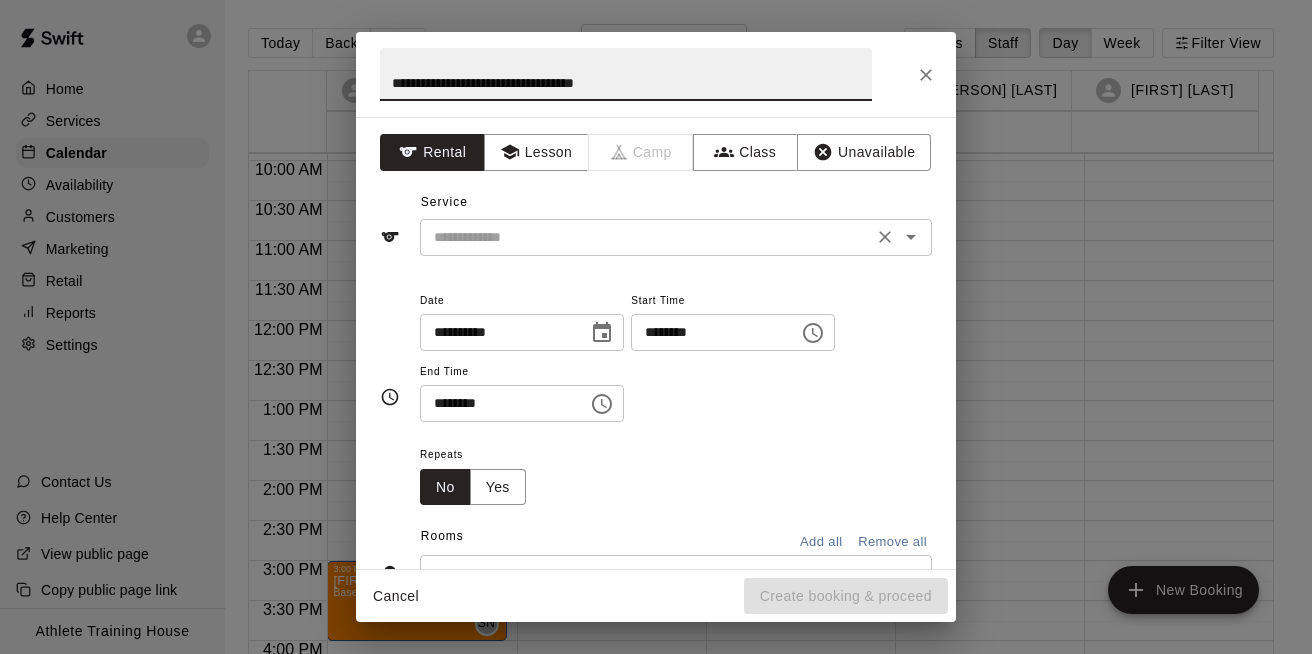 type on "**********" 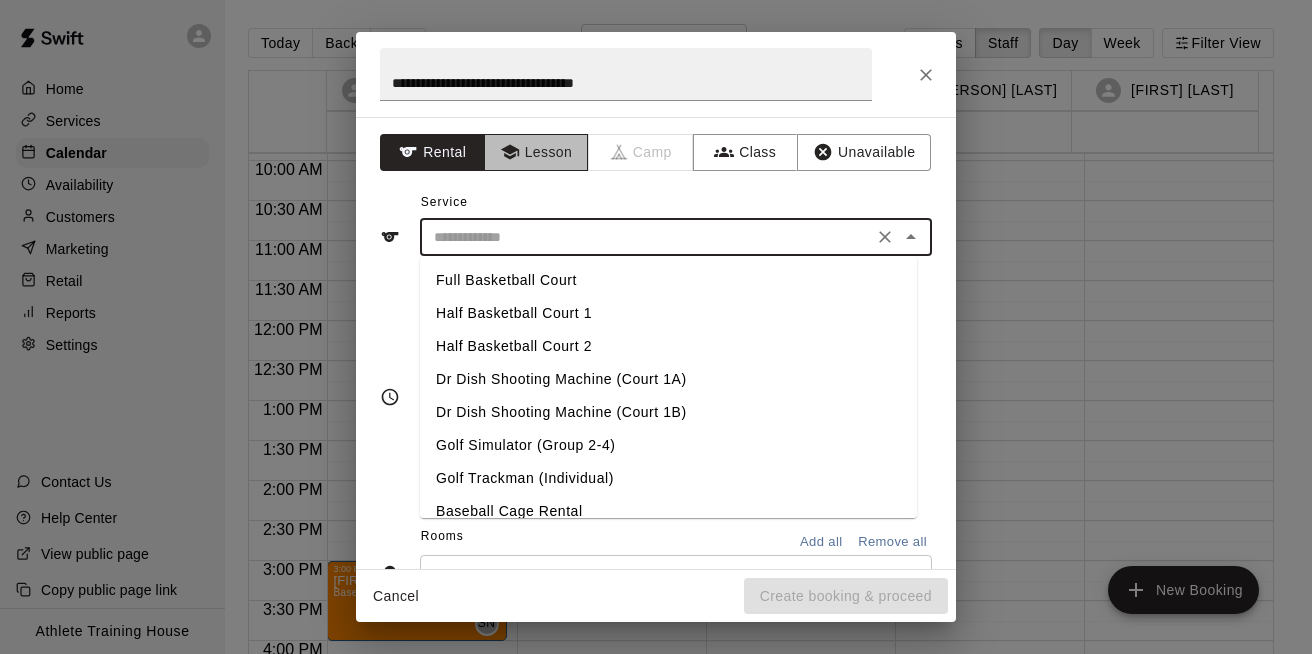 click on "Lesson" at bounding box center [536, 152] 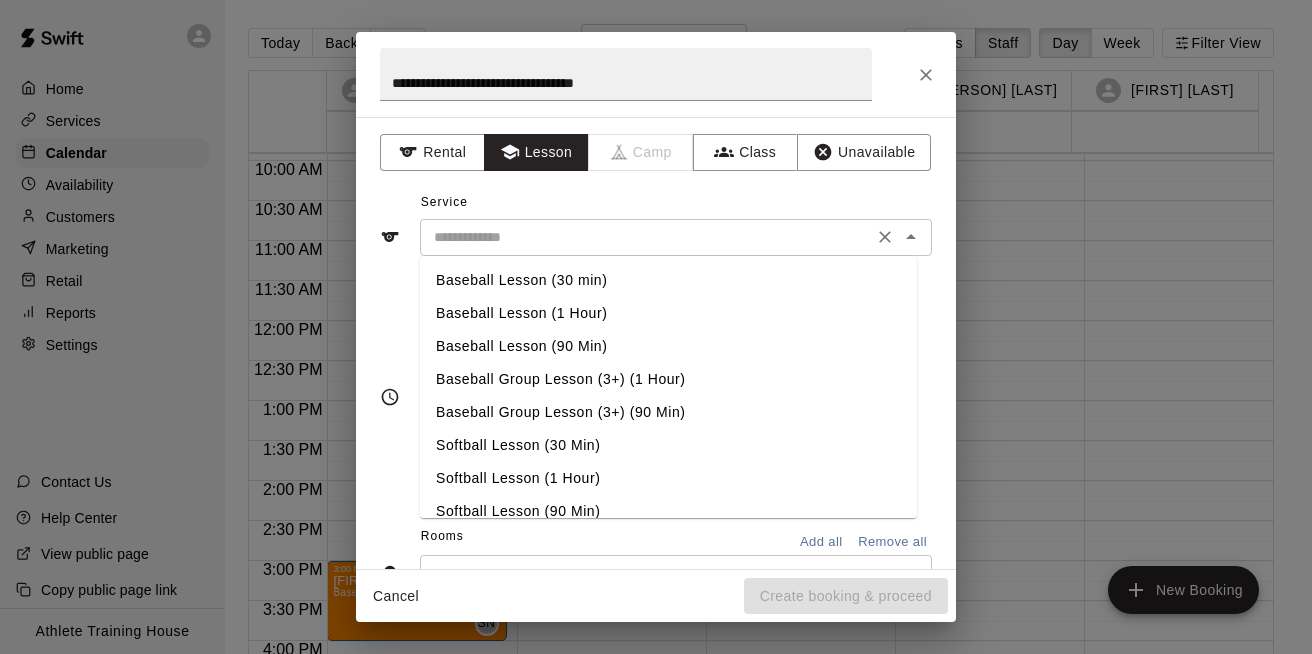 click at bounding box center (646, 237) 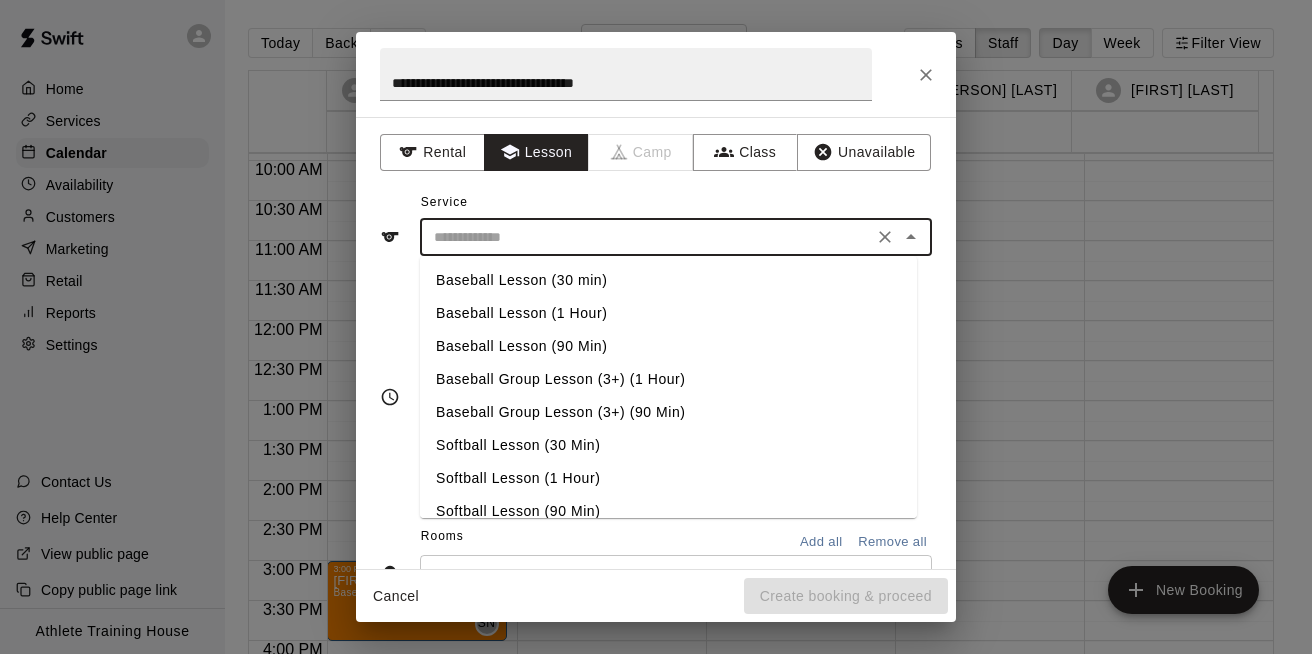 click on "Baseball Lesson (1 Hour)" at bounding box center (668, 313) 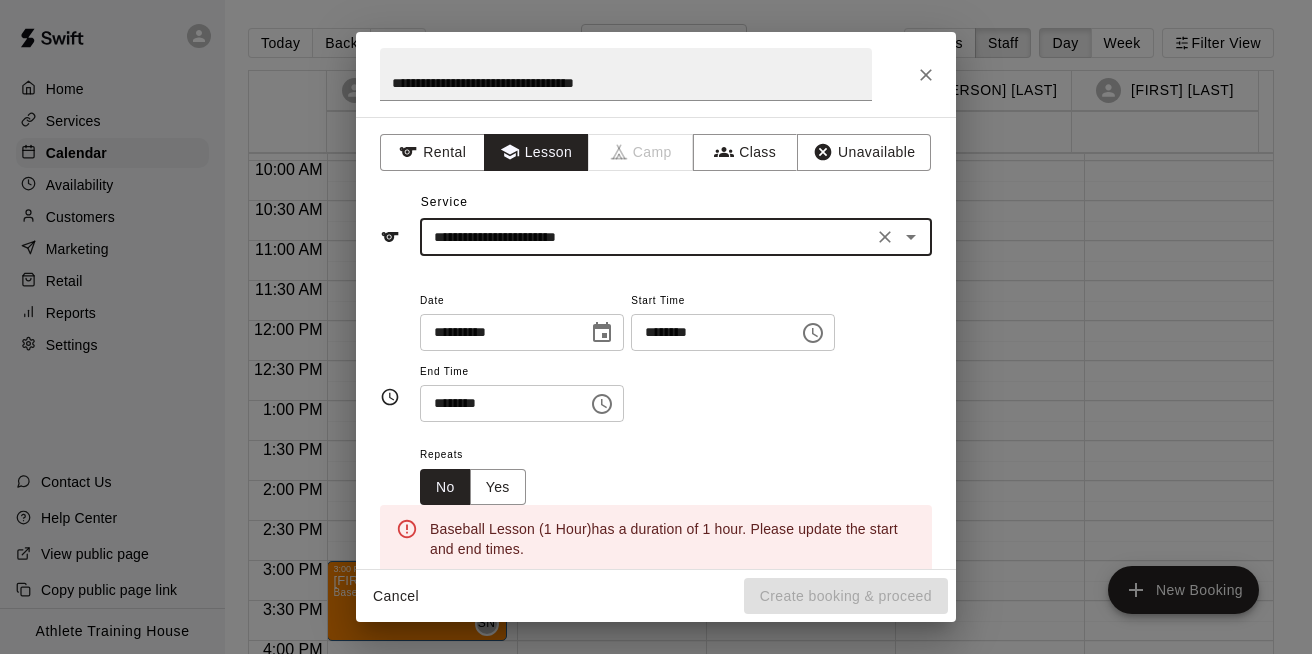 click 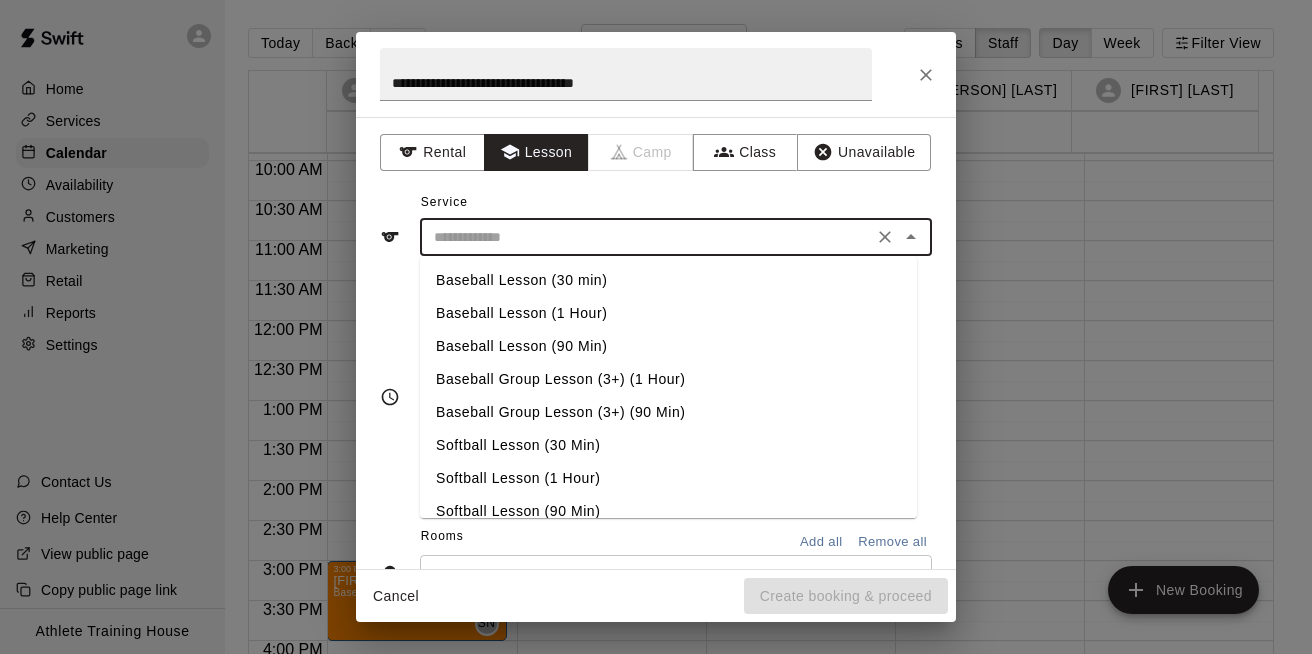 click at bounding box center [646, 237] 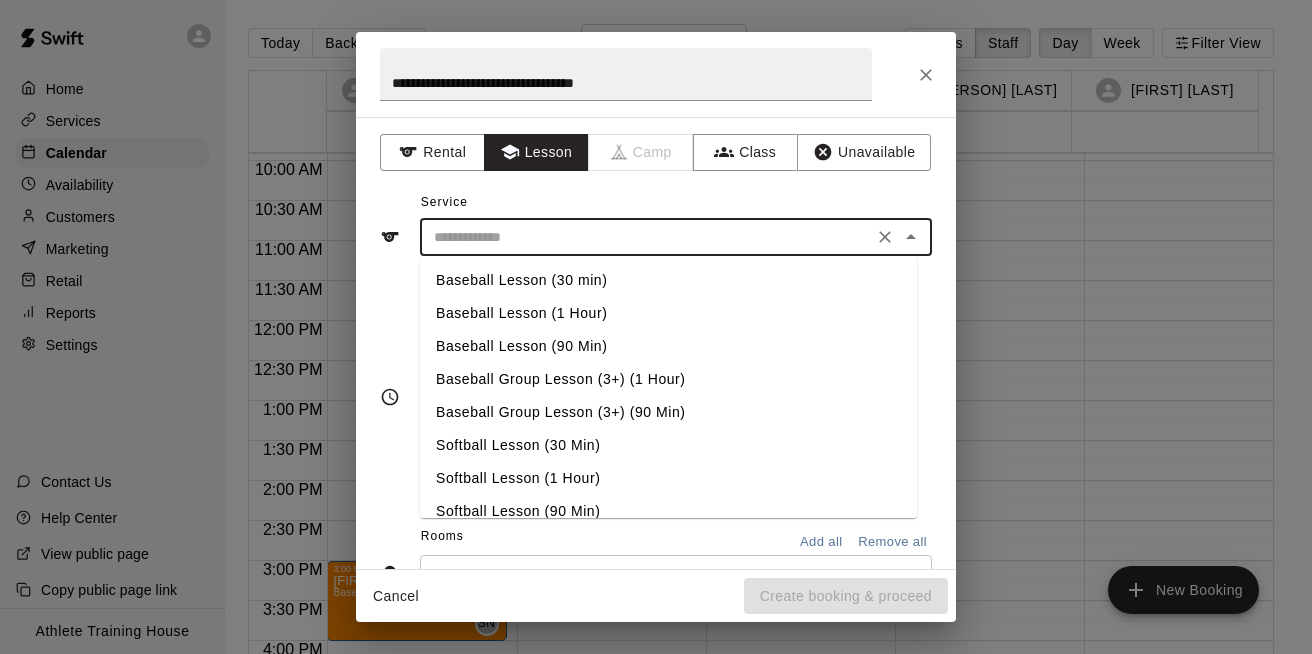 click on "Baseball Lesson (1 Hour)" at bounding box center (668, 313) 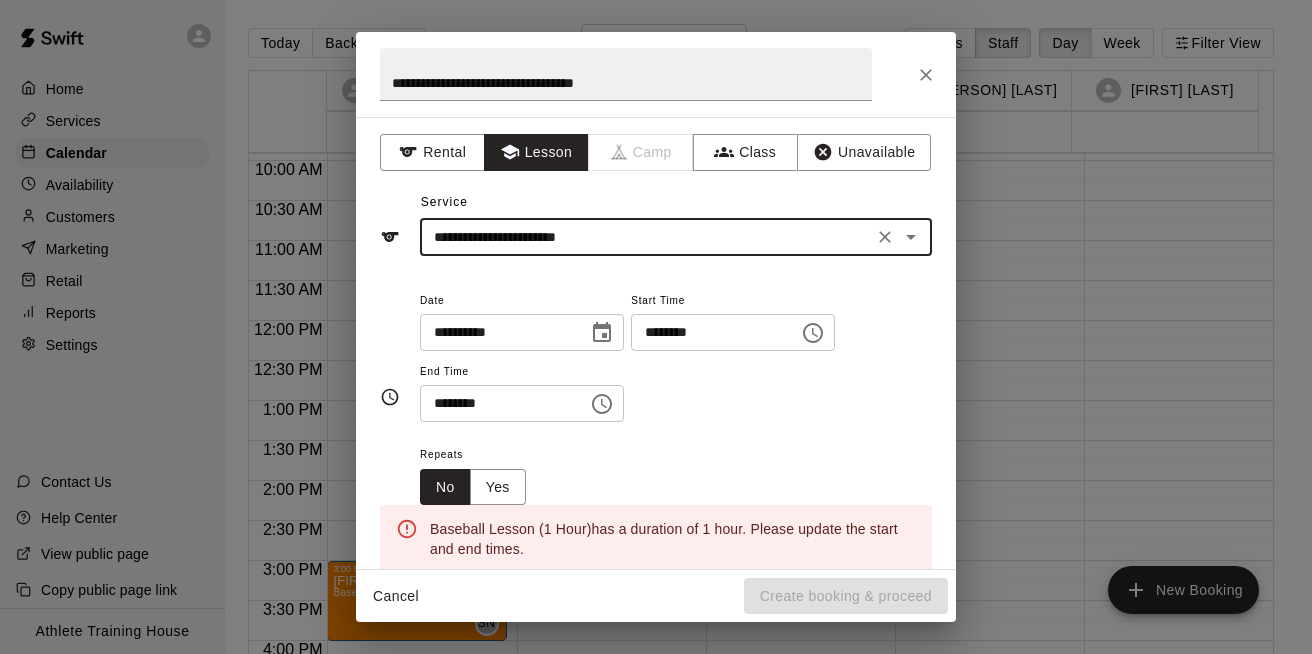 click on "********" at bounding box center [708, 332] 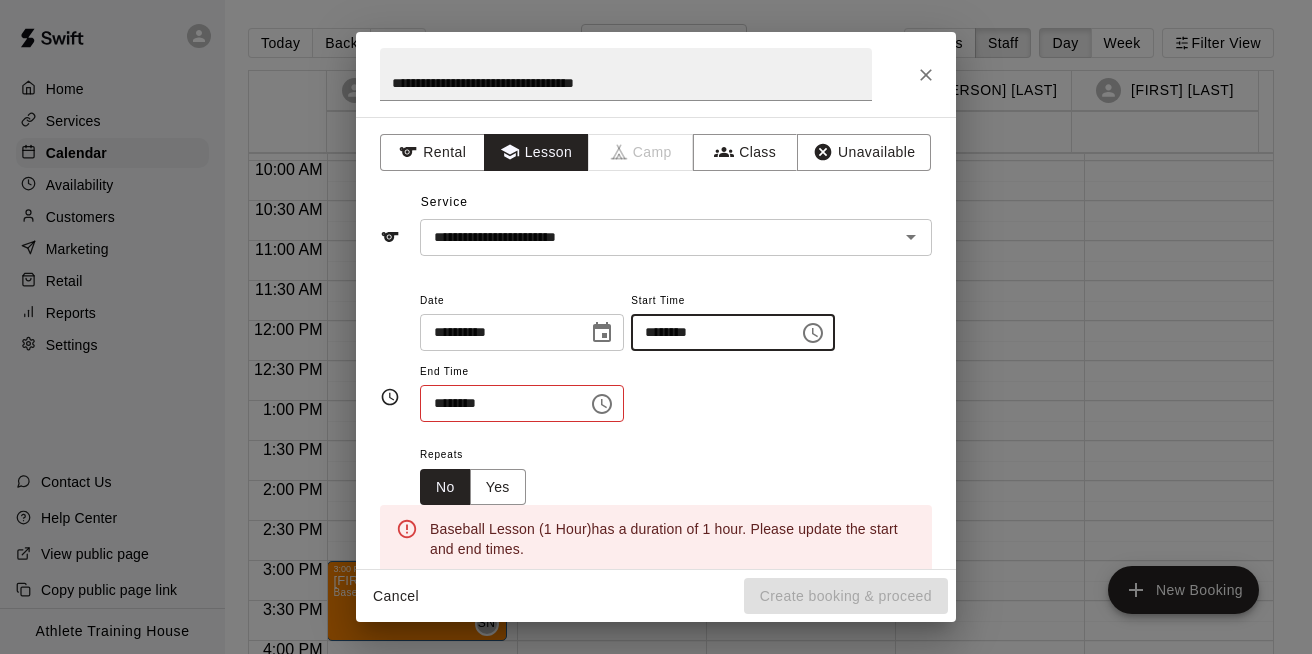 type on "********" 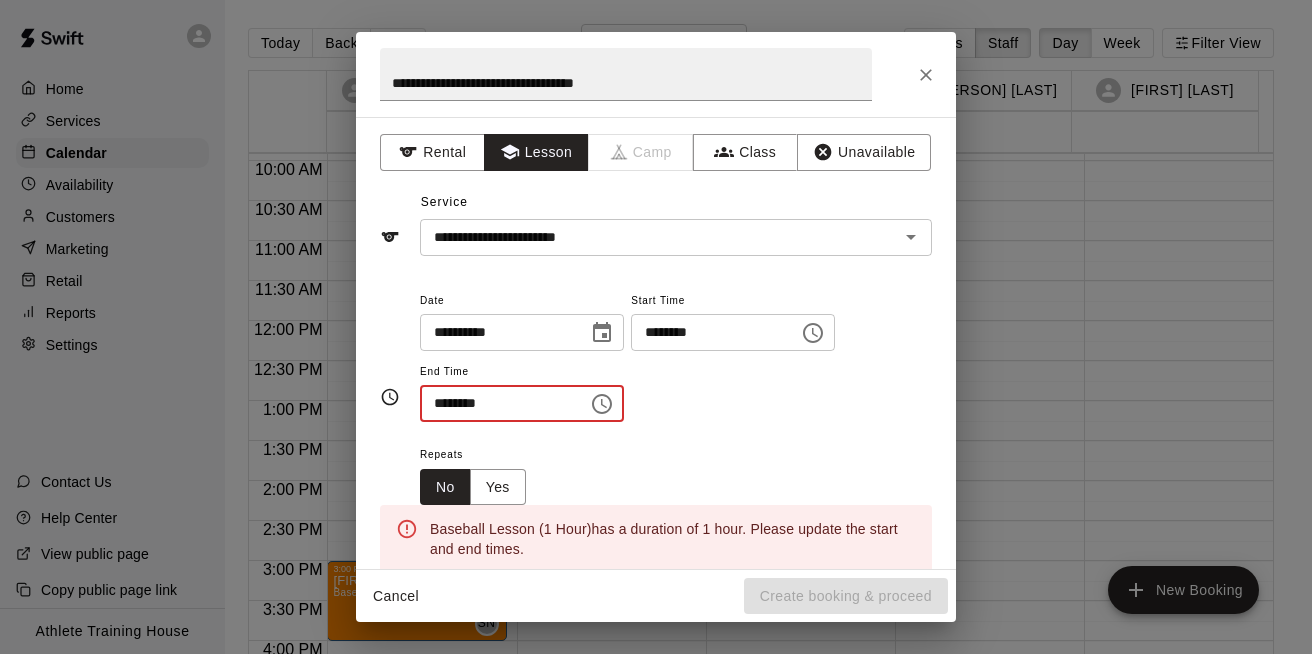 click on "********" at bounding box center (497, 403) 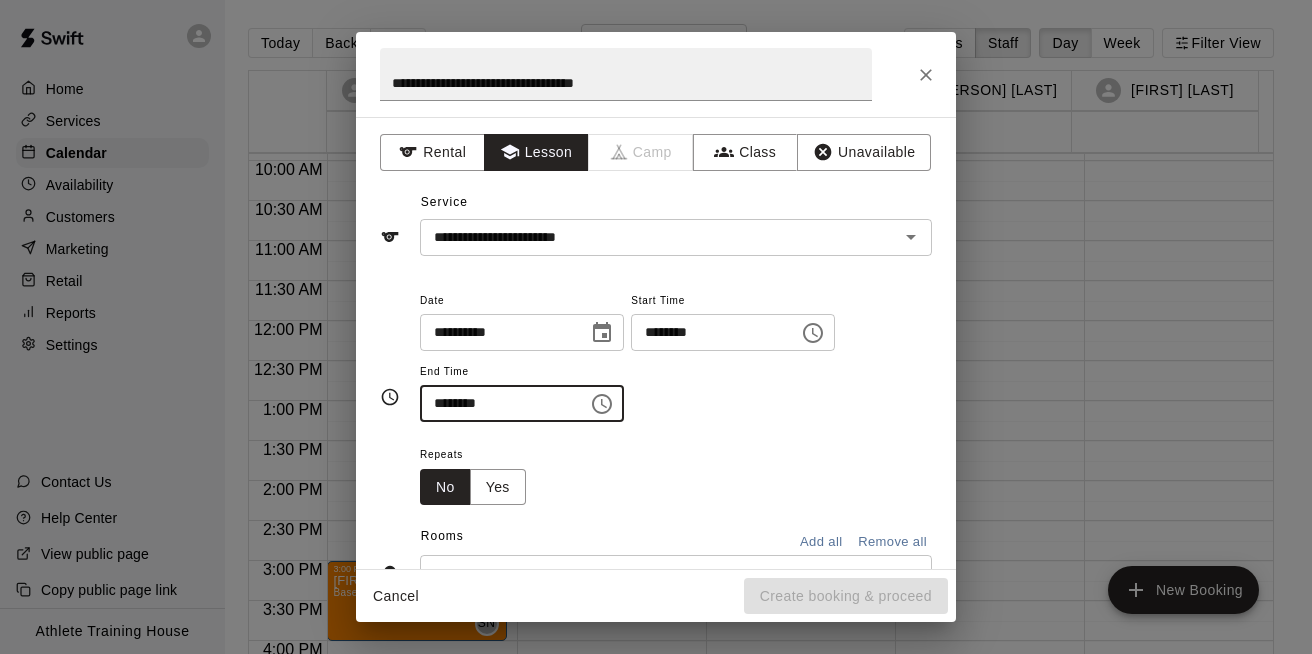 scroll, scrollTop: 301, scrollLeft: 0, axis: vertical 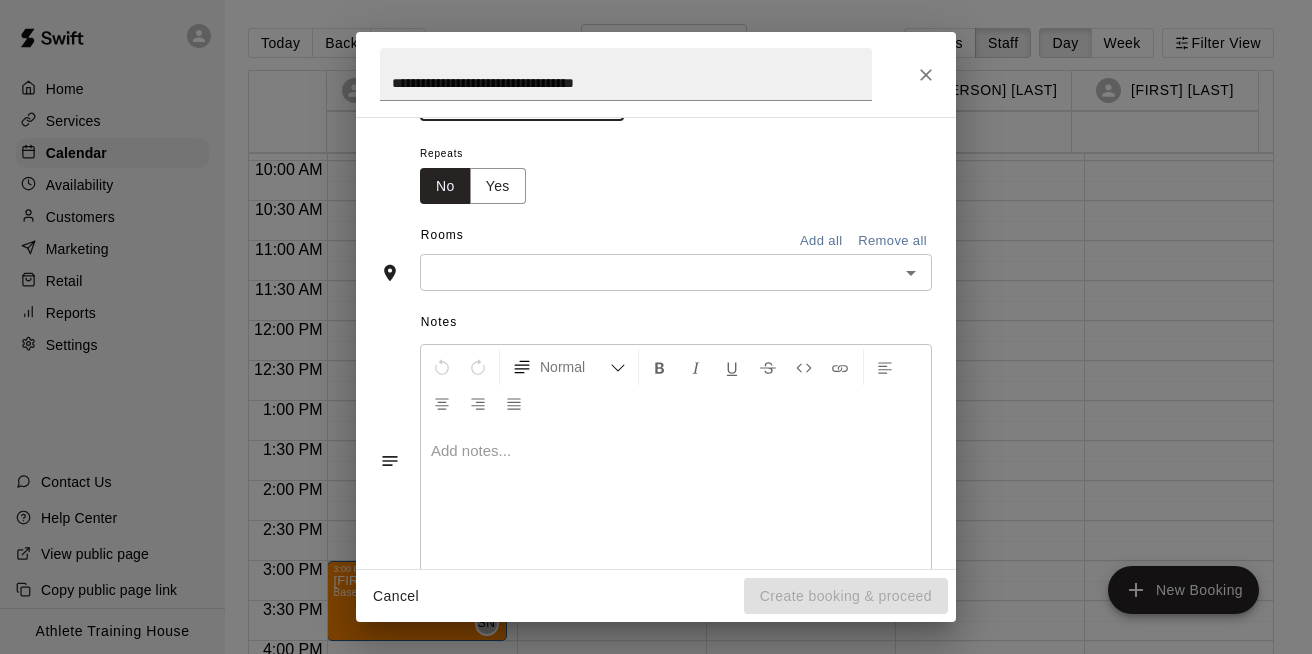 type on "********" 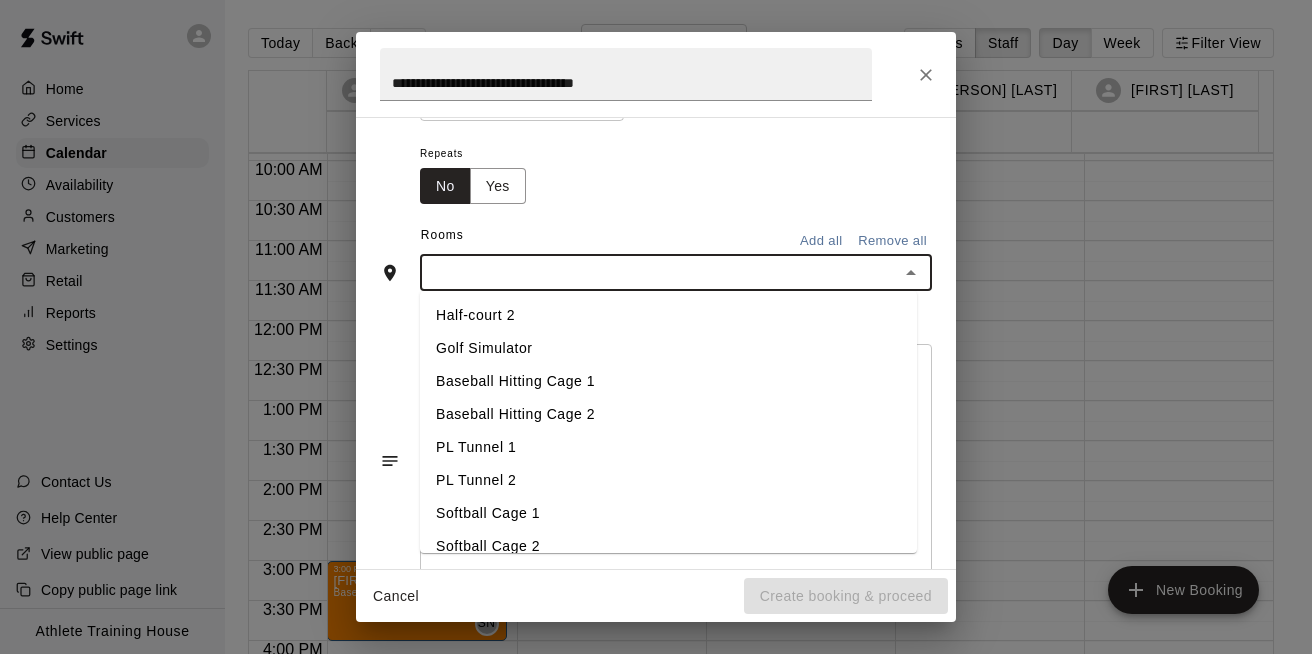 click on "Baseball Hitting Cage 1" at bounding box center (668, 381) 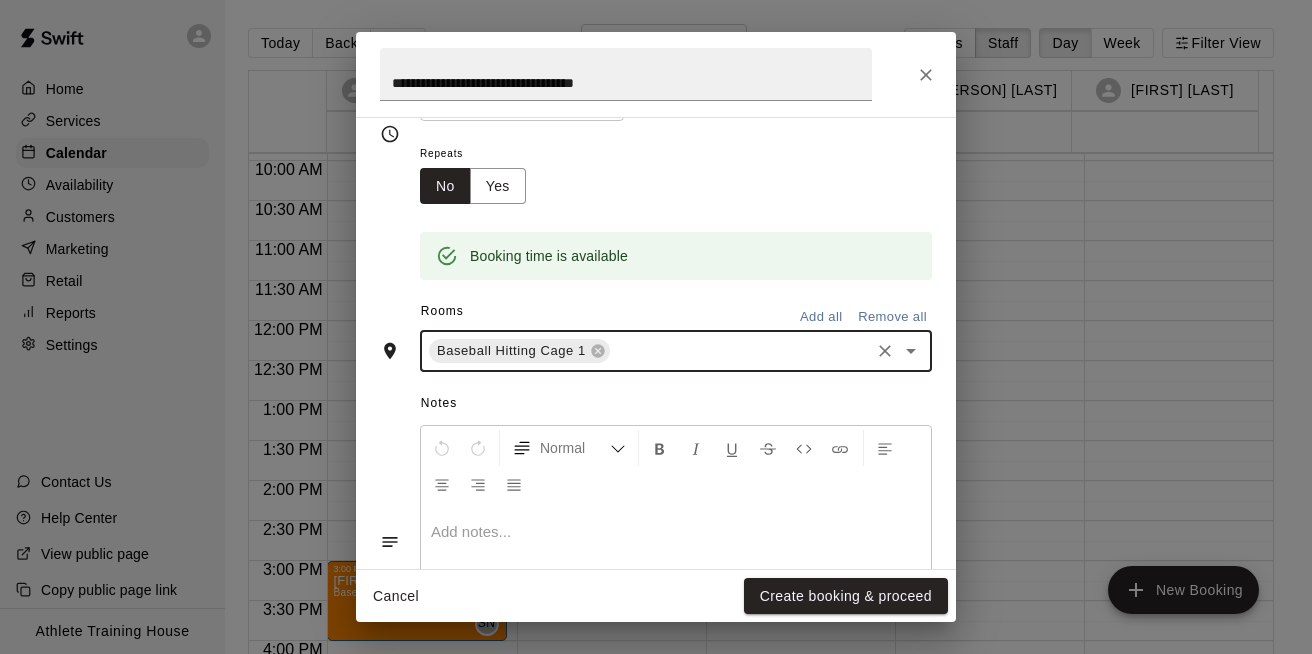 scroll, scrollTop: 401, scrollLeft: 0, axis: vertical 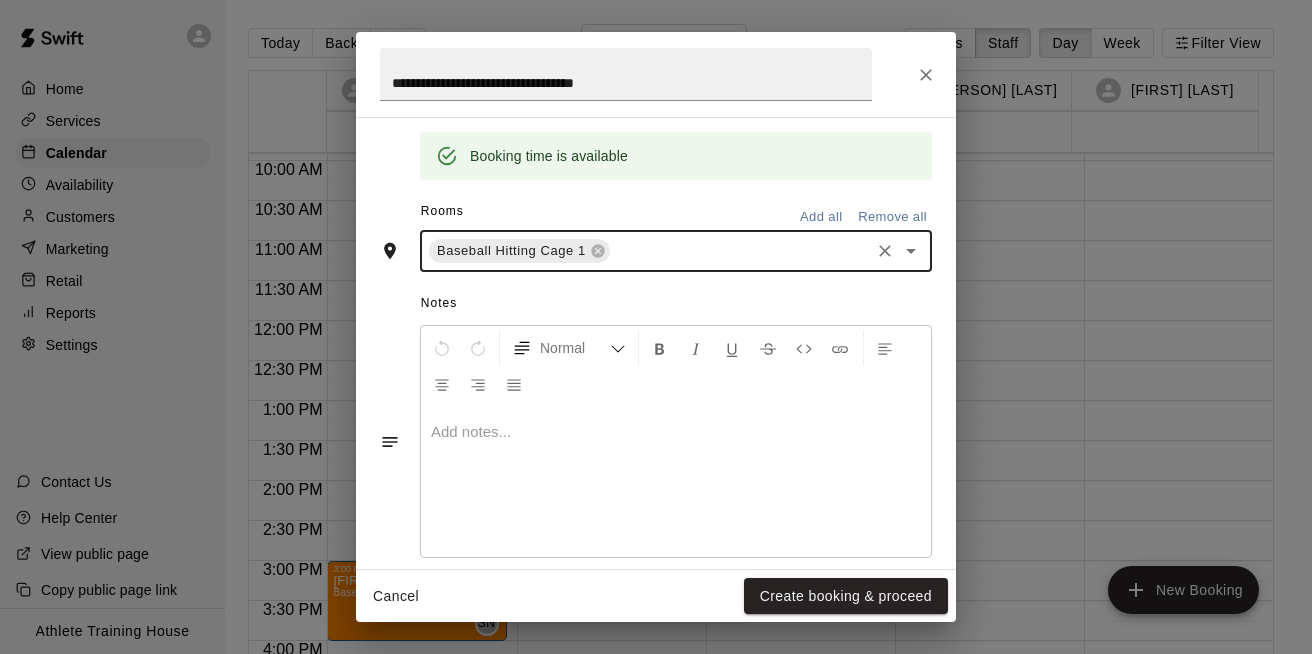 click at bounding box center (676, 482) 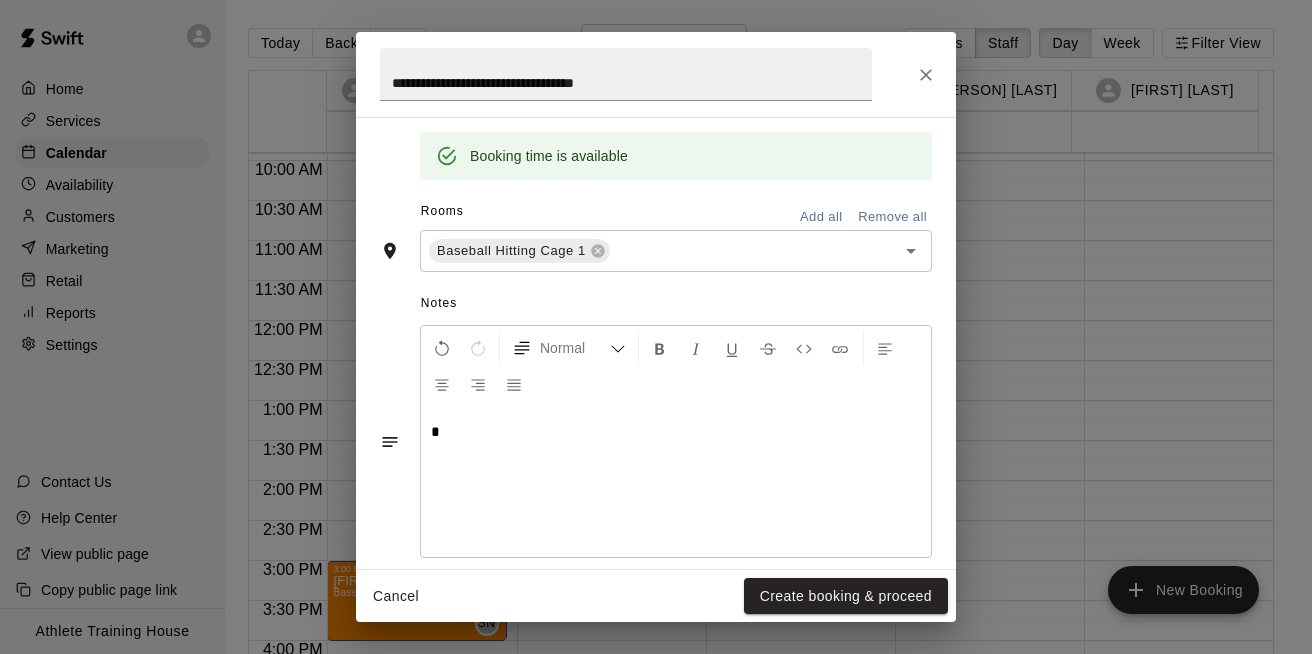 type 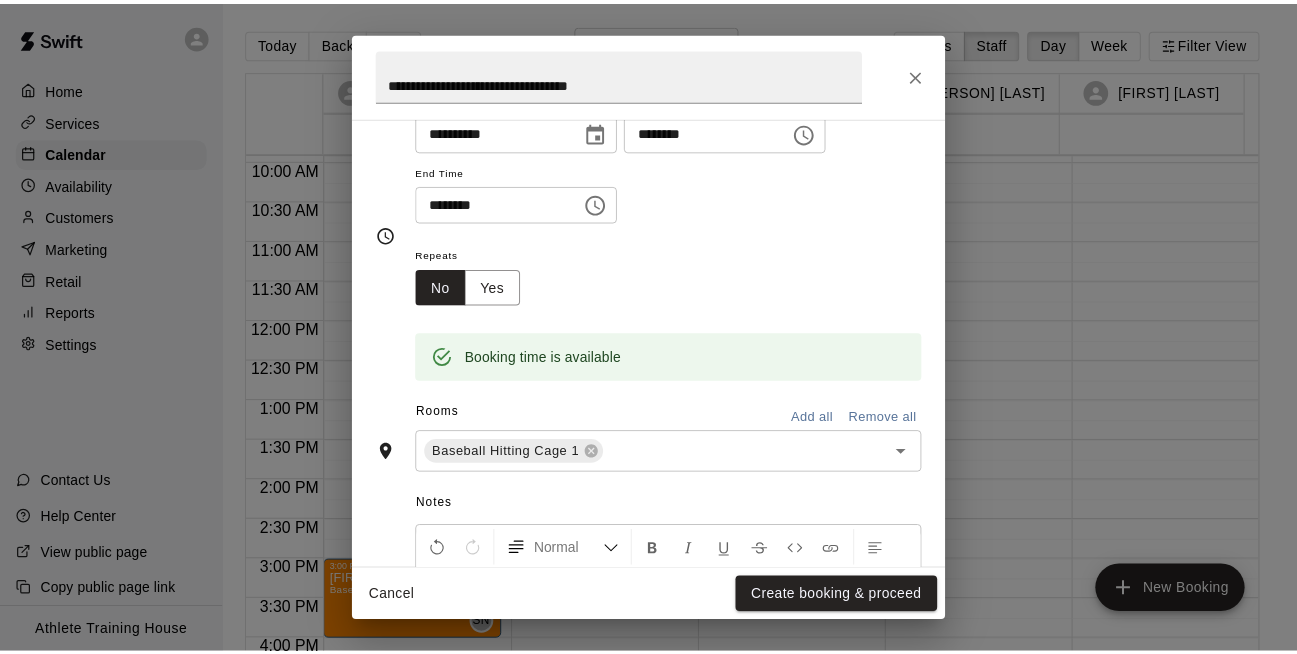 scroll, scrollTop: 427, scrollLeft: 0, axis: vertical 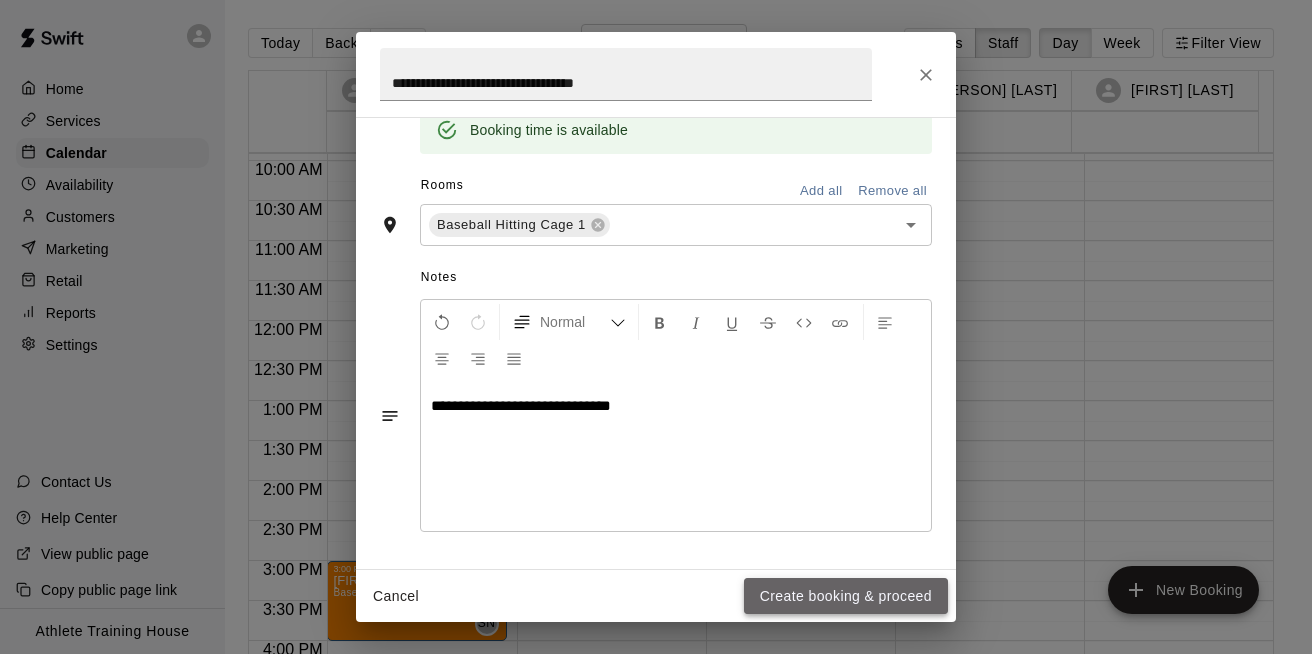click on "Create booking & proceed" at bounding box center [846, 596] 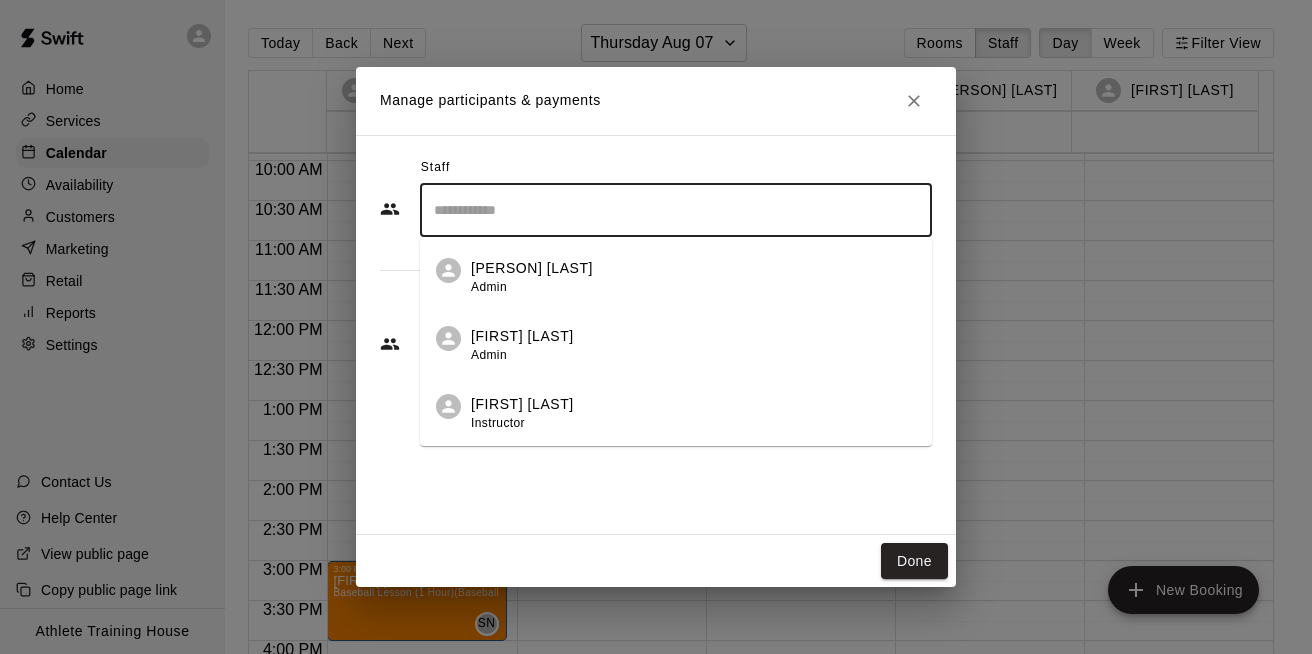 click at bounding box center [676, 210] 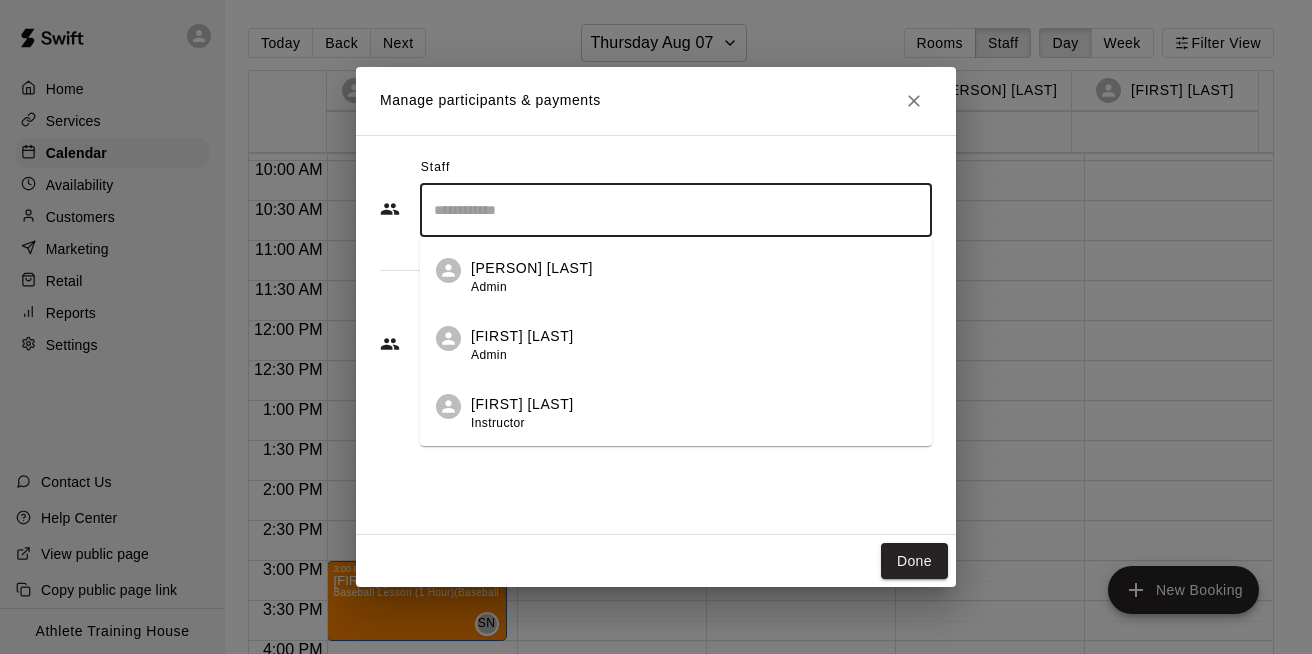 click on "[PERSON] [LAST] Admin" at bounding box center (693, 277) 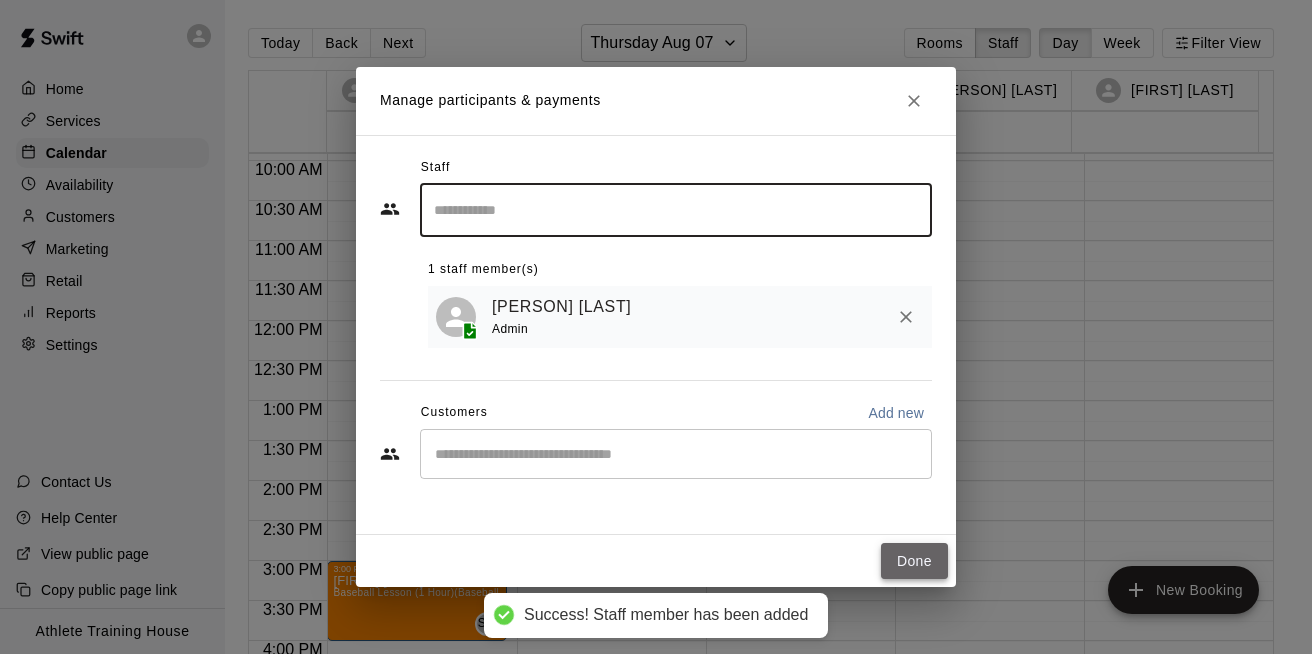 click on "Done" at bounding box center [914, 561] 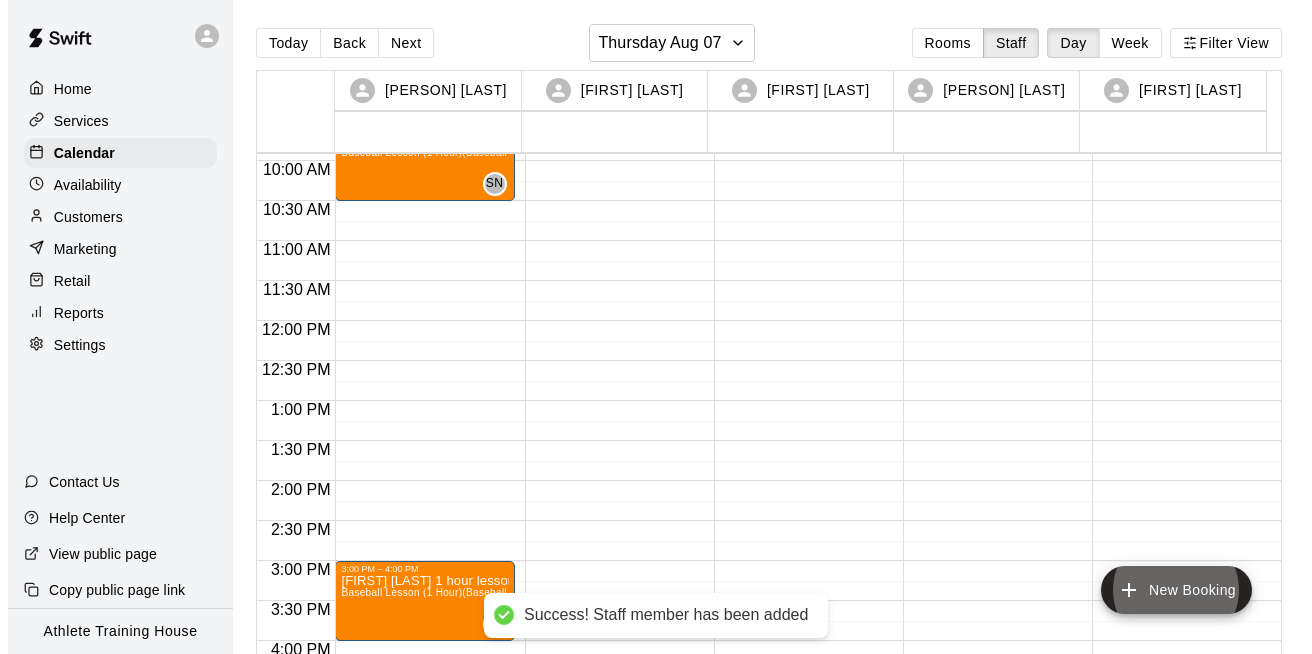 scroll, scrollTop: 1193, scrollLeft: 0, axis: vertical 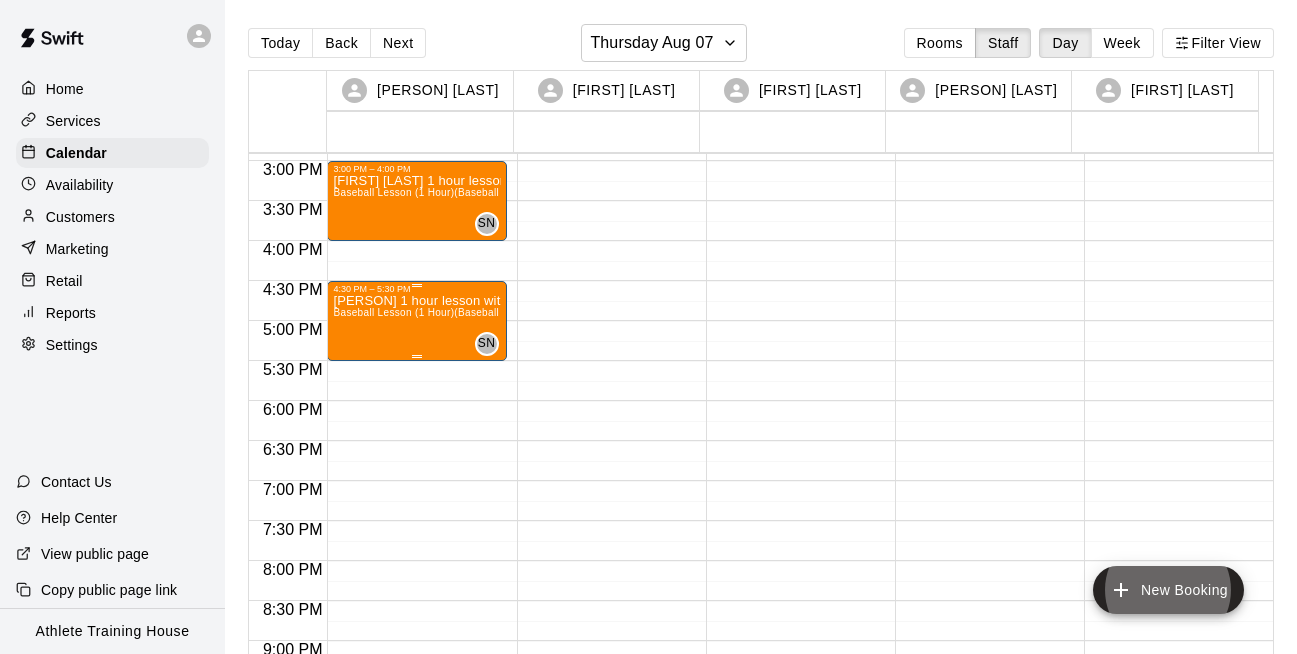 click on "4:30 PM – 5:30 PM" at bounding box center (416, 289) 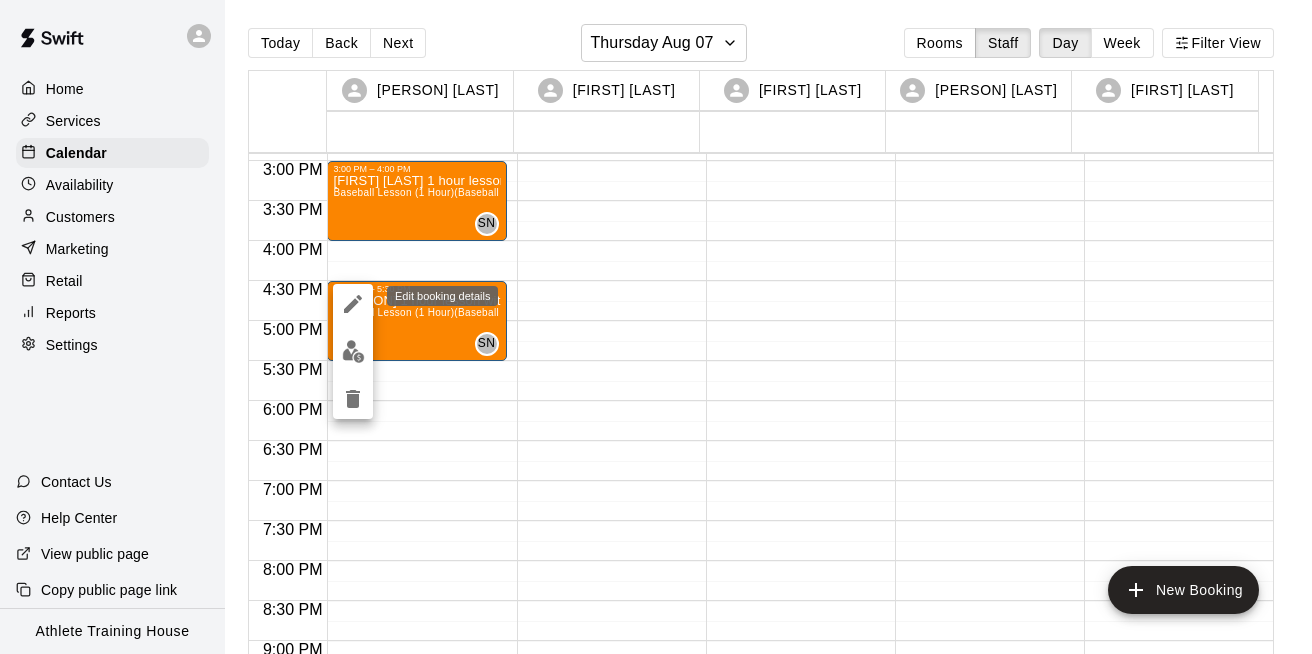 click 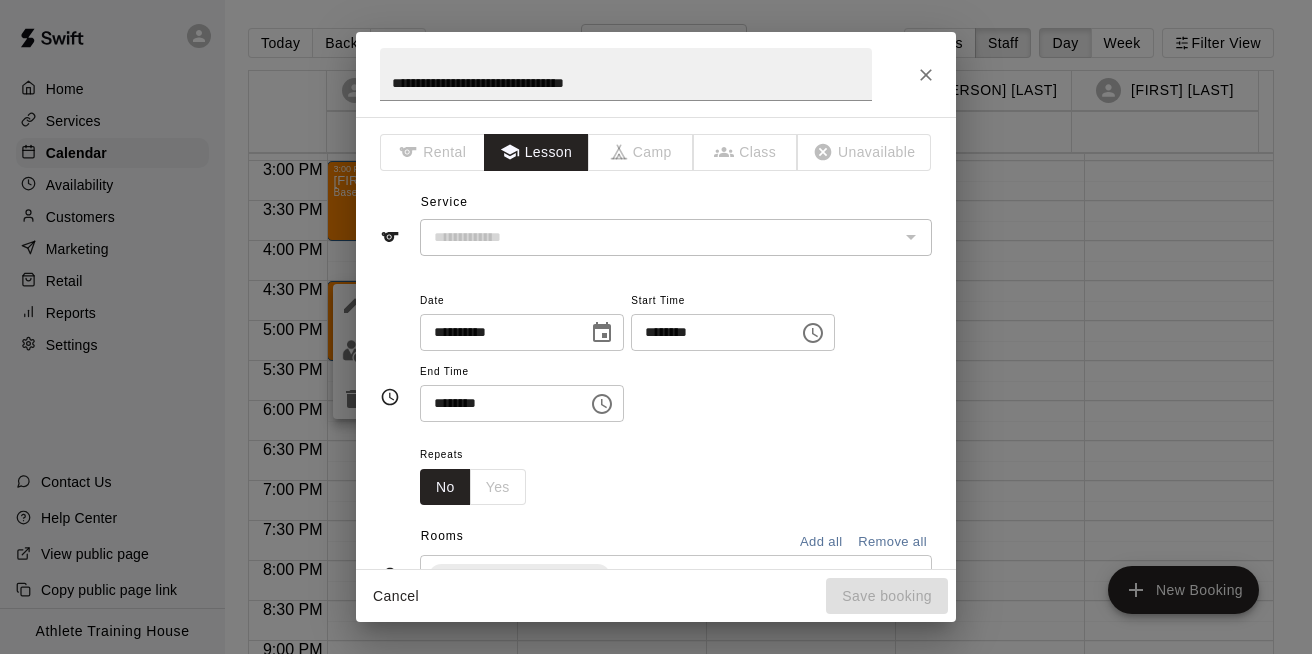 type on "**********" 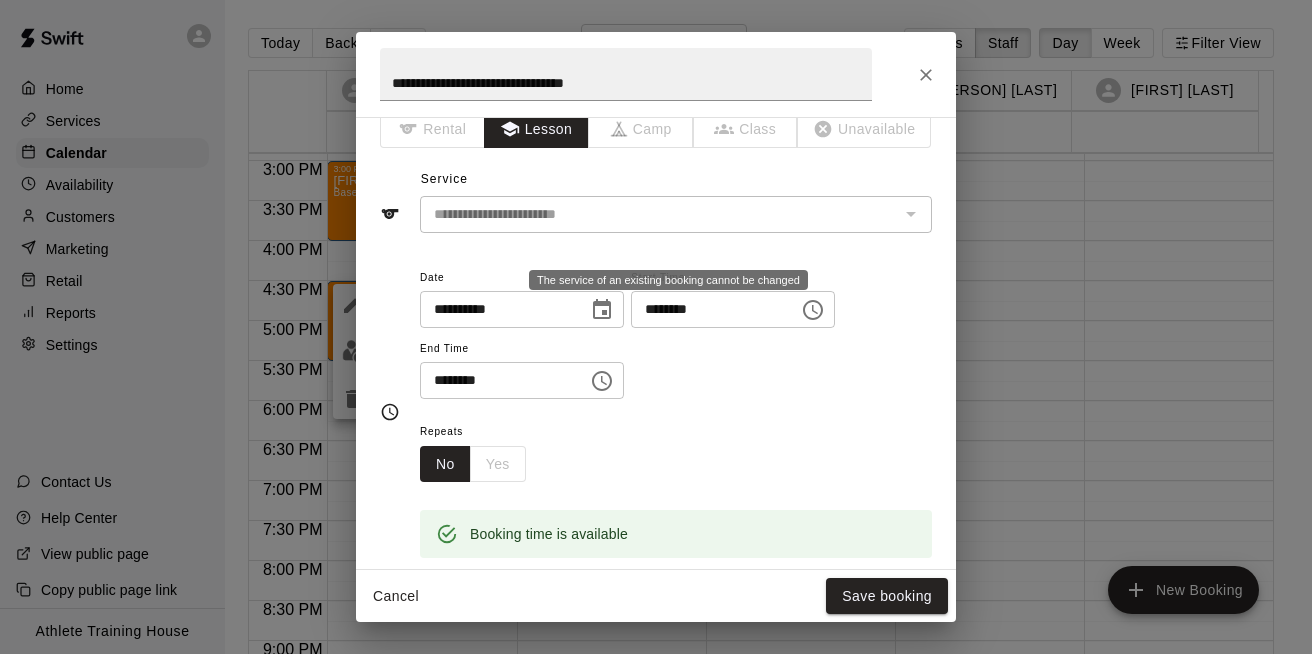 scroll, scrollTop: 0, scrollLeft: 0, axis: both 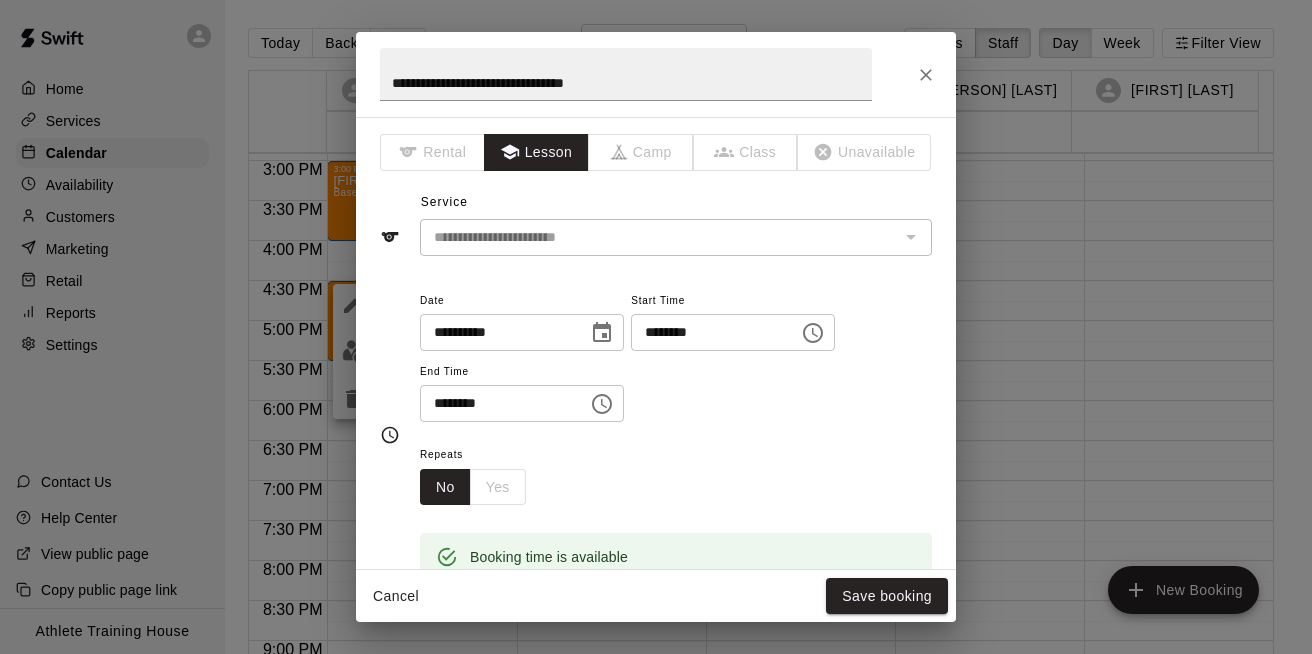 click on "Cancel" at bounding box center [396, 596] 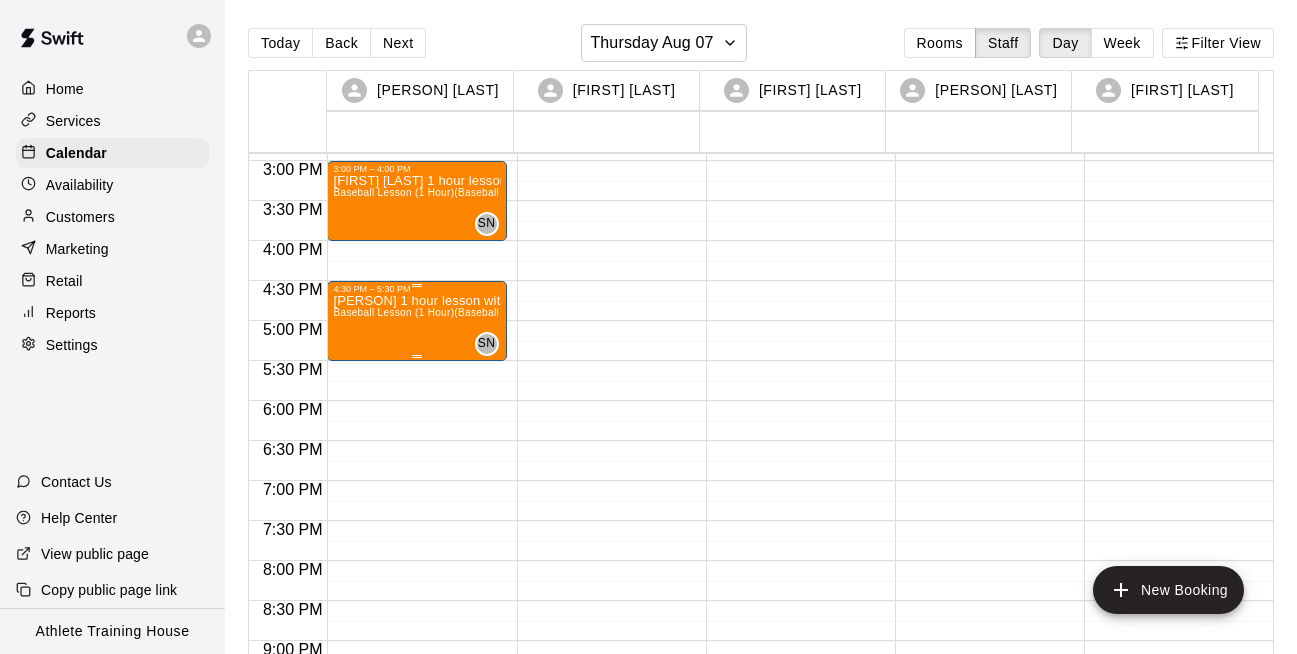 click on "[PERSON] 1 hour lesson with [PERSON]" at bounding box center [416, 301] 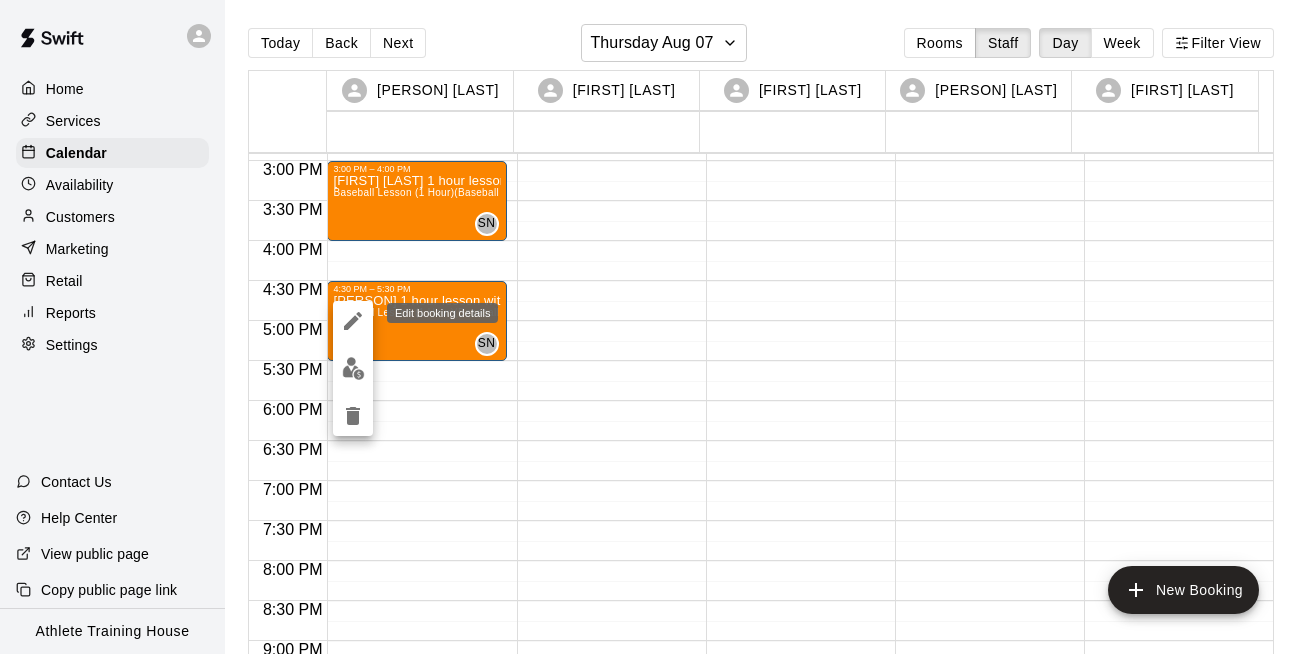 click at bounding box center [353, 321] 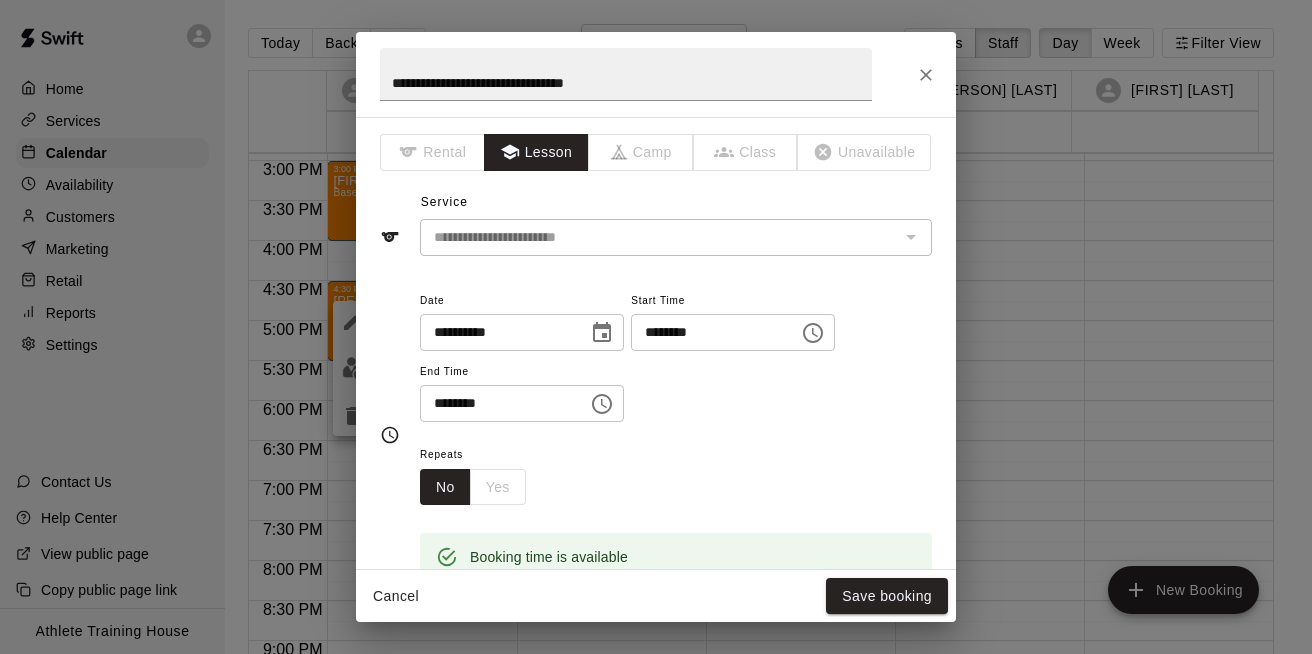 scroll, scrollTop: 298, scrollLeft: 0, axis: vertical 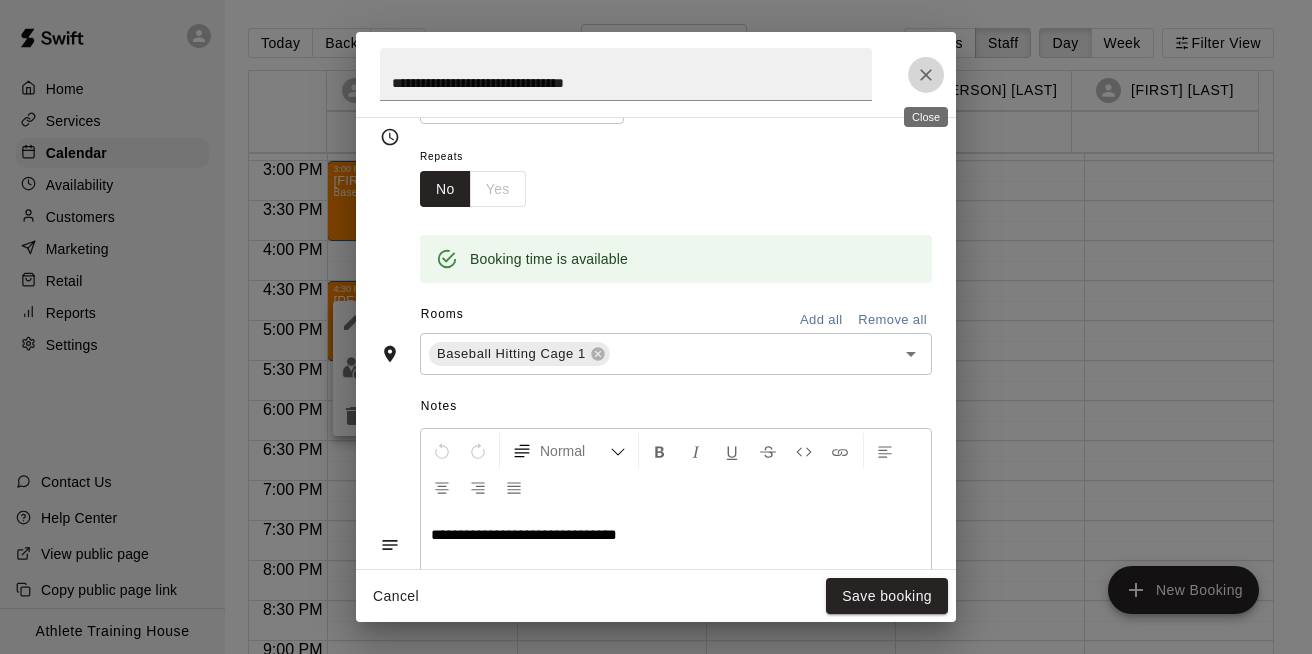 click 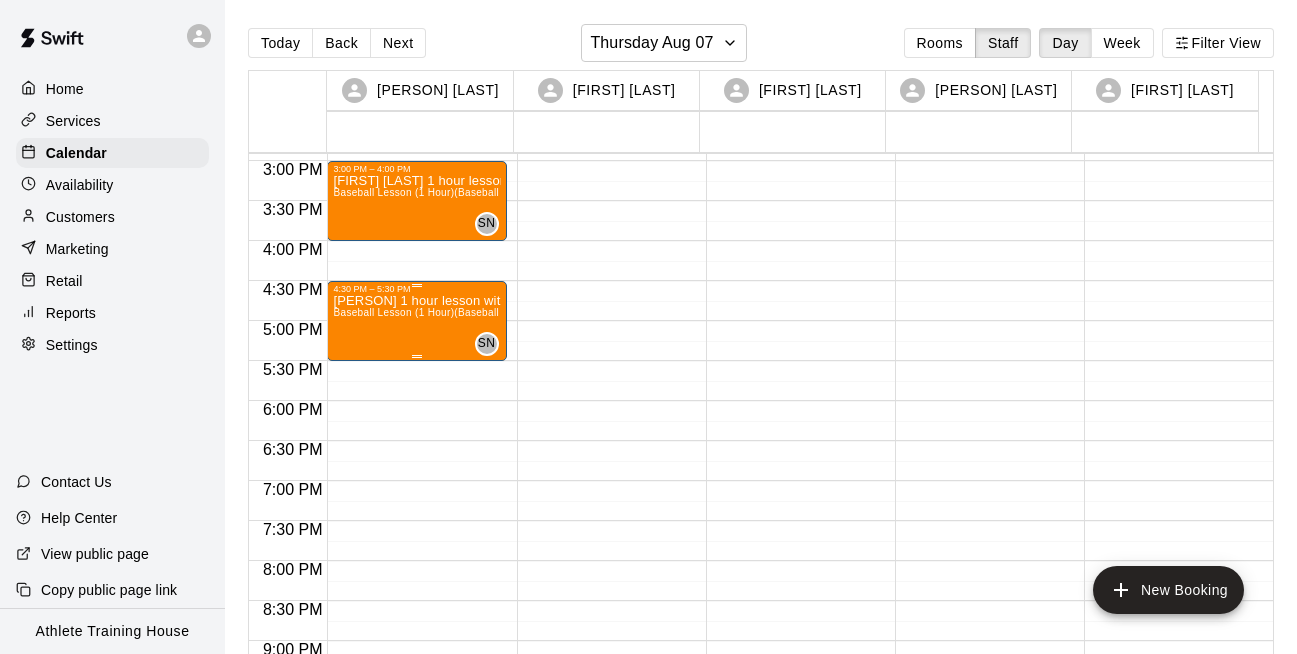 click on "[TIME] – [TIME] [FIRST] [LAST] 1 hour lesson with [PERSON] Baseball Lesson (1 Hour) (Baseball Hitting Cage 1) SN 0 [TIME] – [TIME] [FIRST] [LAST] 1 hour lesson with [PERSON] Baseball Lesson (1 Hour) (Baseball Hitting Cage 1) SN 0" at bounding box center (416, -79) 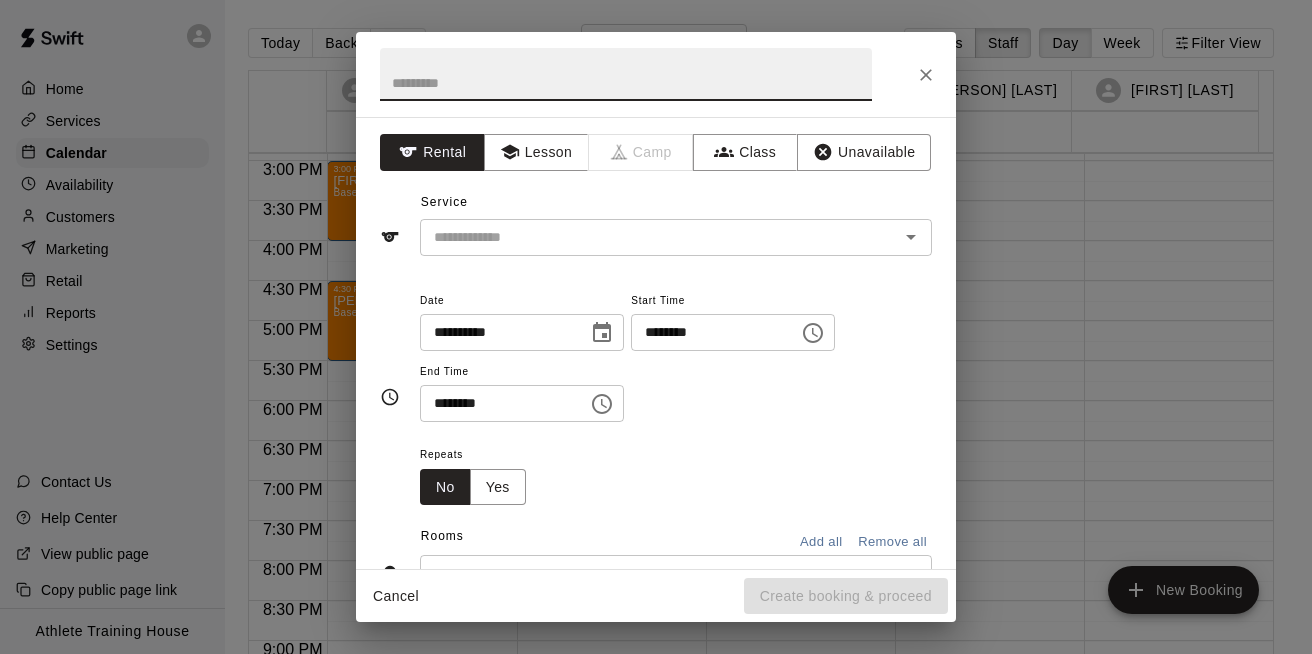 click on "Rental Lesson Camp Class Unavailable Service Date Start Time End Time Repeats No Yes Rooms Add all Remove all Notes Normal Add notes..." at bounding box center [656, 343] 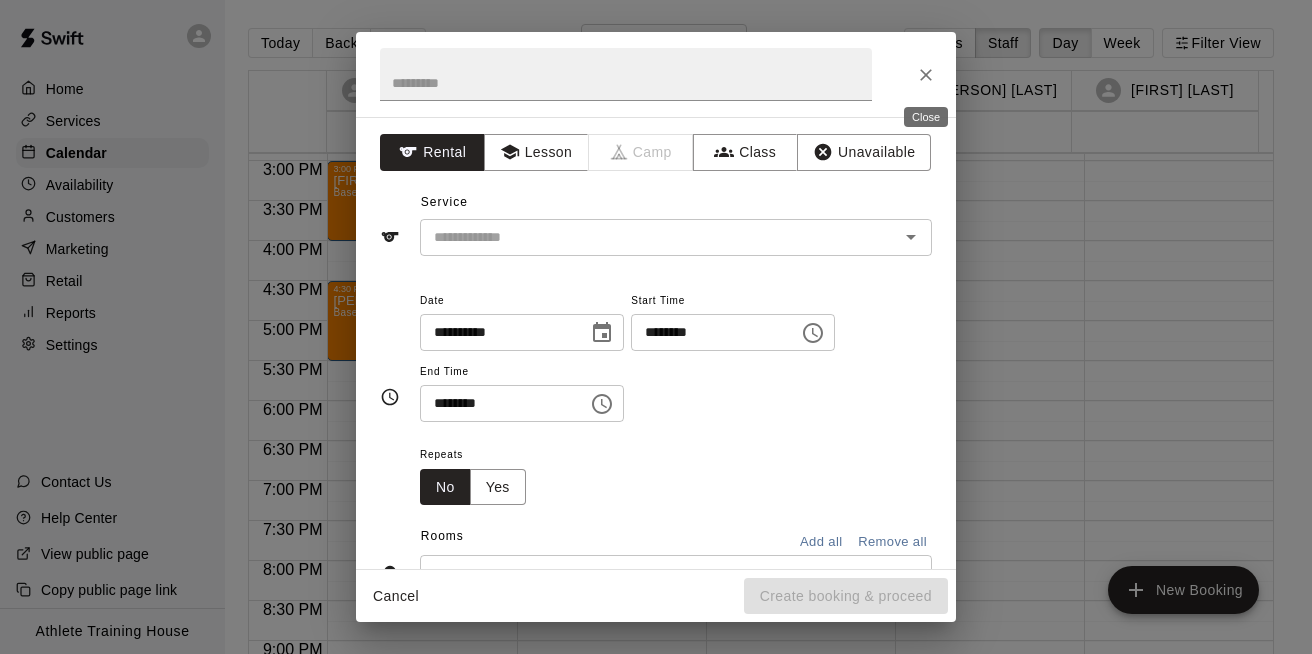 click 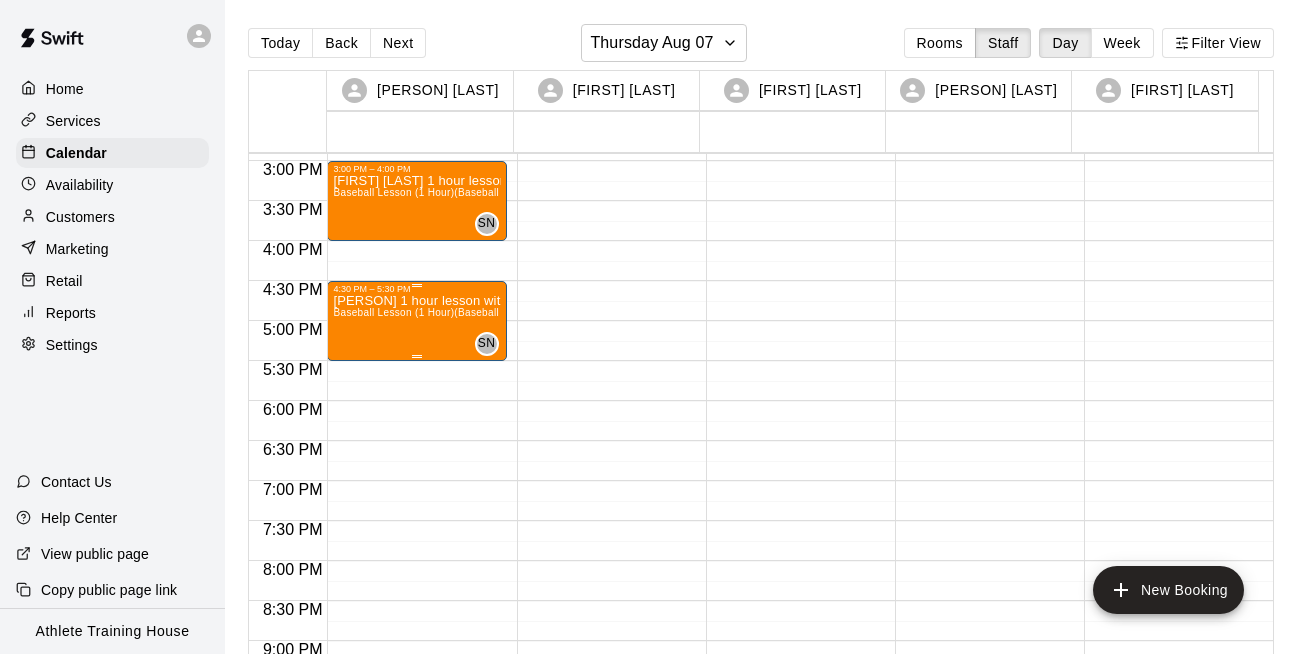 click on "[TIME] – [TIME] [PERSON] 1 hour lesson with [PERSON] Baseball Lesson (1 Hour) (Baseball Hitting Cage 1) SN 0" at bounding box center (416, 321) 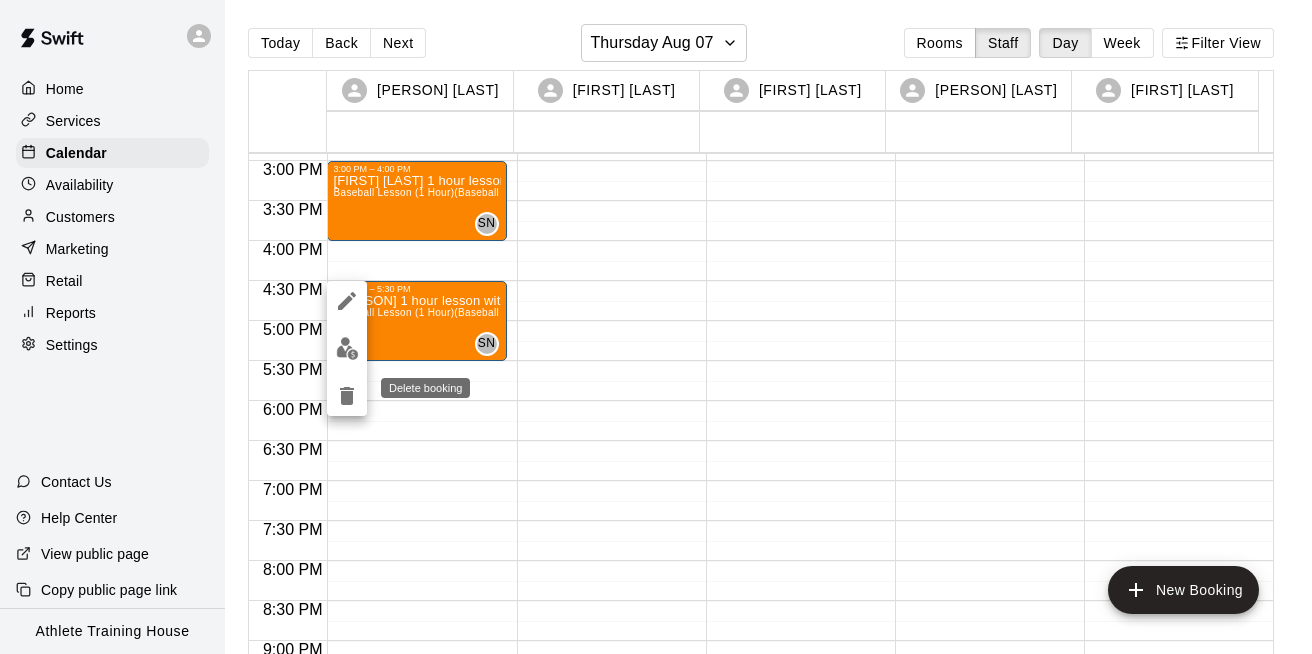 click 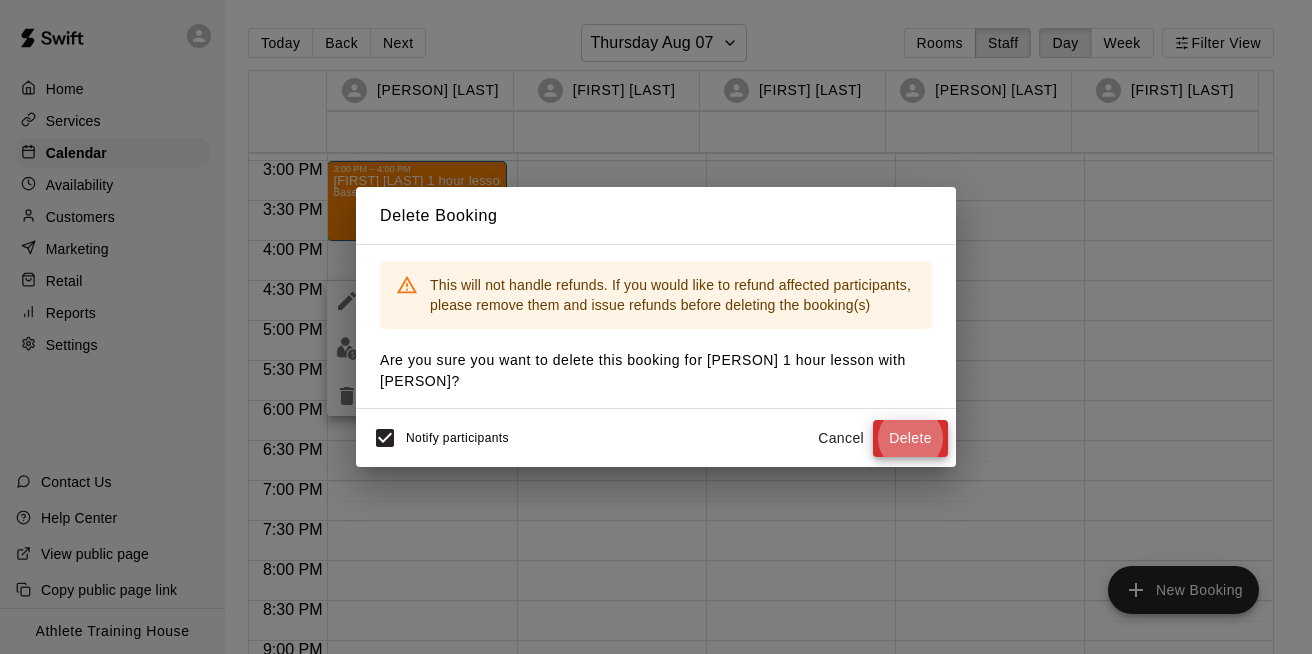 click on "Delete" at bounding box center [910, 438] 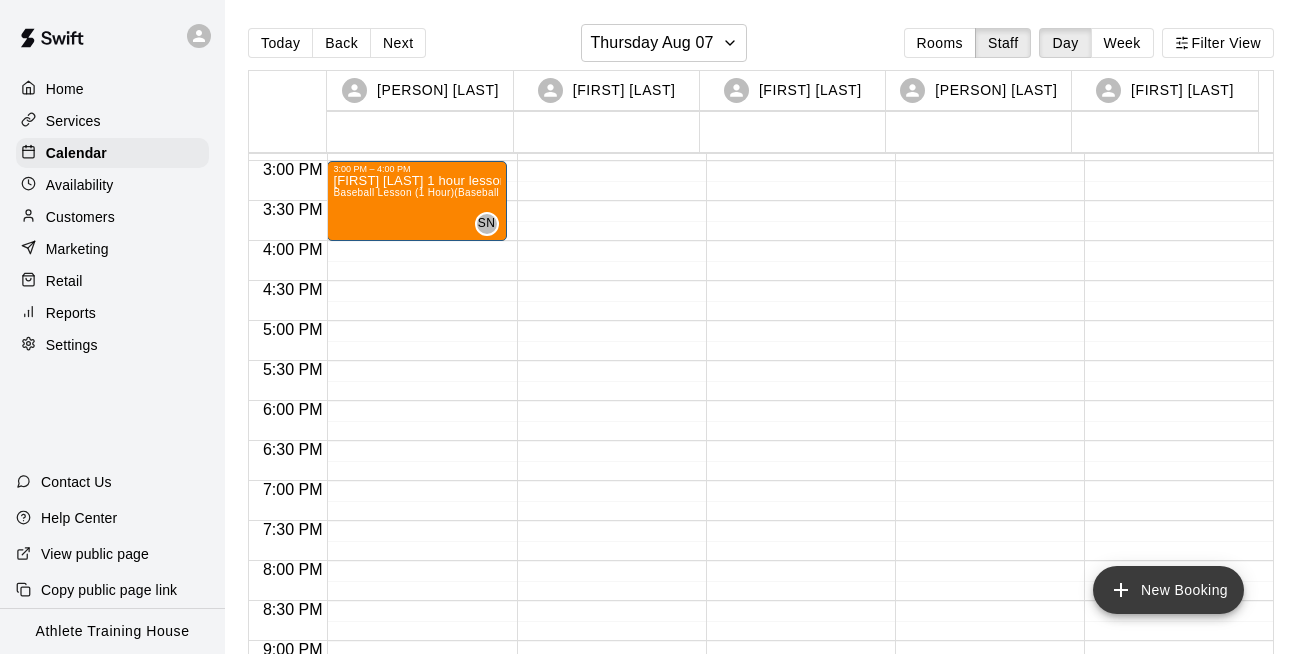 click 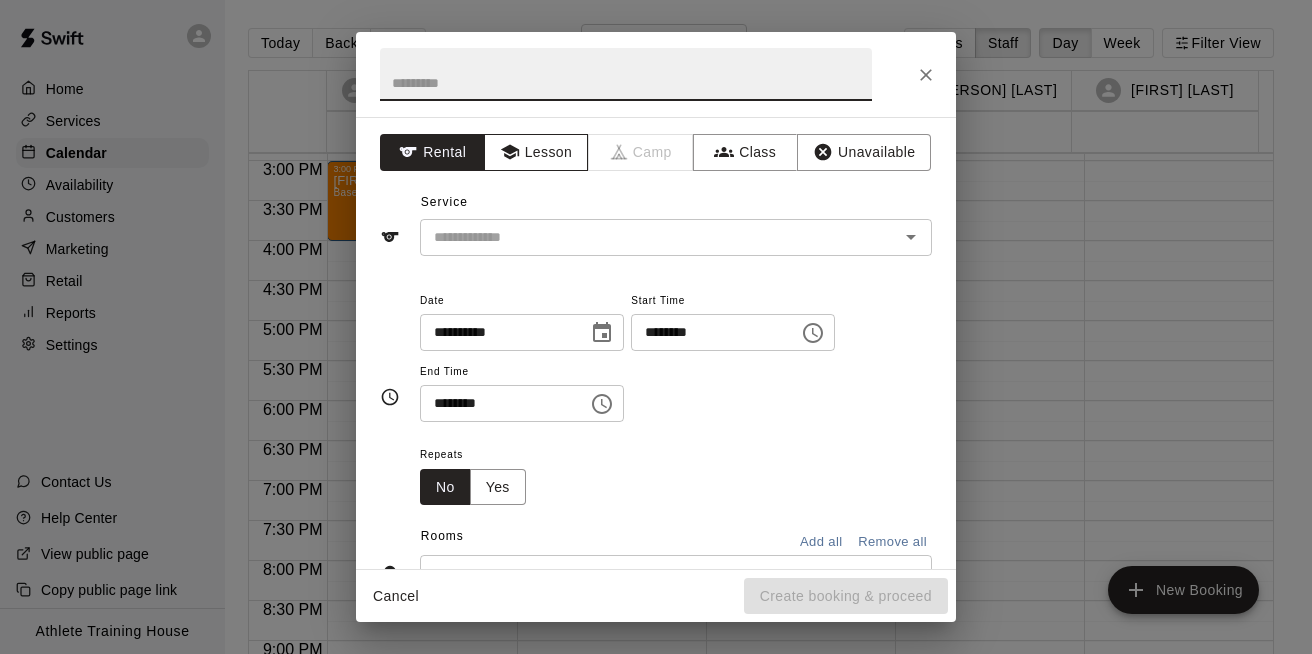 click on "Lesson" at bounding box center [536, 152] 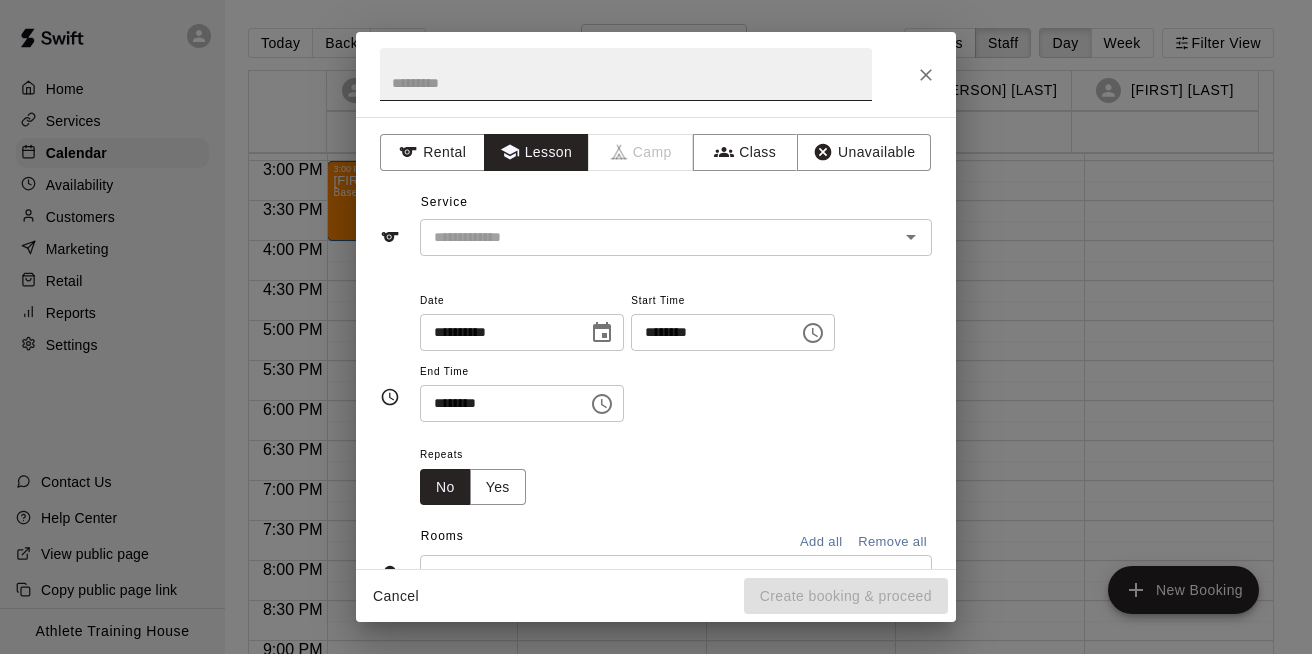 click at bounding box center (626, 74) 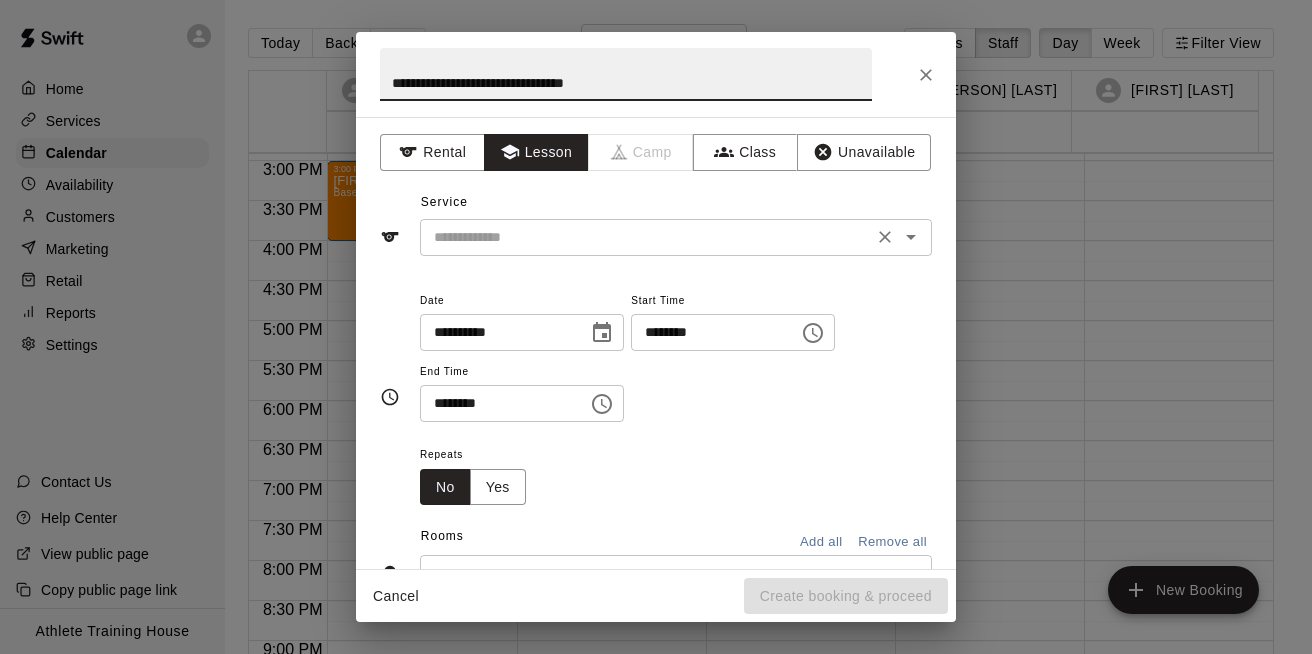 type on "**********" 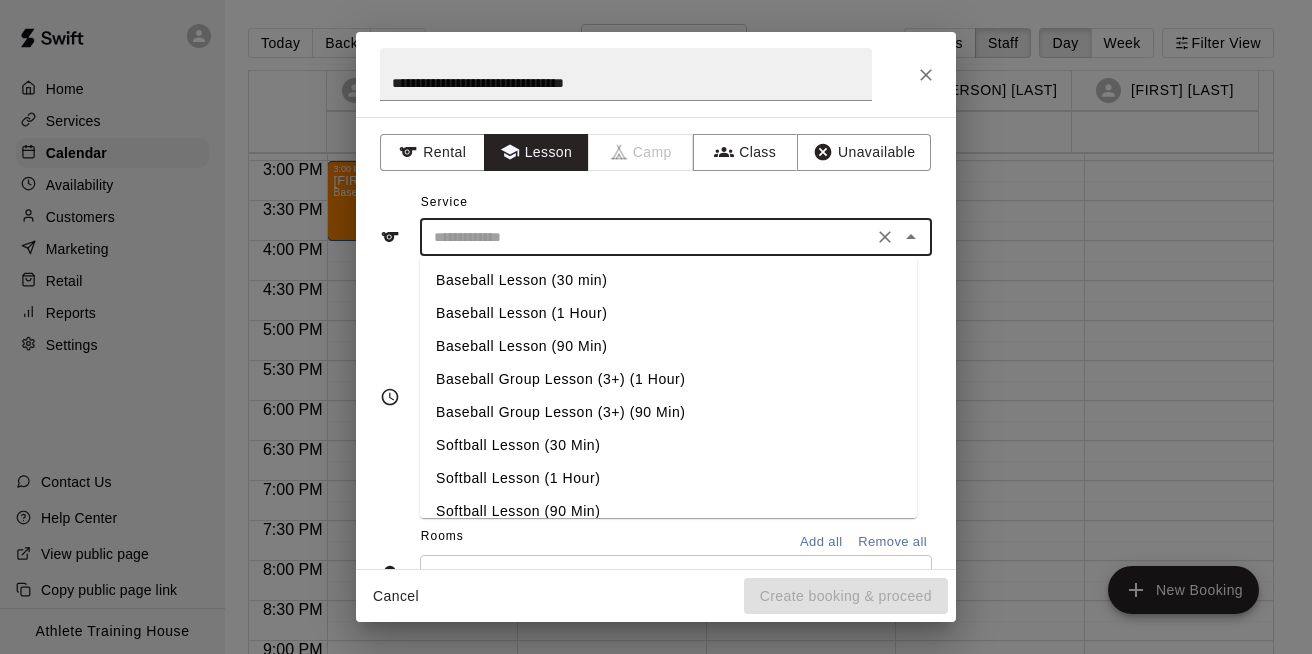 click on "Baseball Lesson (90 Min)" at bounding box center (668, 346) 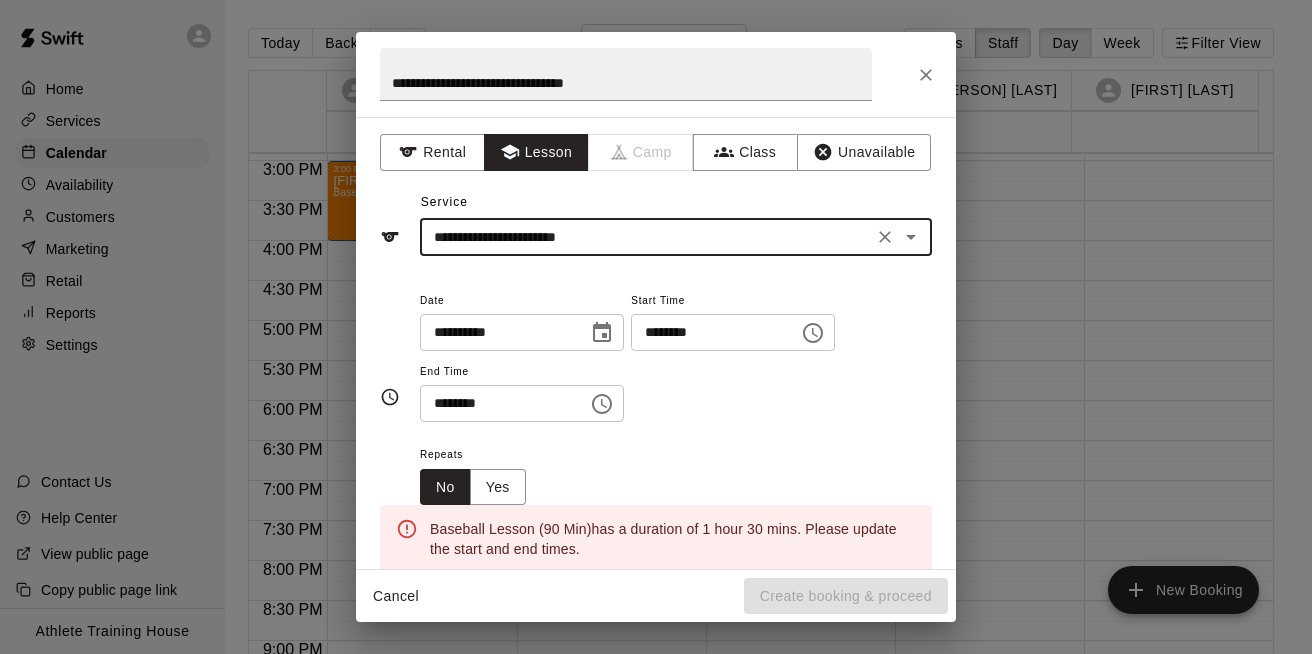click on "********" at bounding box center (708, 332) 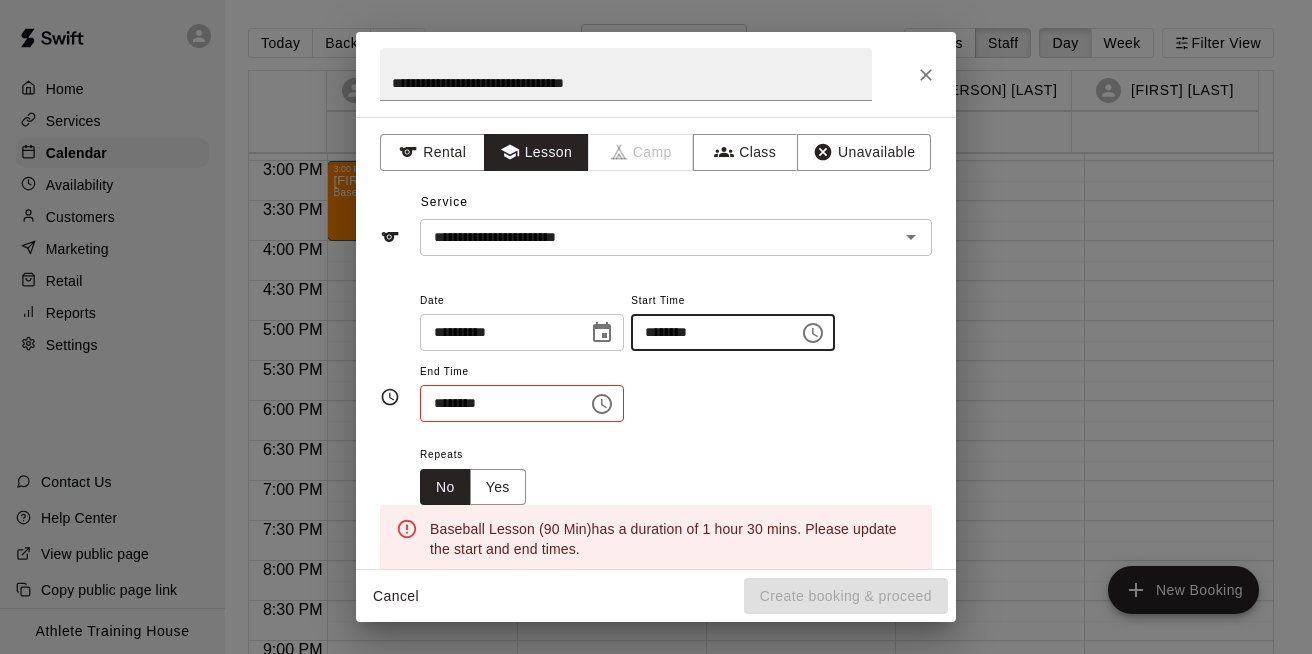 type on "********" 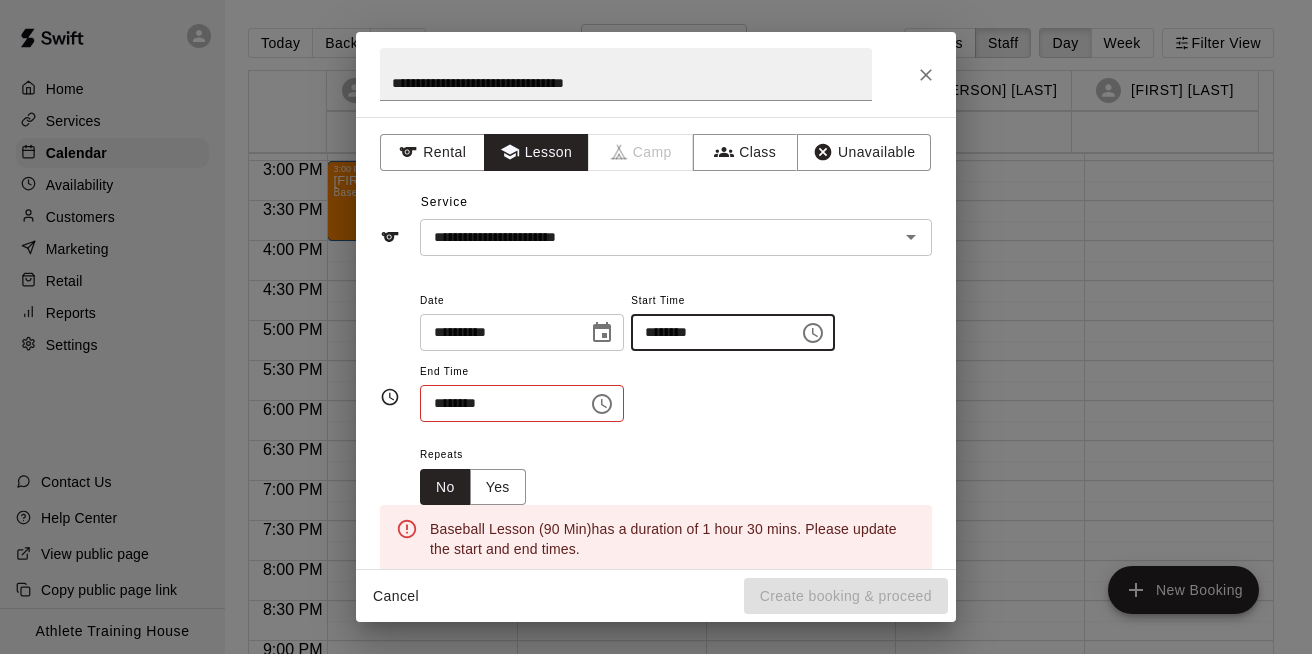 click on "********" at bounding box center [497, 403] 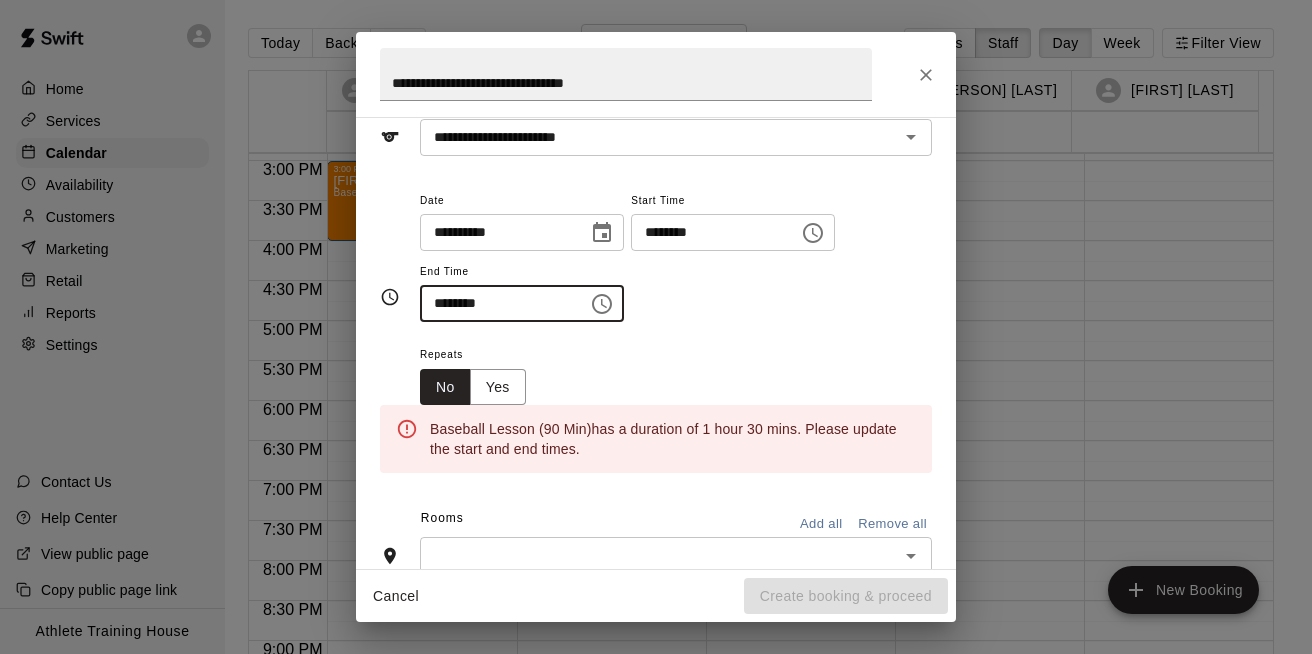 scroll, scrollTop: 0, scrollLeft: 0, axis: both 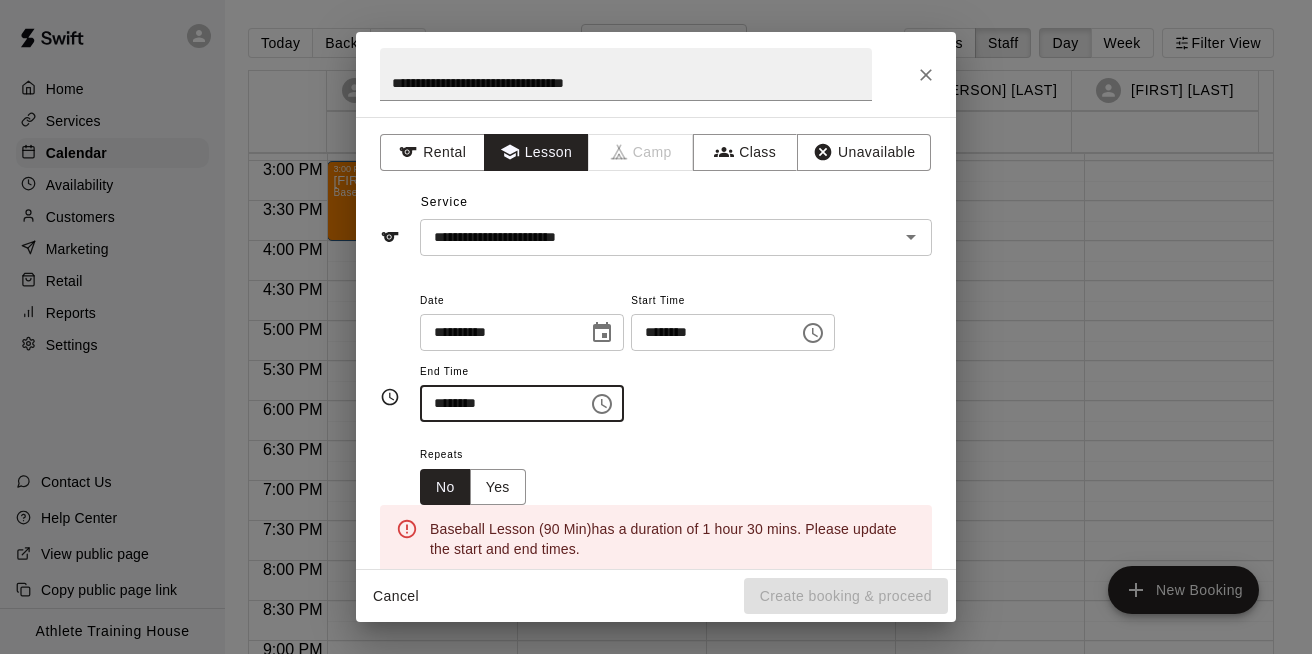click on "********" at bounding box center [497, 403] 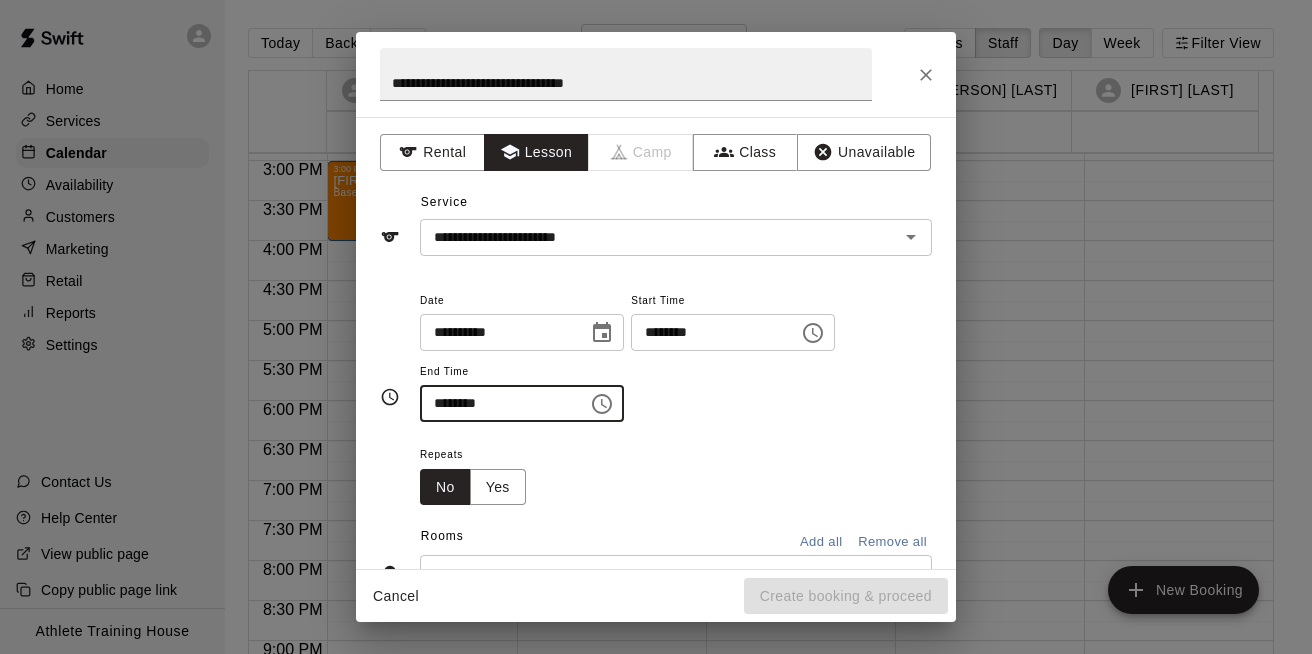 scroll, scrollTop: 301, scrollLeft: 0, axis: vertical 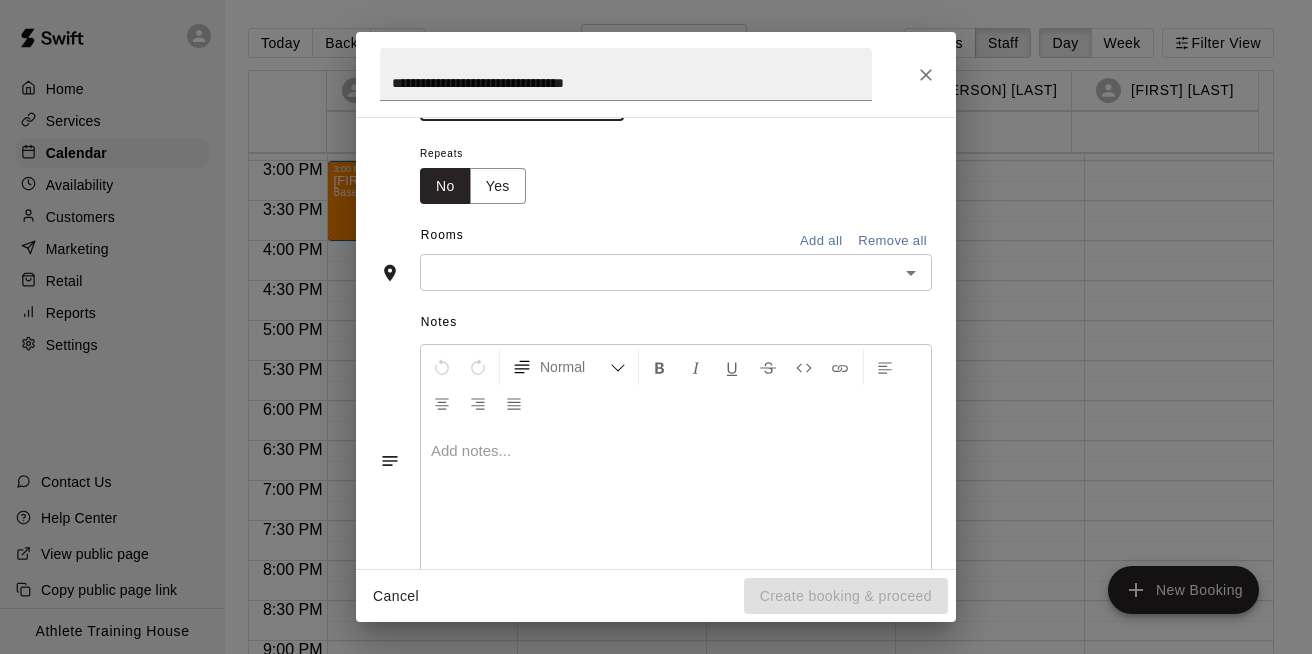 type on "********" 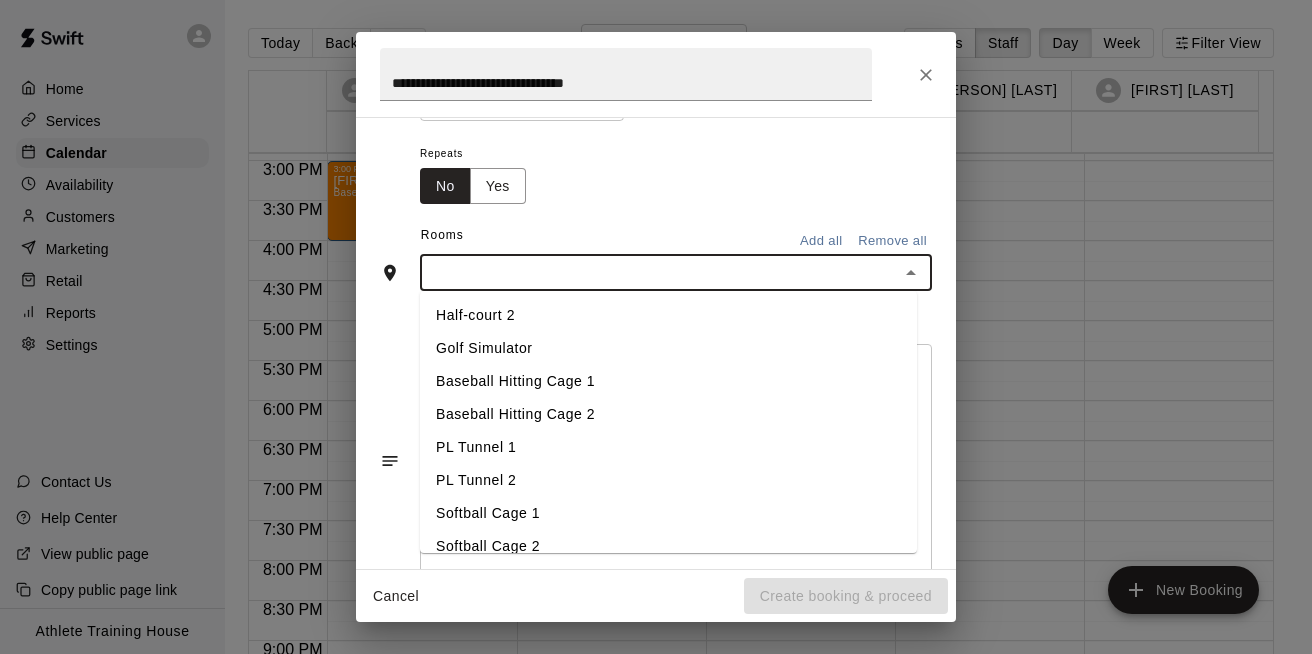 click on "Baseball Hitting Cage 1" at bounding box center [668, 381] 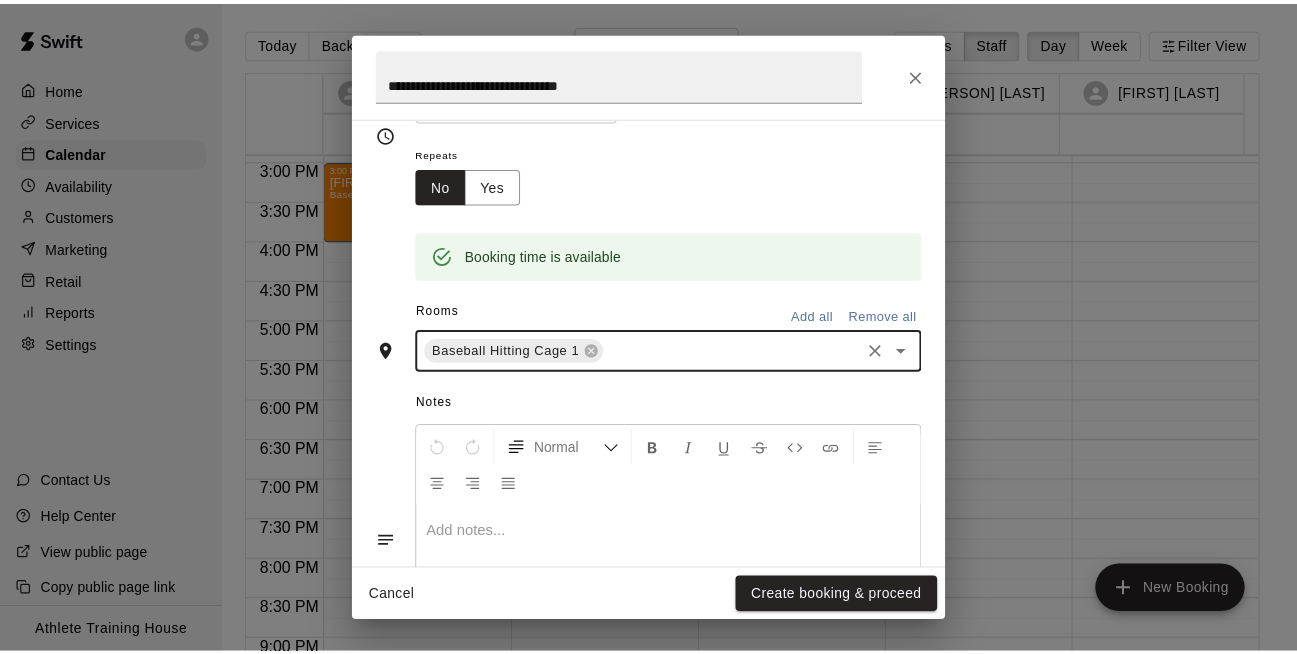 scroll, scrollTop: 427, scrollLeft: 0, axis: vertical 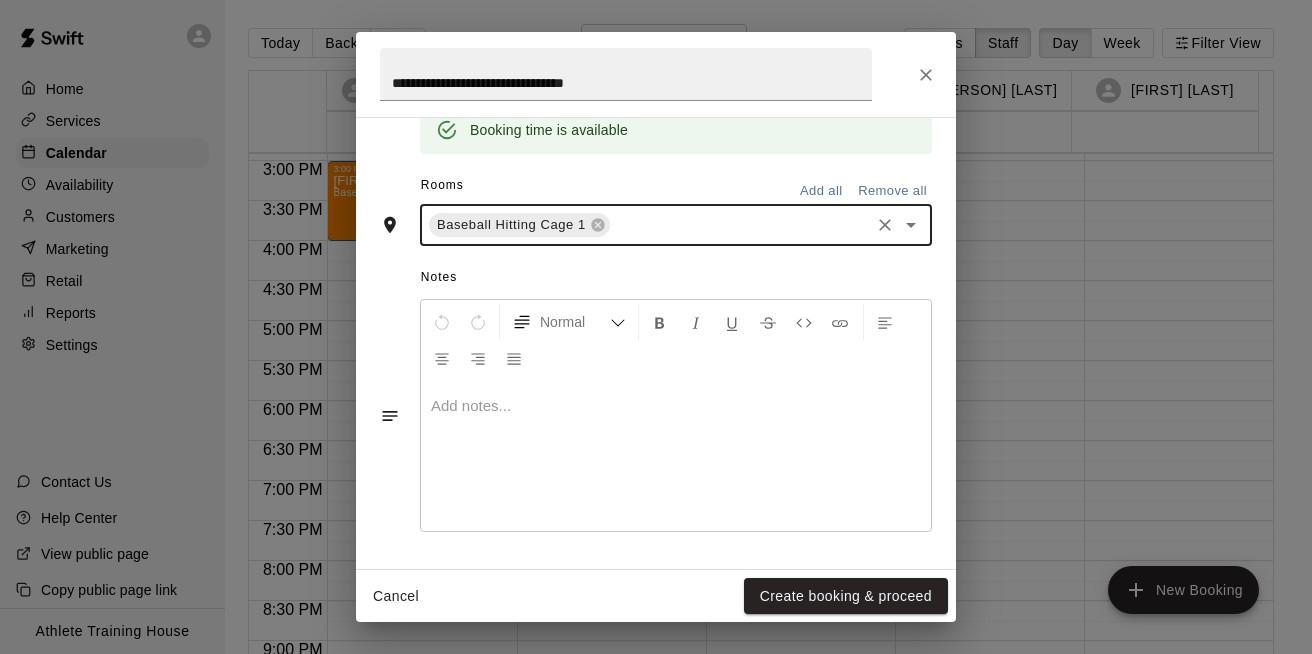 click at bounding box center (676, 406) 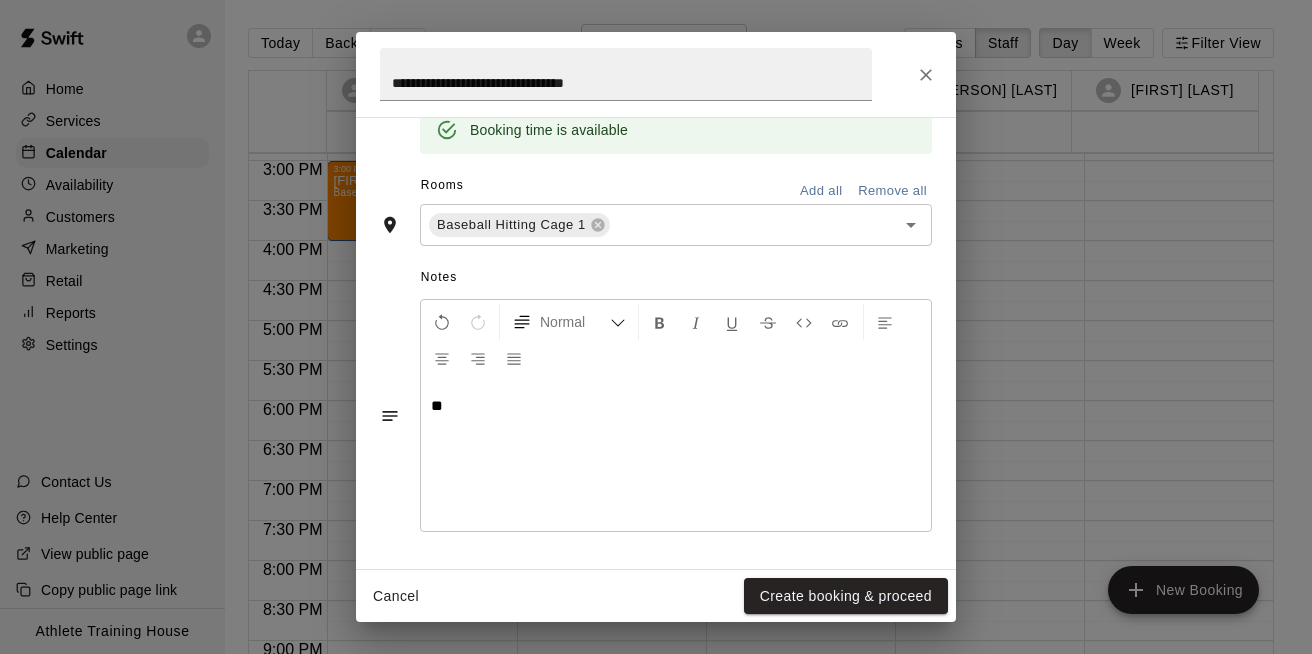 type 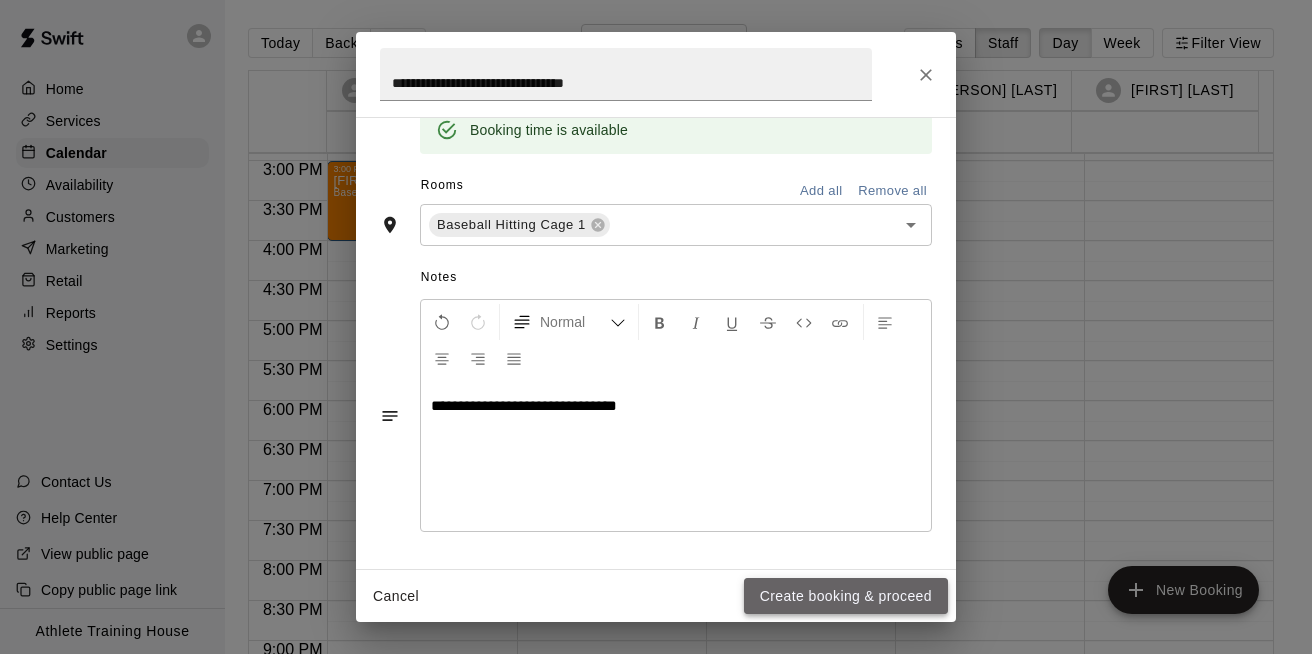 click on "Create booking & proceed" at bounding box center [846, 596] 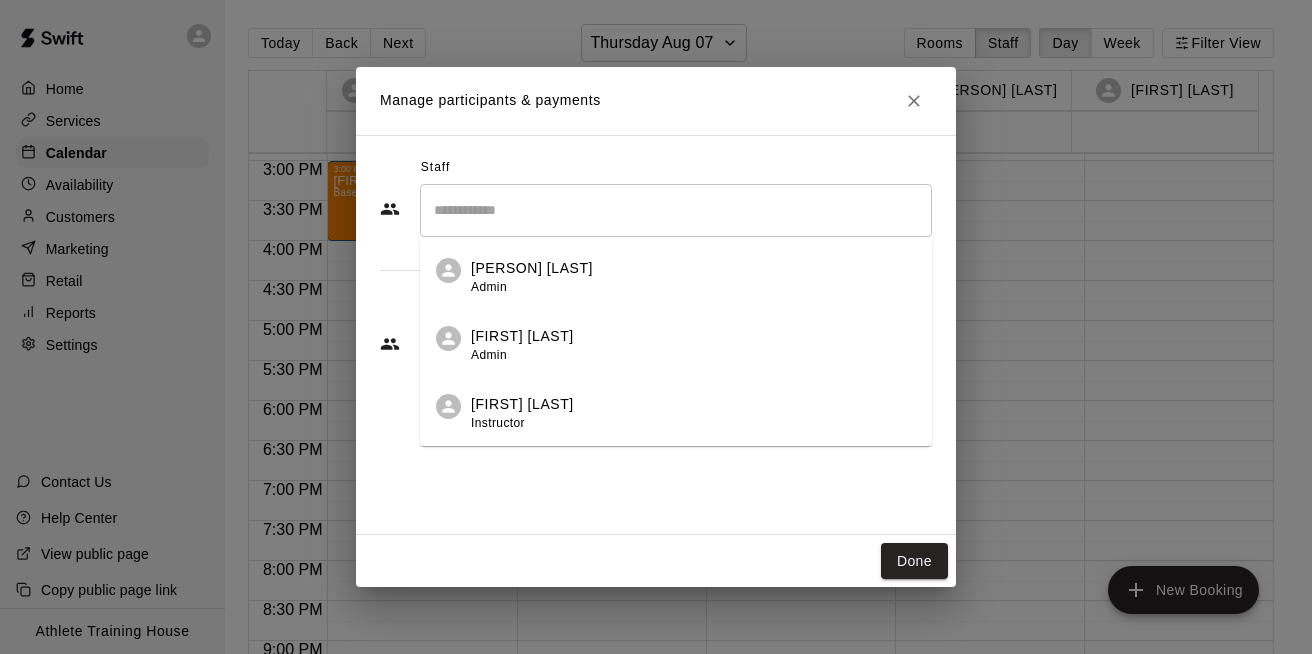 click at bounding box center [676, 210] 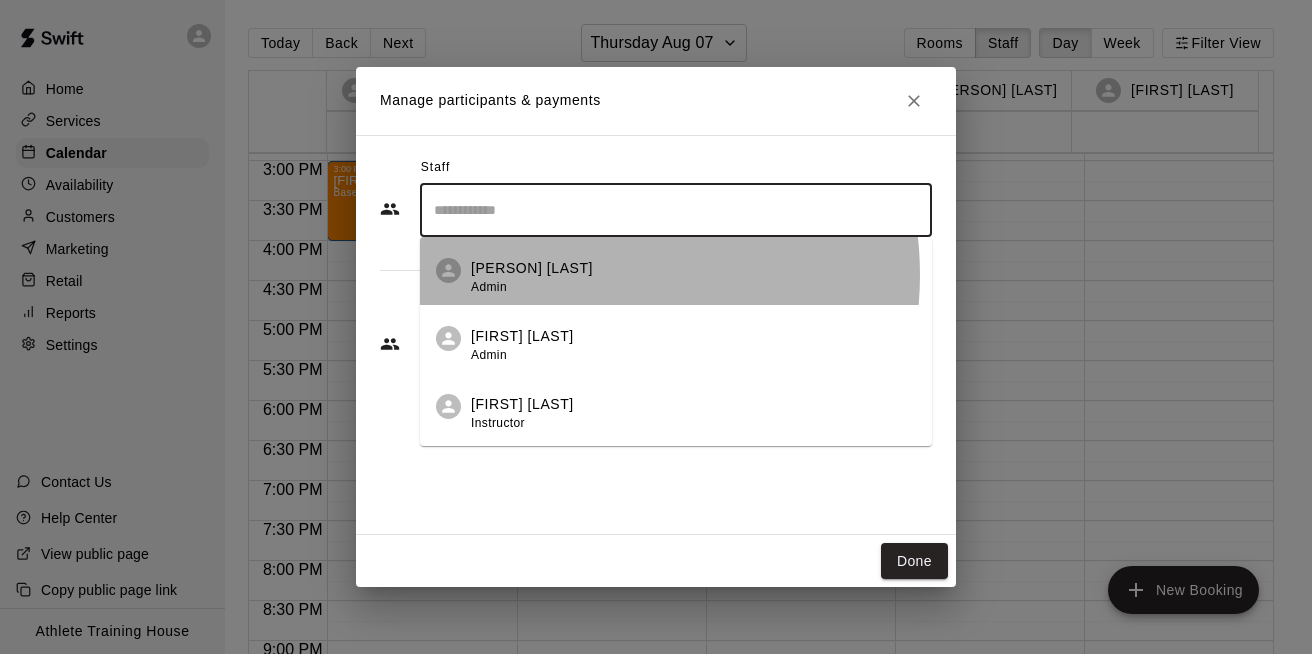 click on "[PERSON] [LAST] Admin" at bounding box center (693, 277) 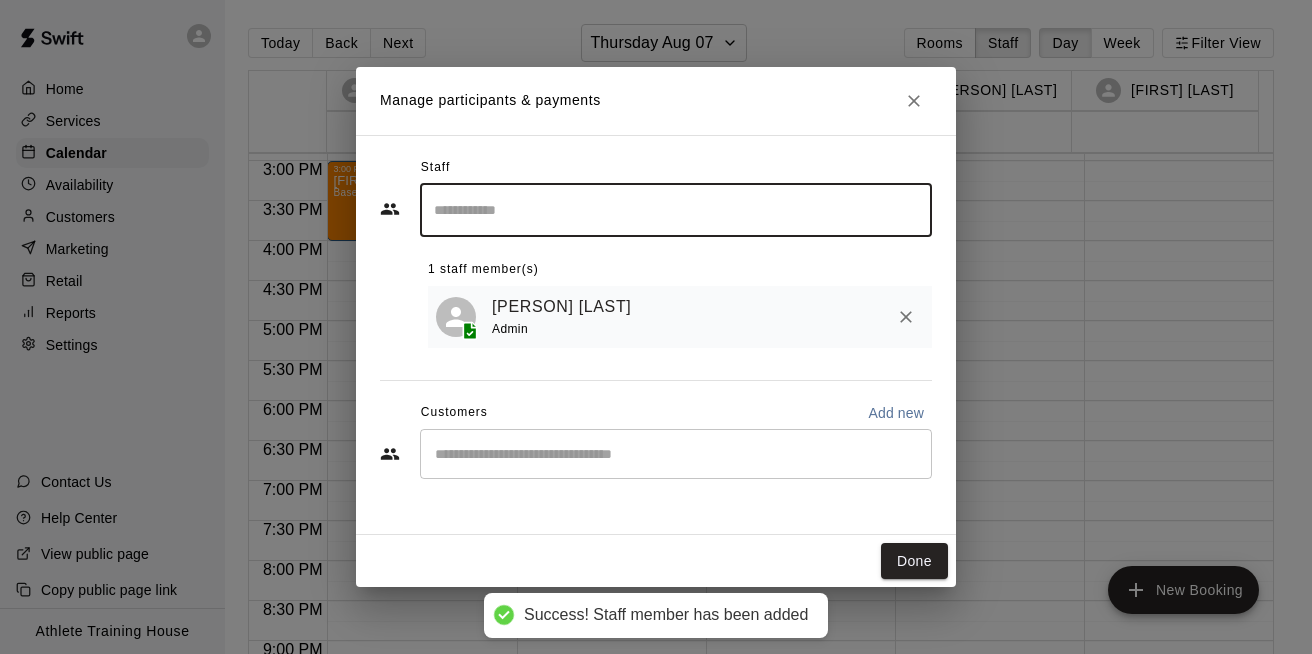 click on "Done" at bounding box center (914, 561) 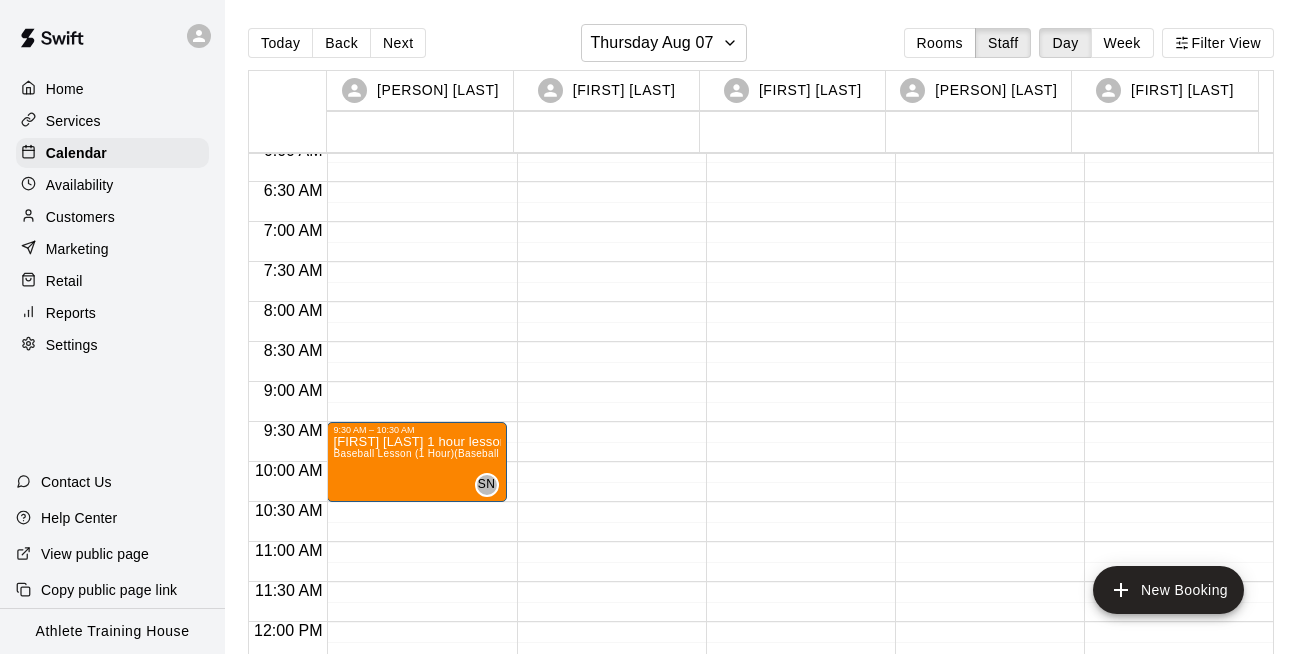 scroll, scrollTop: 592, scrollLeft: 0, axis: vertical 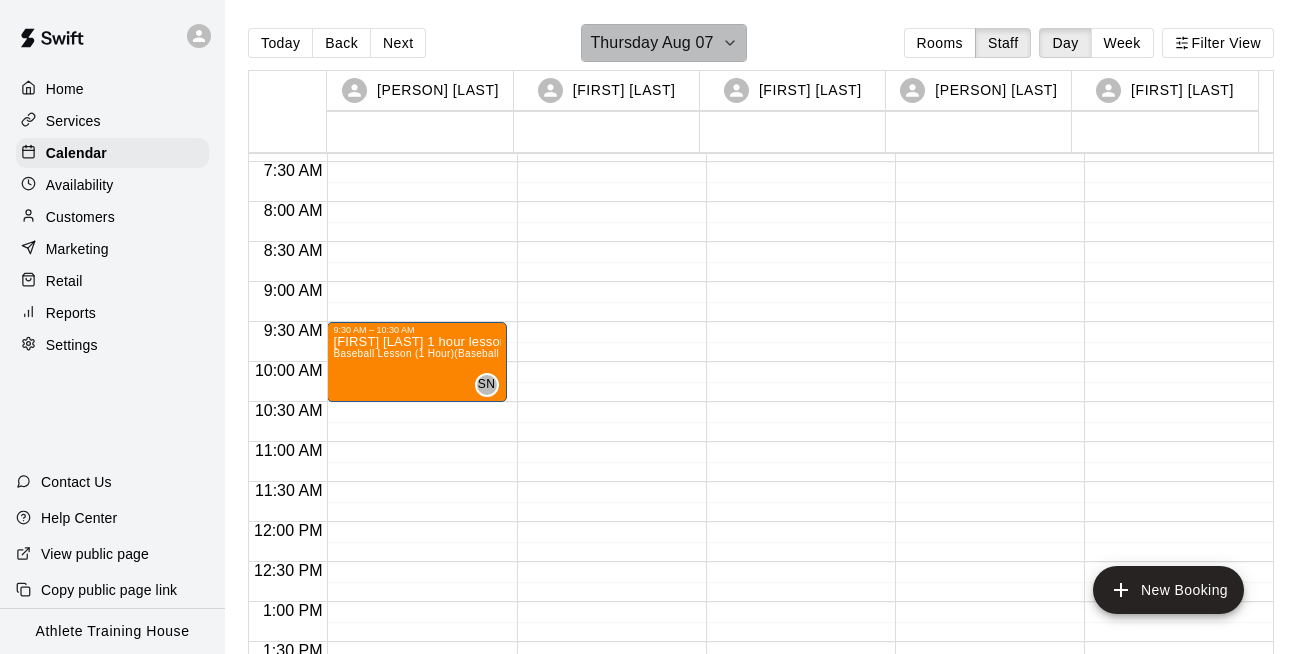 click on "Thursday Aug 07" at bounding box center (651, 43) 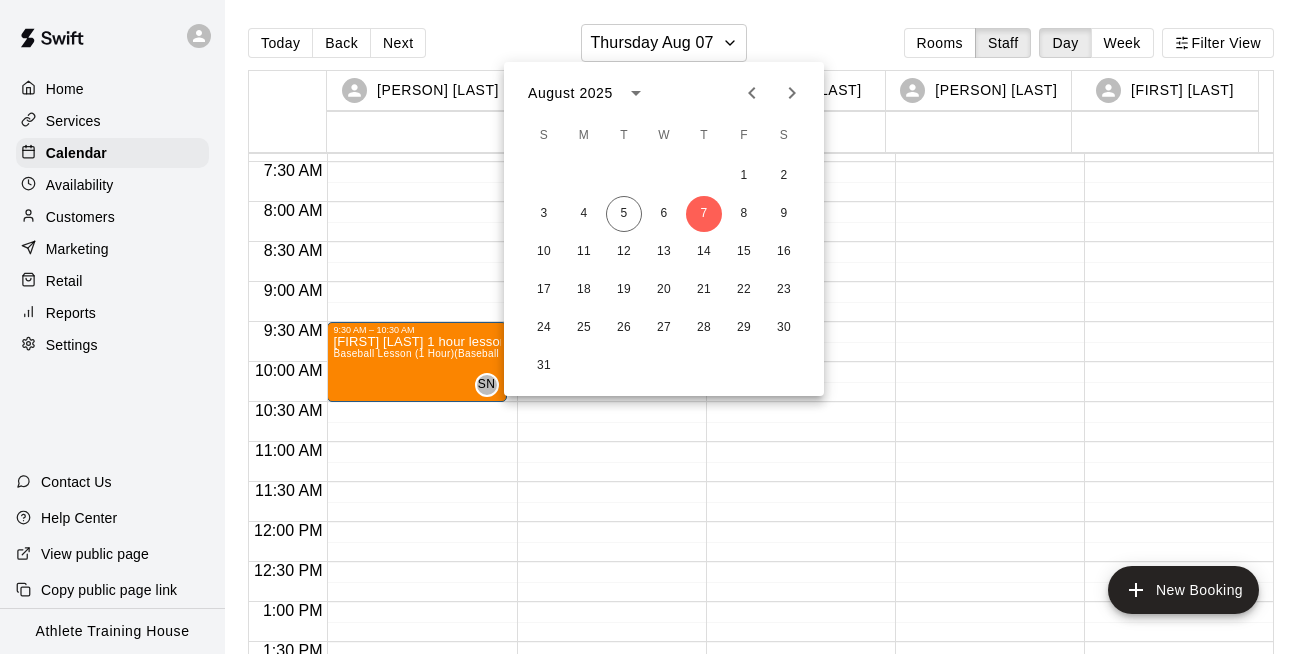 click at bounding box center [656, 327] 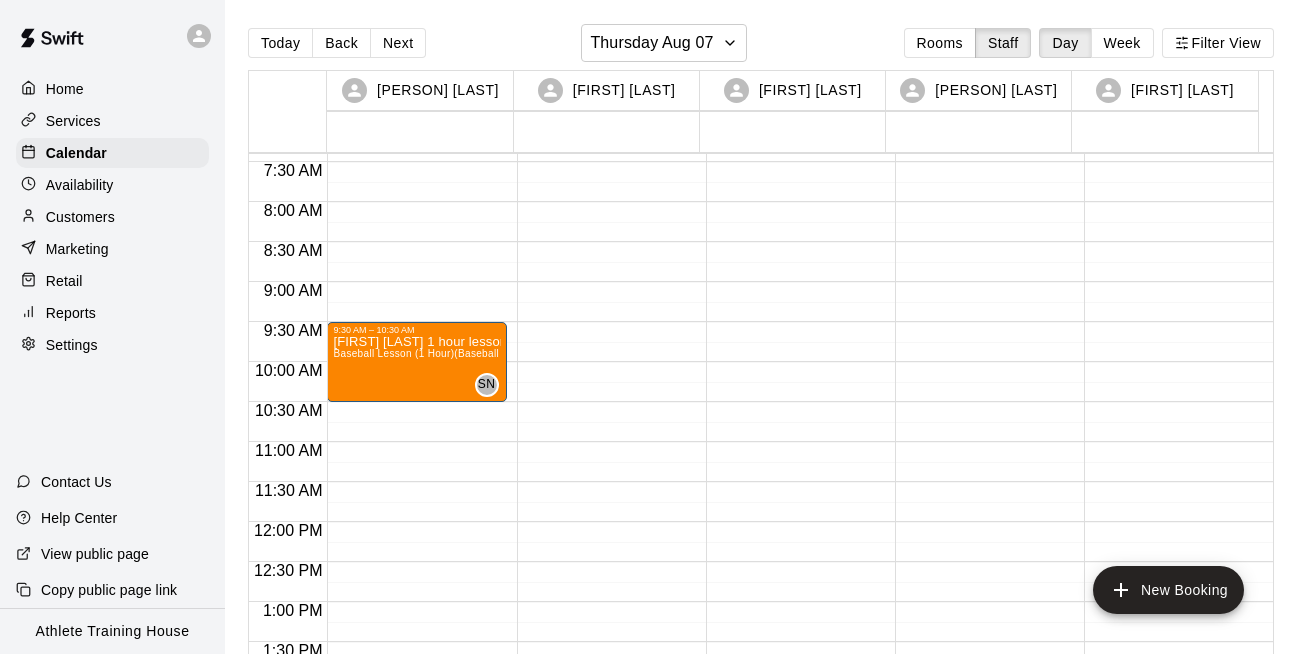 click on "Home Services Calendar Availability Customers Marketing Retail Reports Settings Contact Us Help Center View public page Copy public page link Athlete Training House" at bounding box center [112, 327] 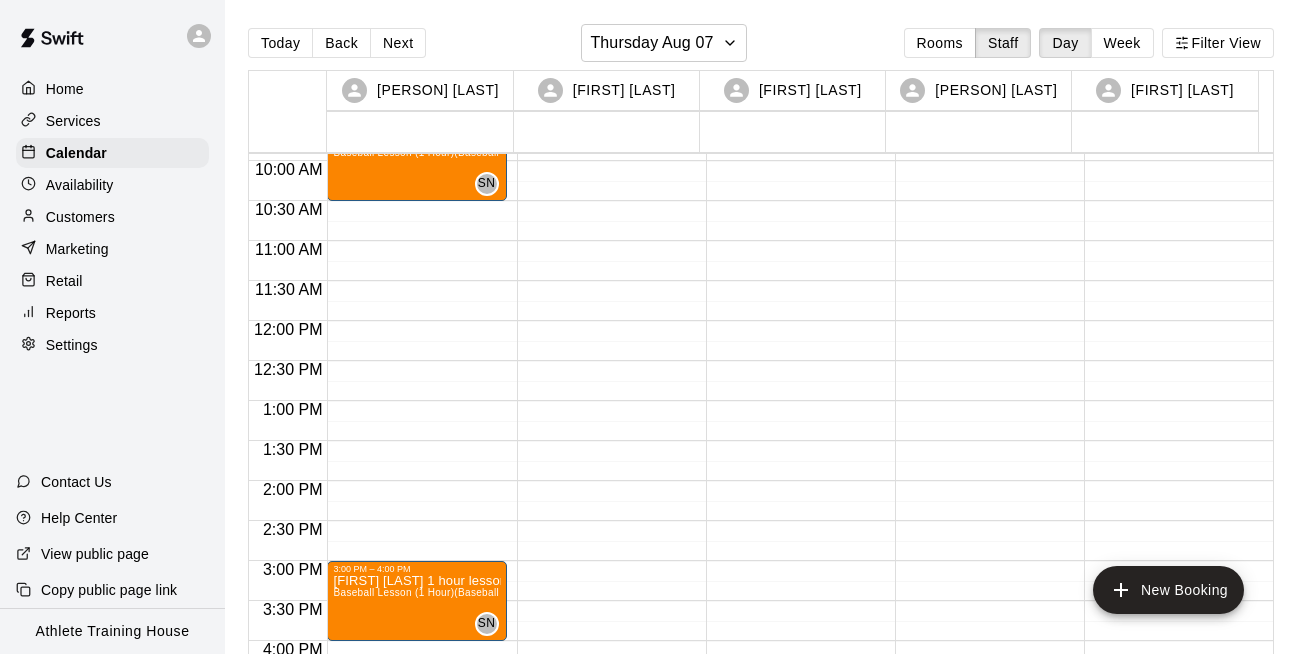 scroll, scrollTop: 1093, scrollLeft: 0, axis: vertical 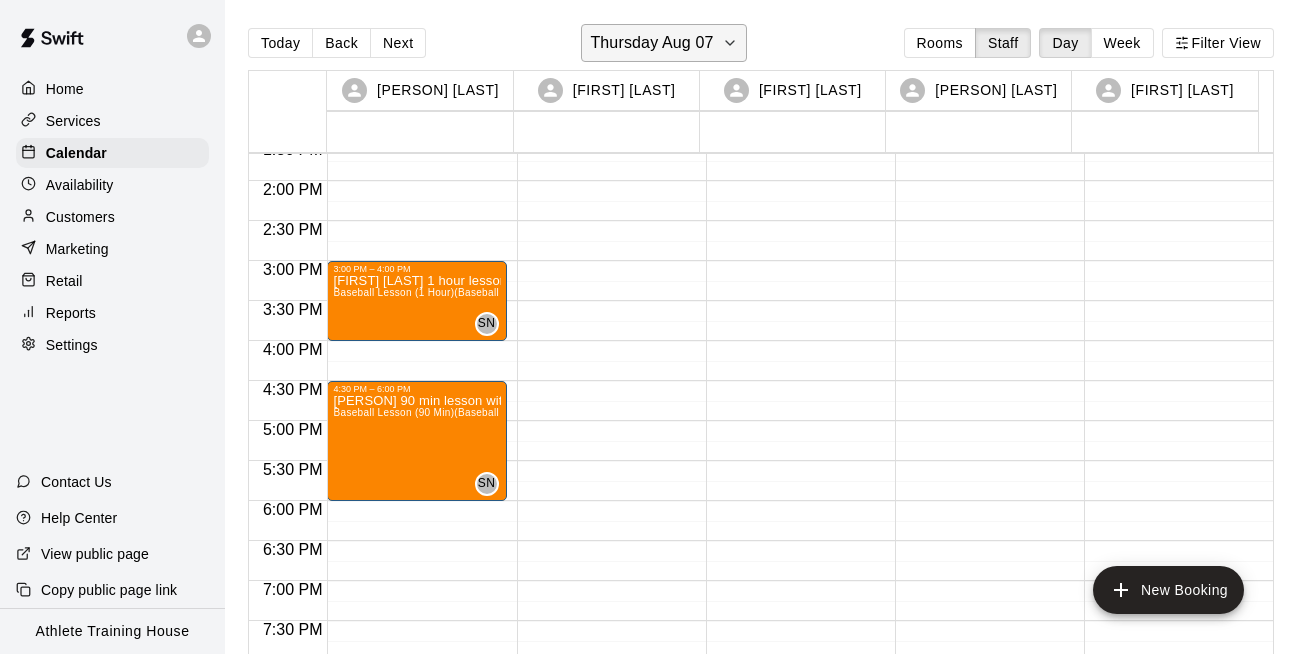 click on "Thursday Aug 07" at bounding box center (651, 43) 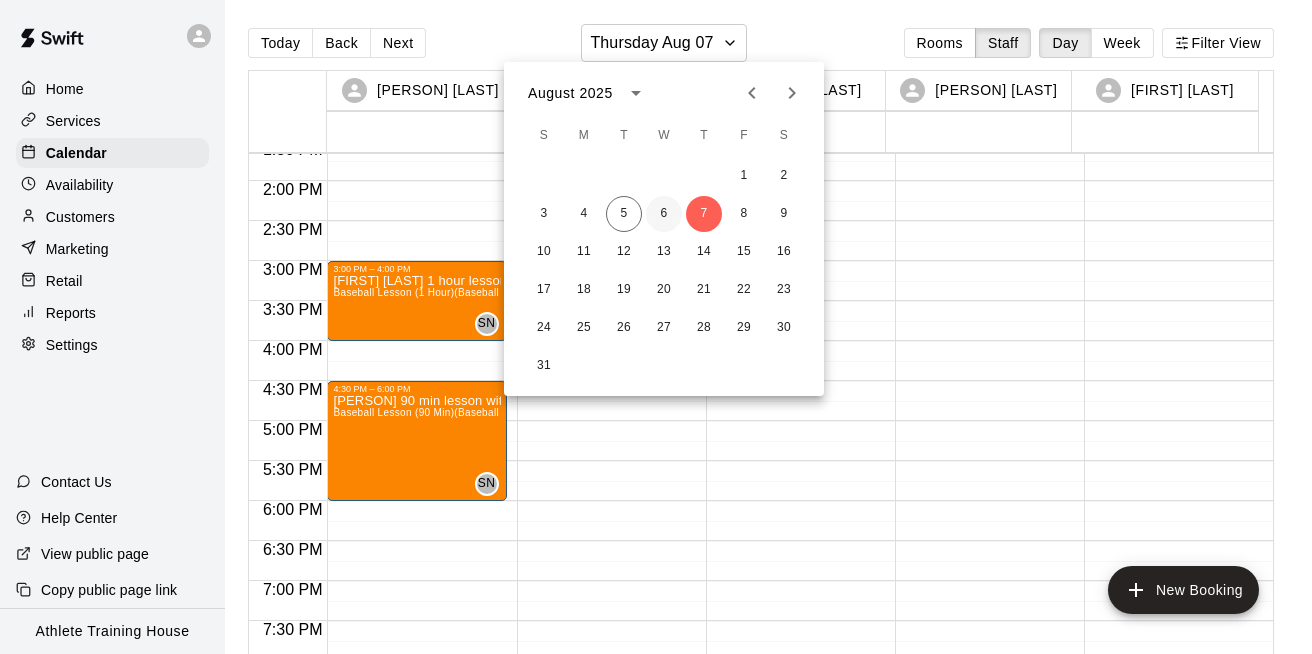 click on "6" at bounding box center [664, 214] 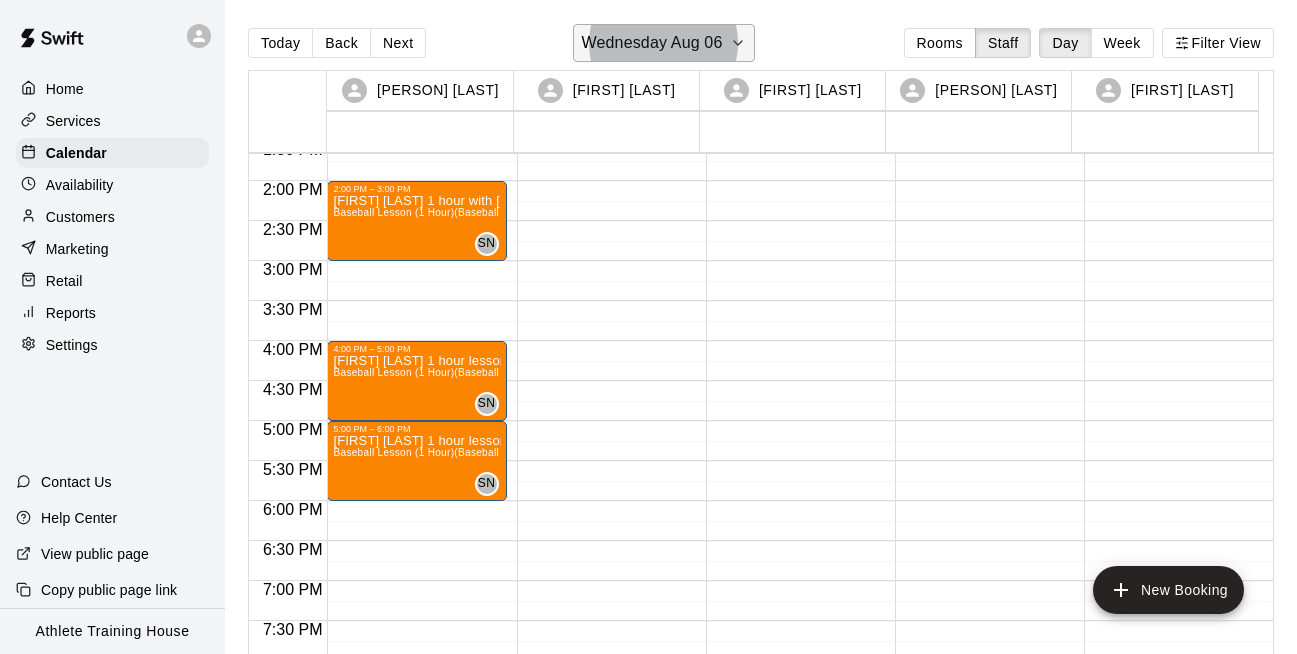 click on "Wednesday Aug 06" at bounding box center [652, 43] 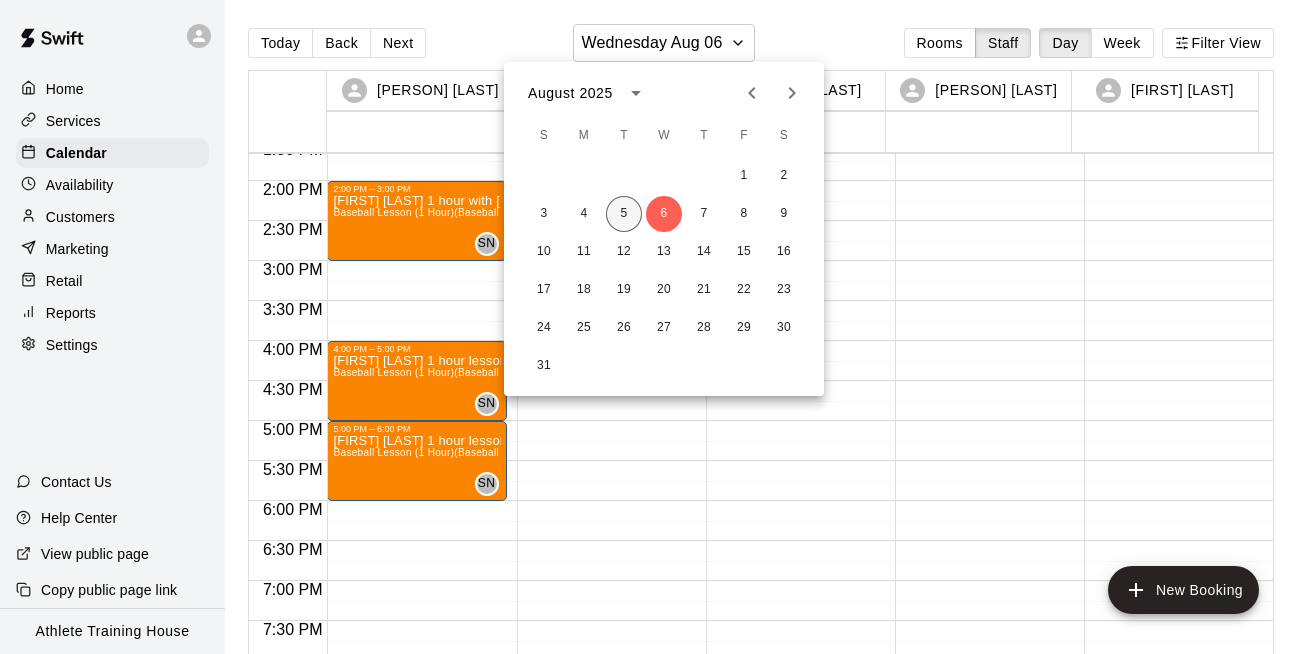 click on "5" at bounding box center (624, 214) 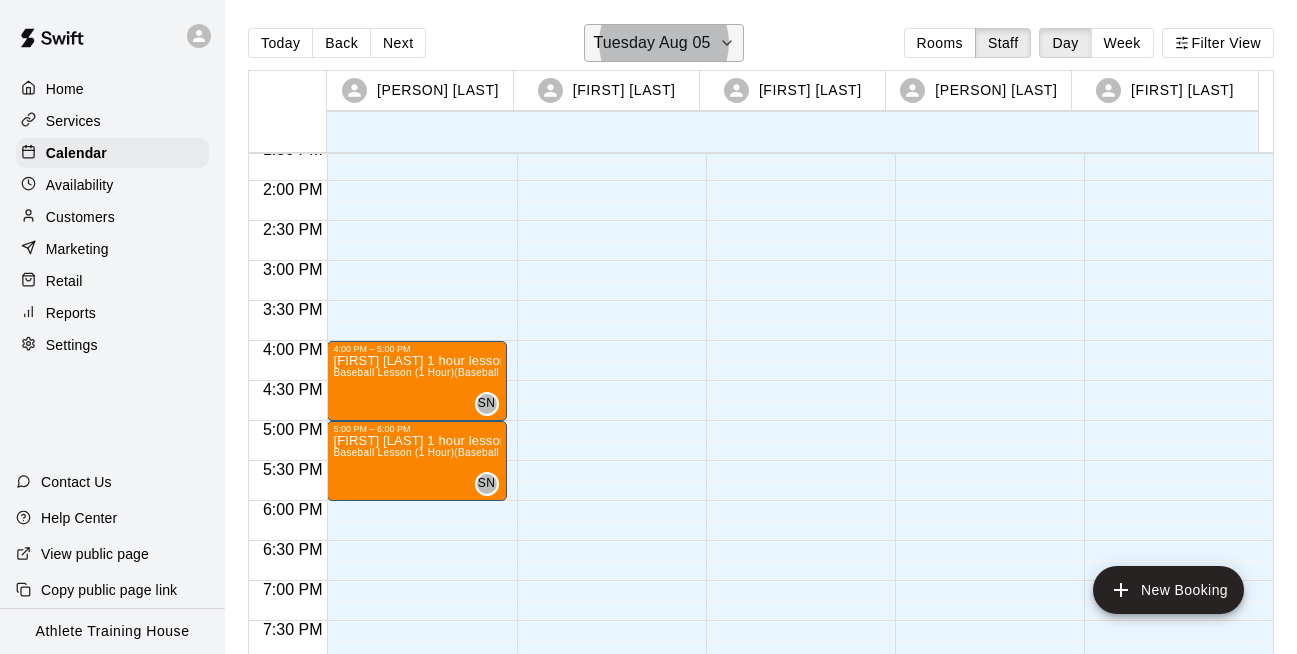 click on "Tuesday Aug 05" at bounding box center [651, 43] 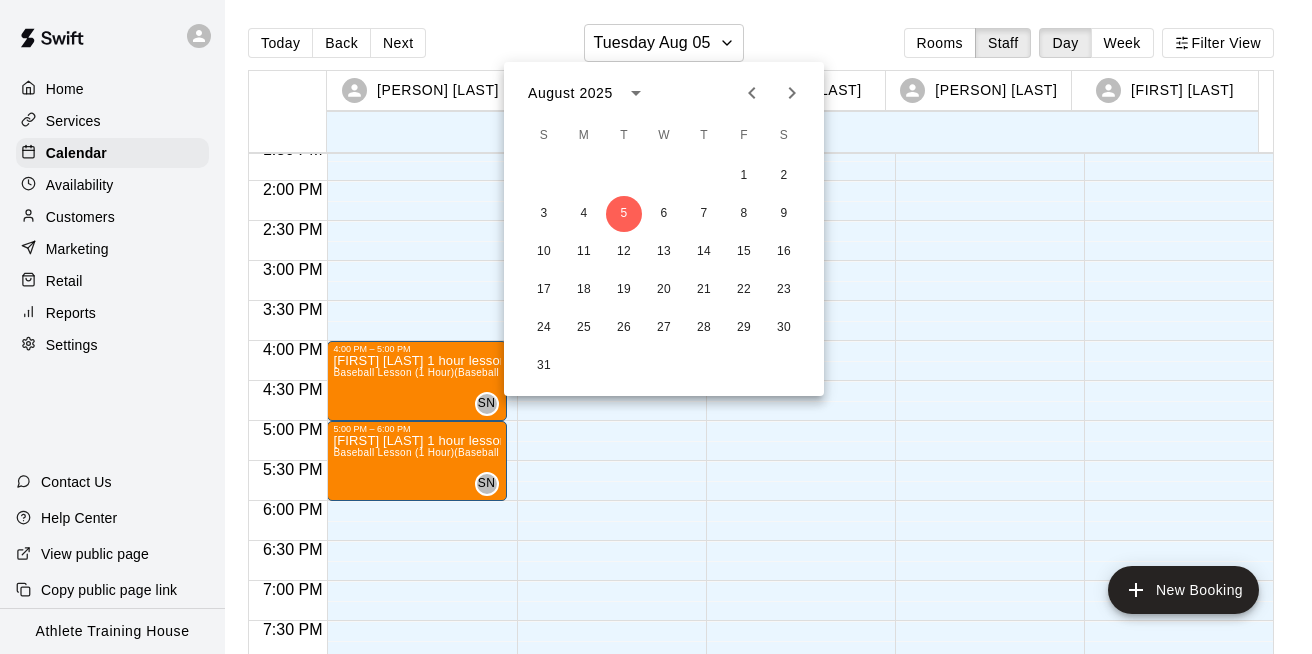 click at bounding box center (656, 327) 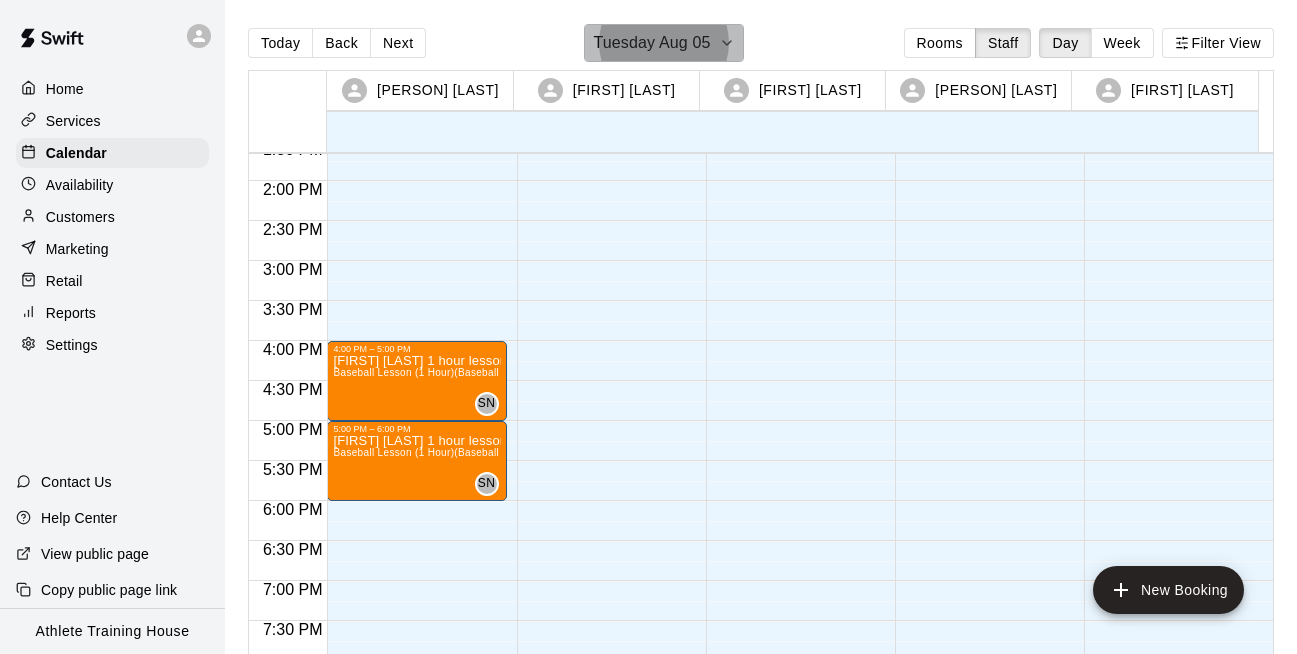 click on "Tuesday Aug 05" at bounding box center [651, 43] 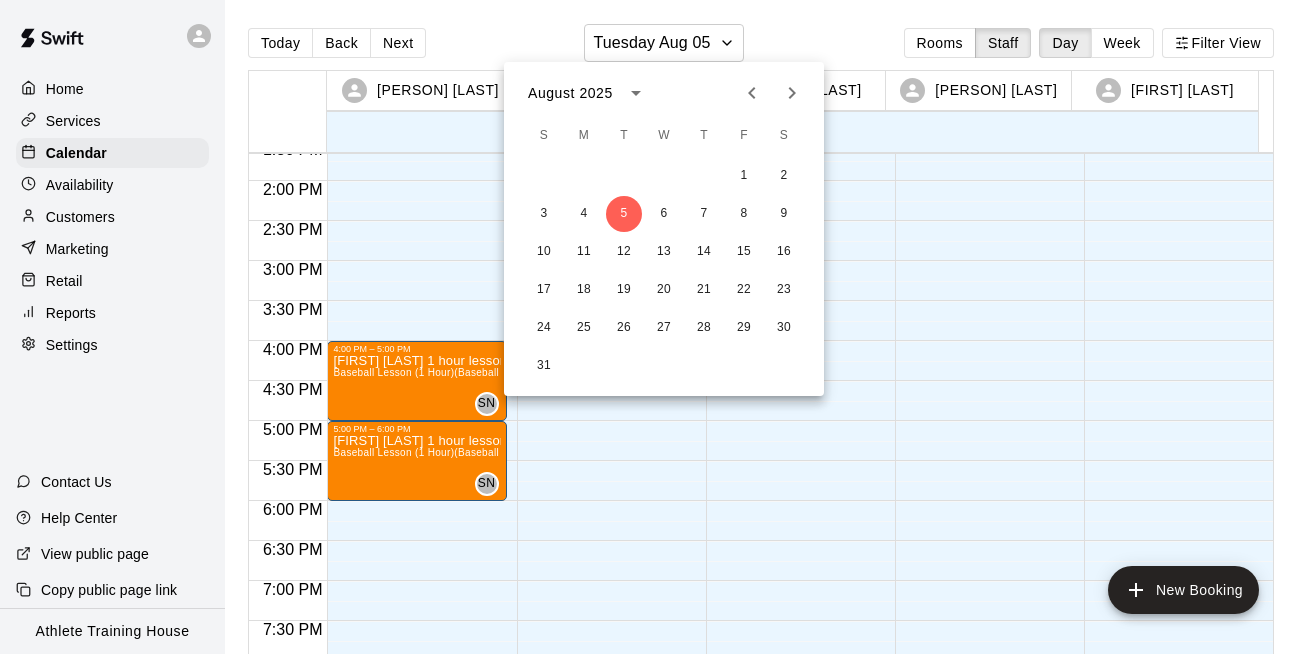 click 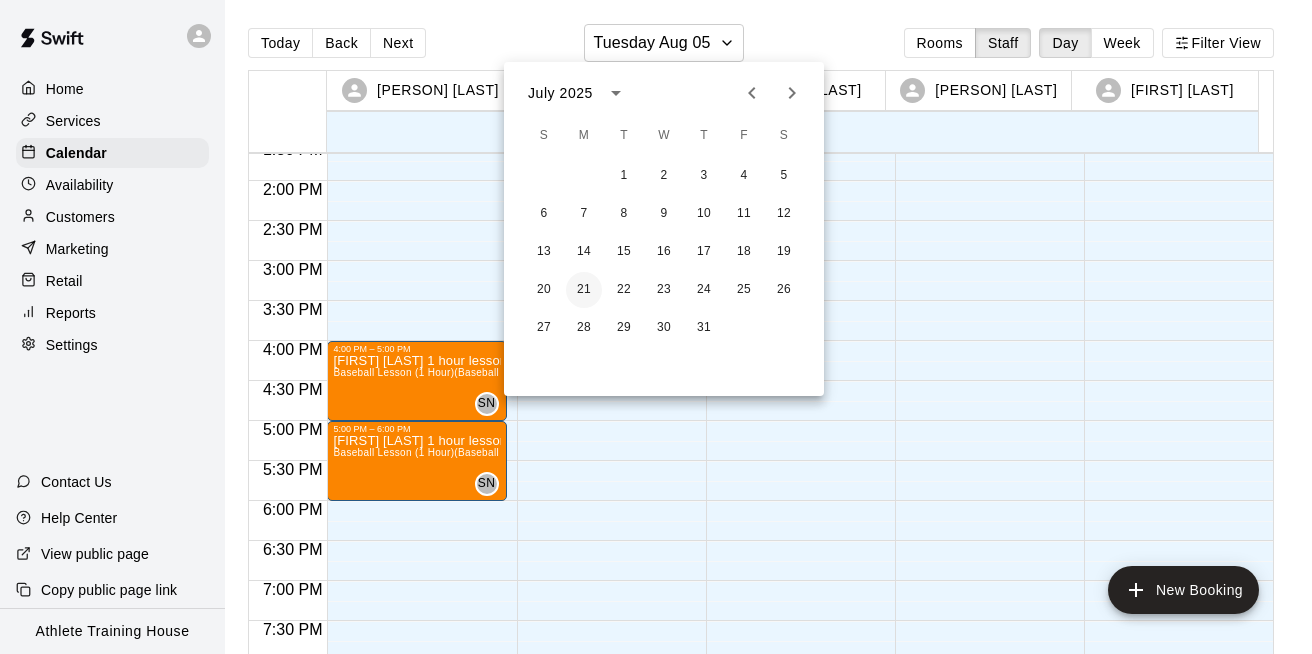 click on "21" at bounding box center [584, 290] 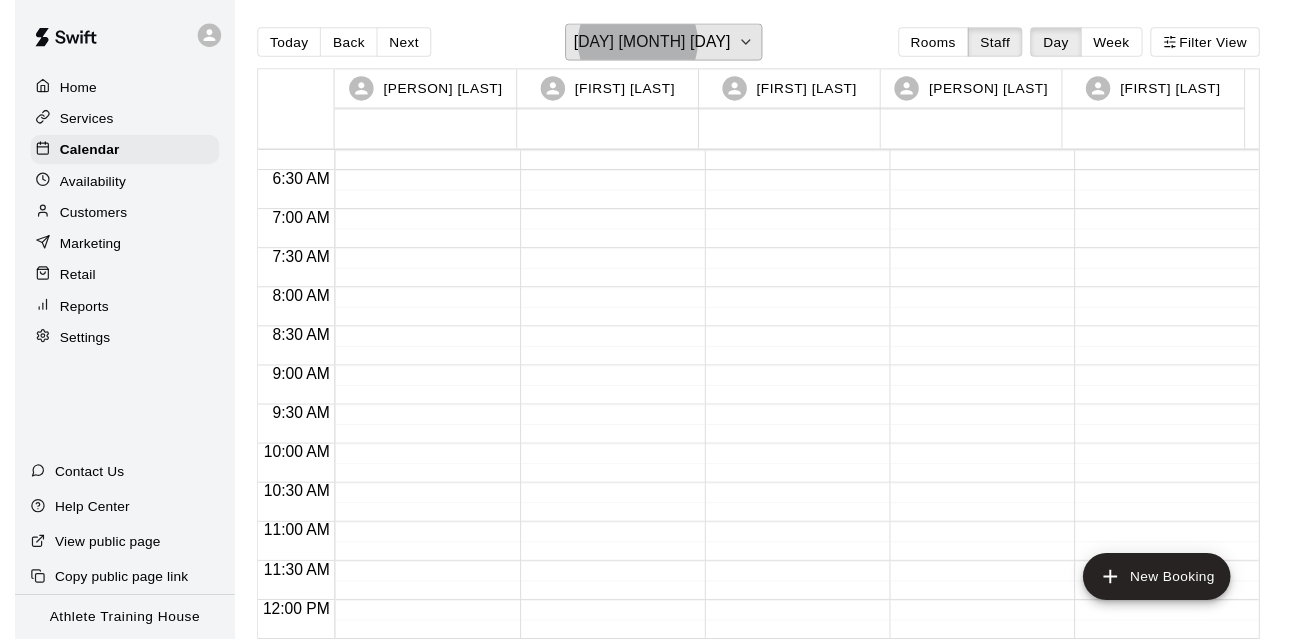 scroll, scrollTop: 1201, scrollLeft: 0, axis: vertical 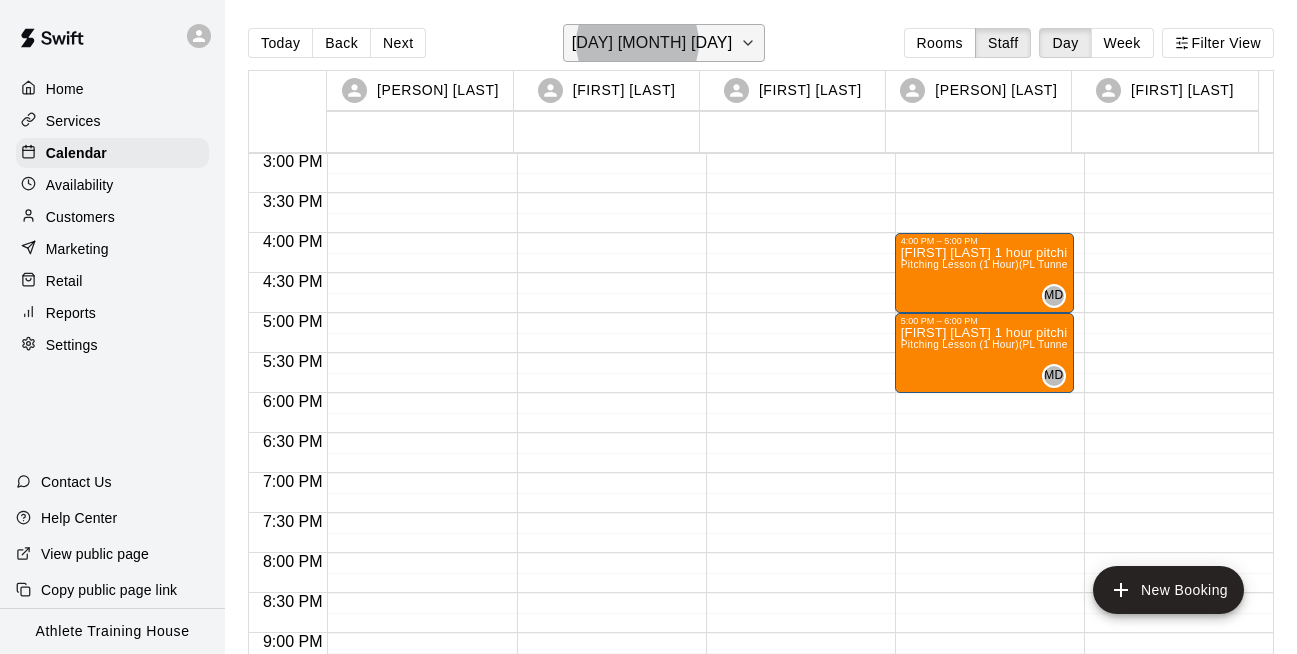 click 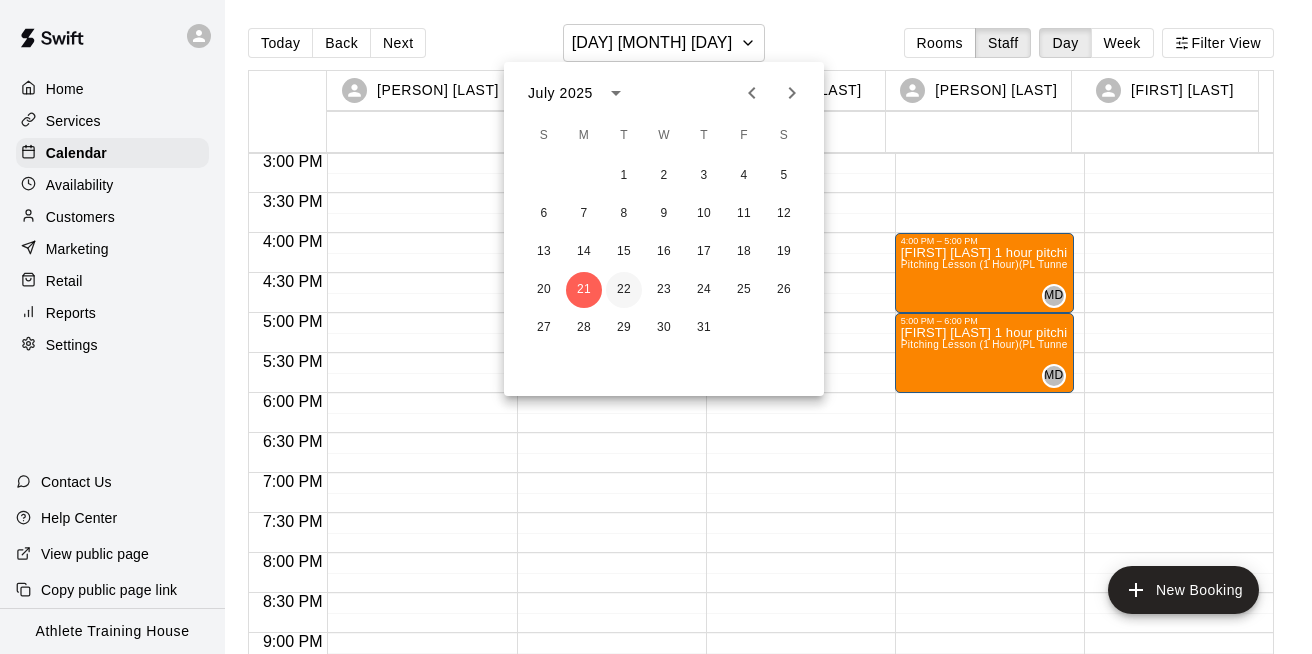 click on "22" at bounding box center (624, 290) 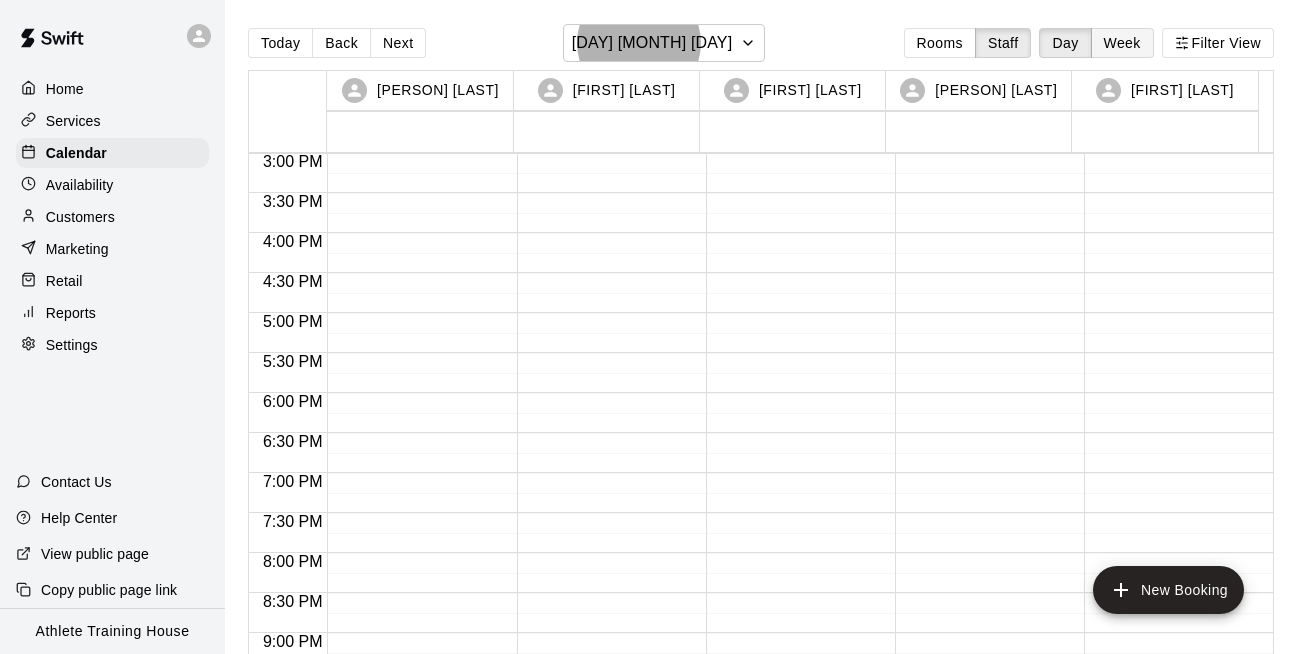 click on "Week" at bounding box center [1122, 43] 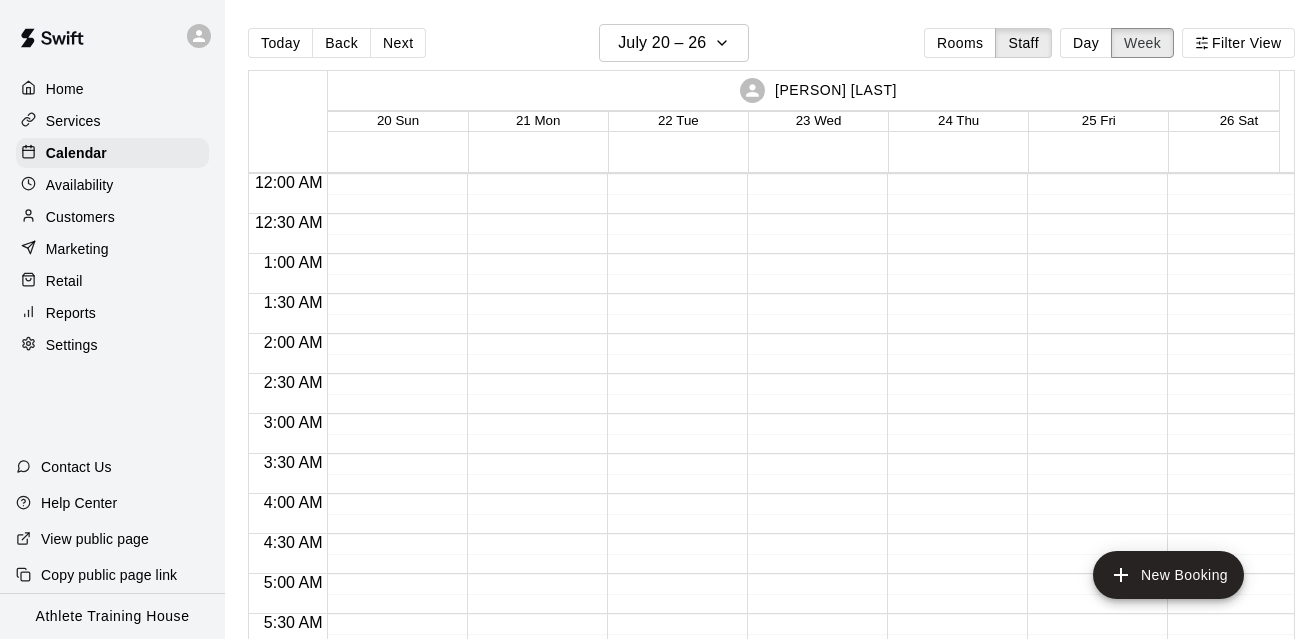 scroll, scrollTop: 632, scrollLeft: 0, axis: vertical 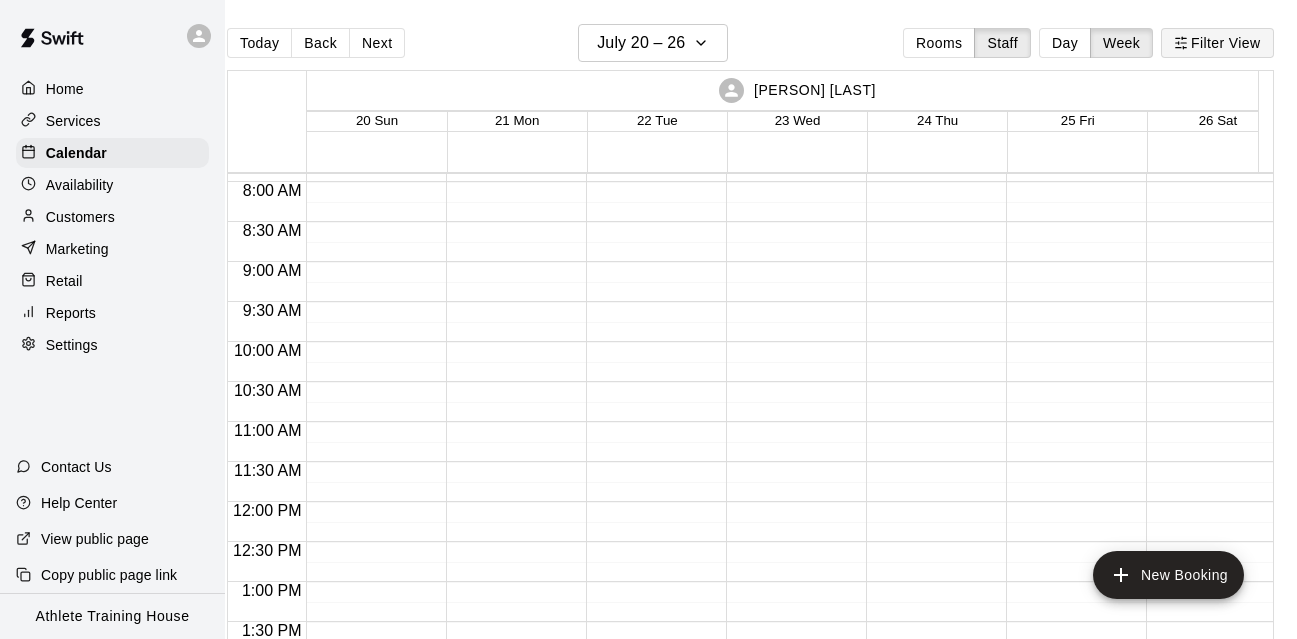 click on "Filter View" at bounding box center (1217, 43) 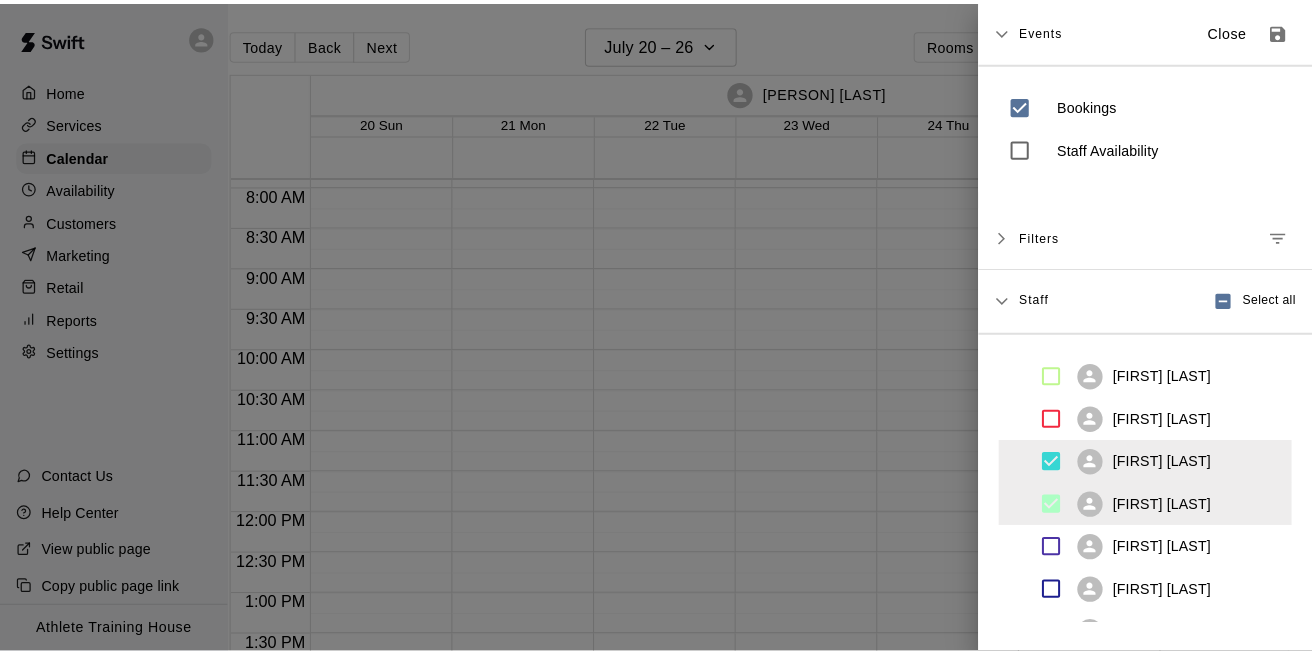 scroll, scrollTop: 0, scrollLeft: 17, axis: horizontal 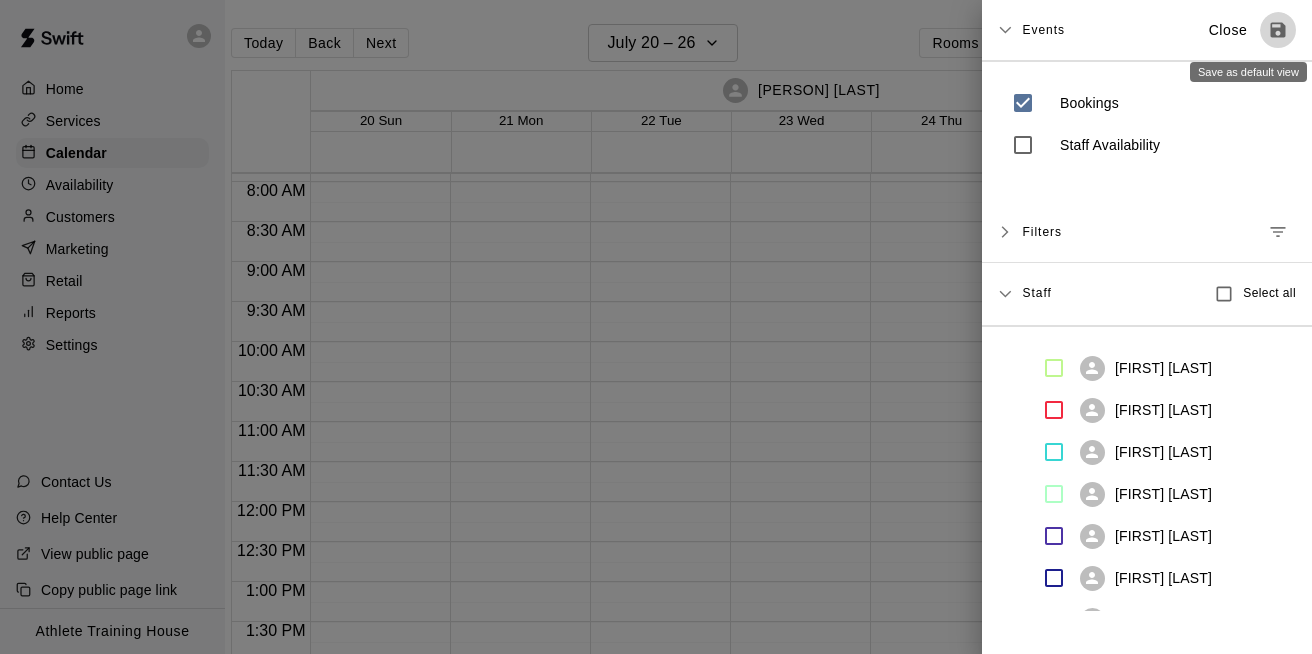 click 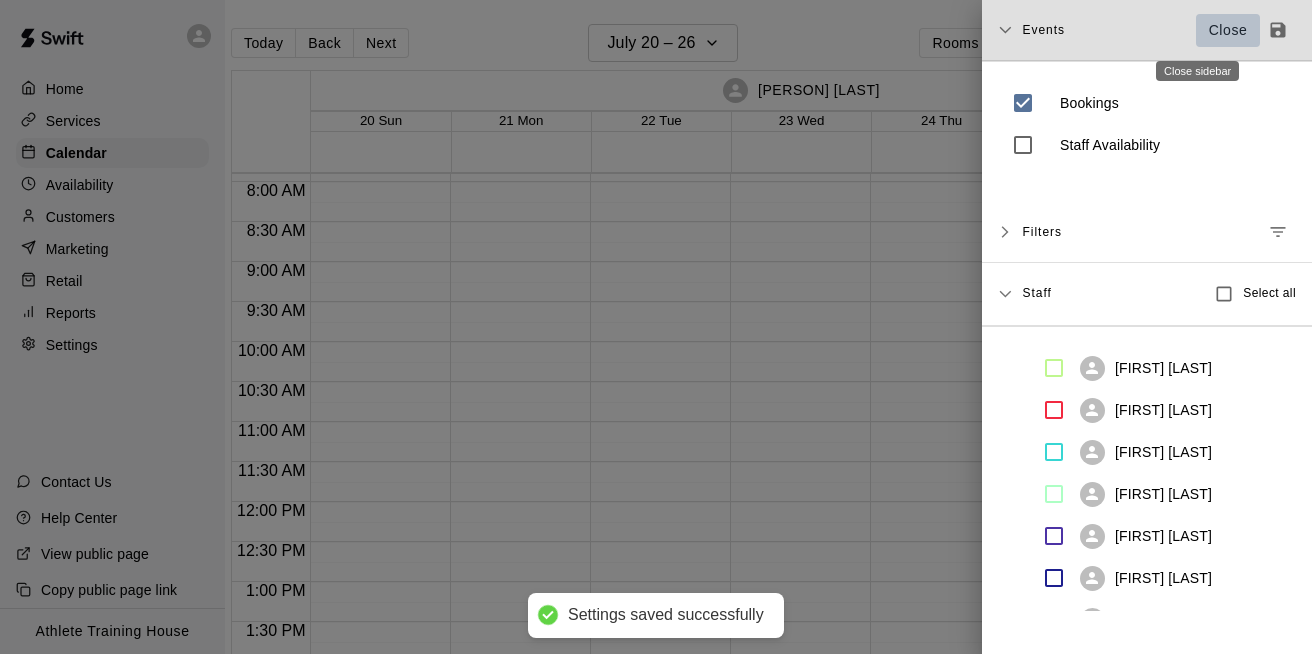 click on "Close" at bounding box center (1228, 30) 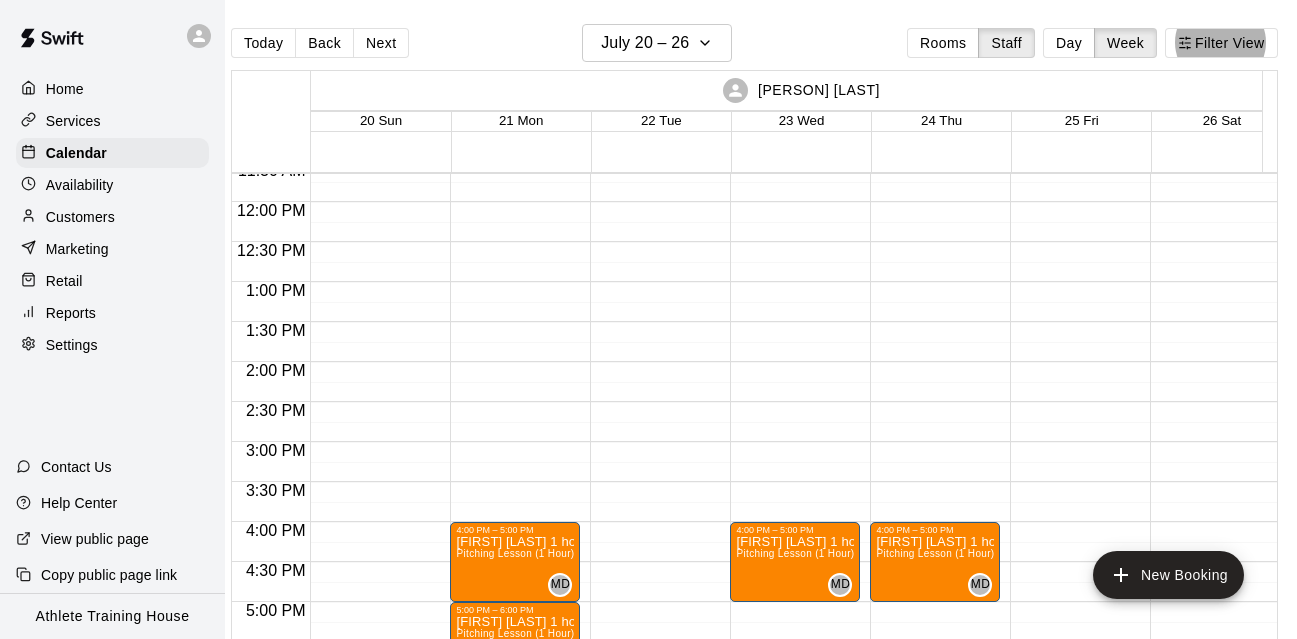 scroll, scrollTop: 1132, scrollLeft: 0, axis: vertical 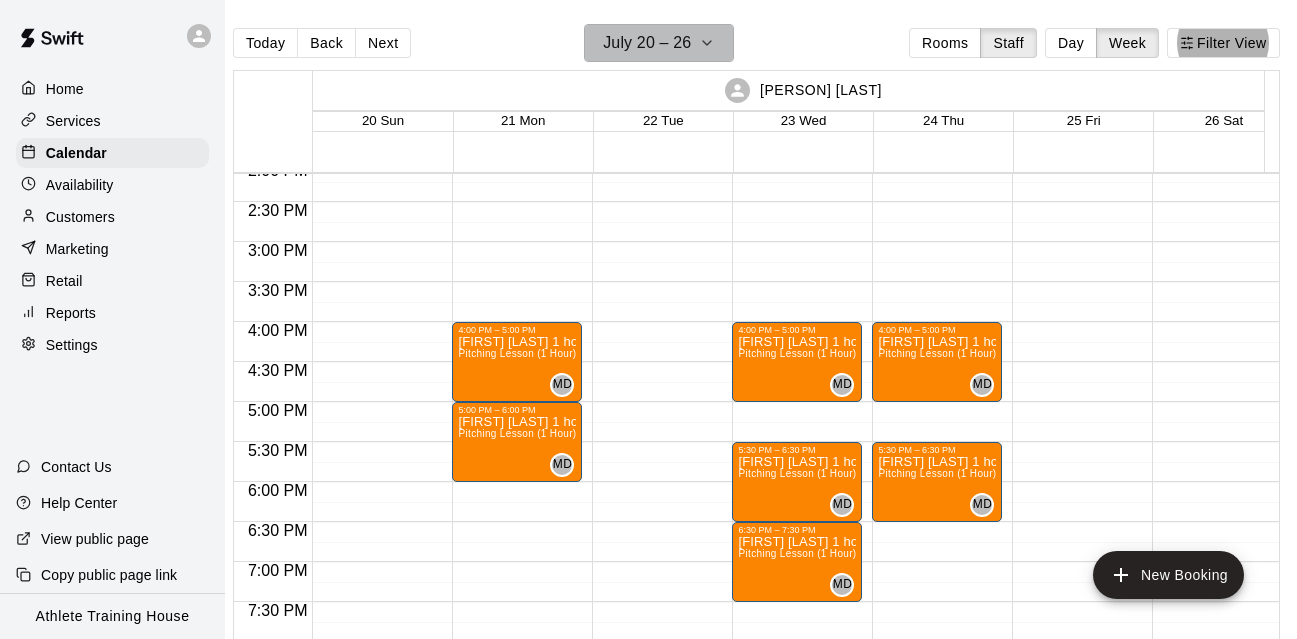 click 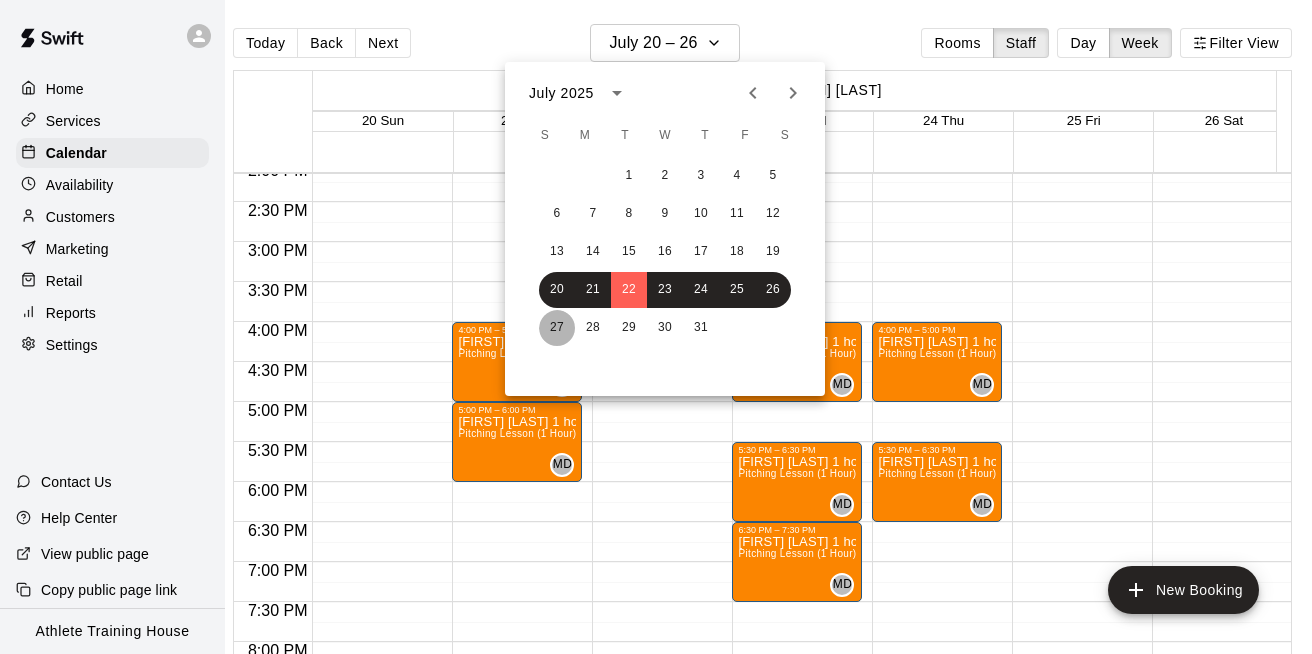 click on "27" at bounding box center (557, 328) 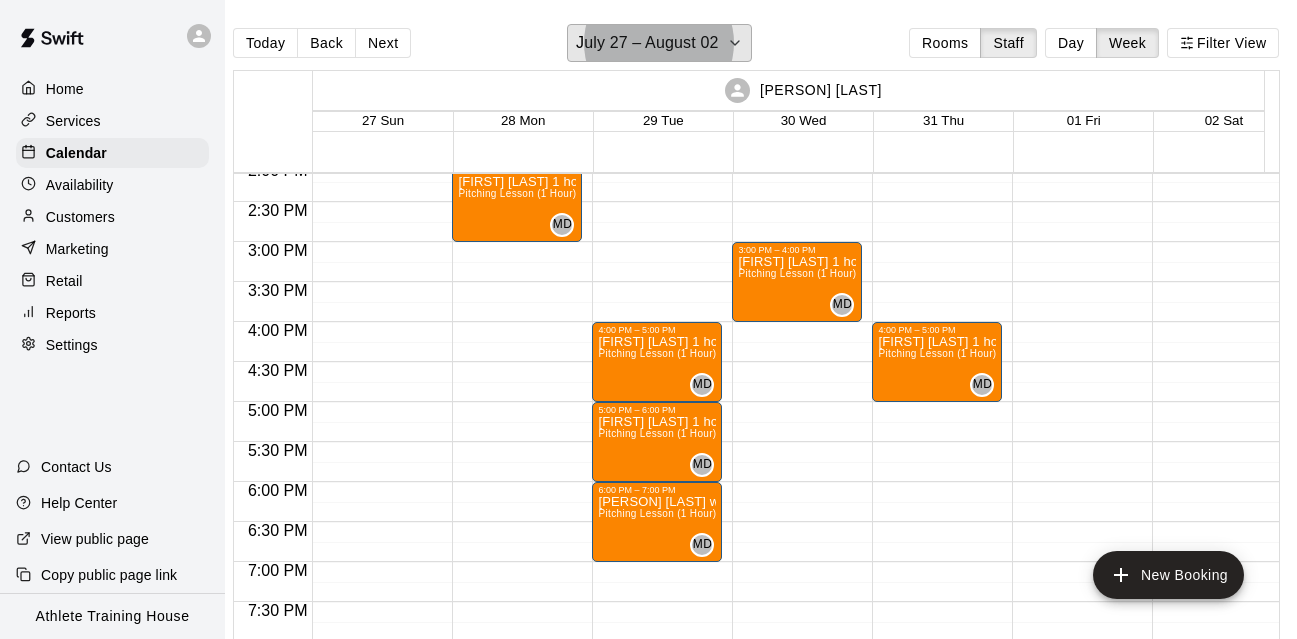 scroll, scrollTop: 1032, scrollLeft: 0, axis: vertical 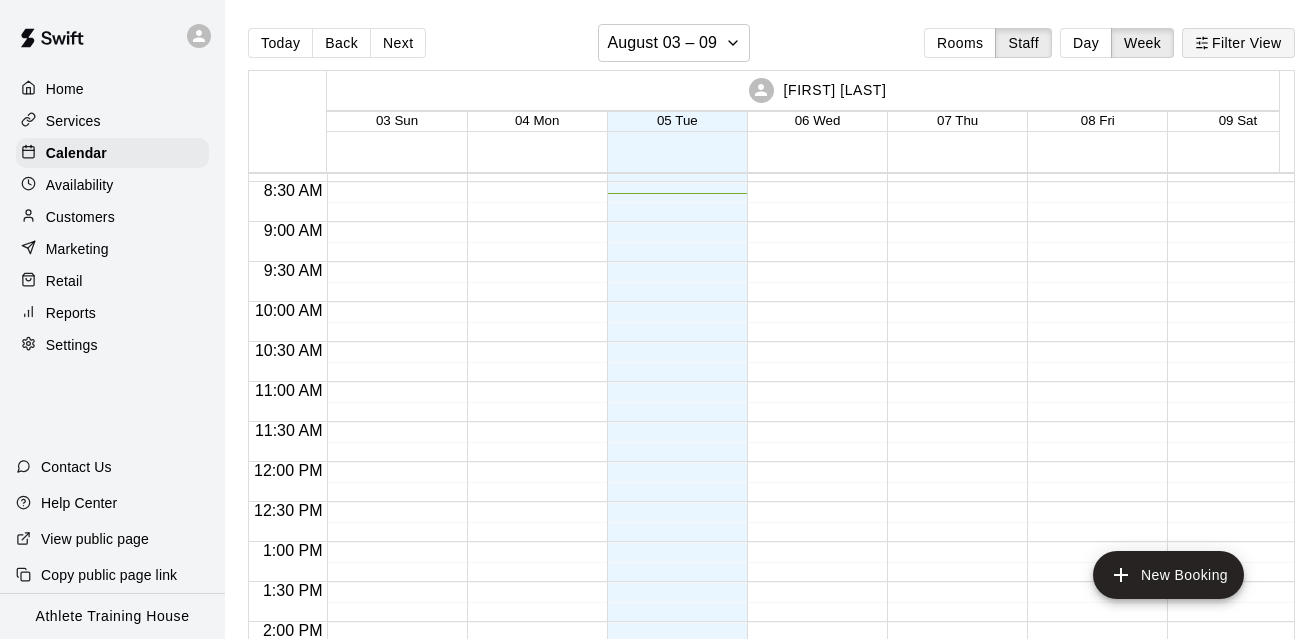 click on "Filter View" at bounding box center (1238, 43) 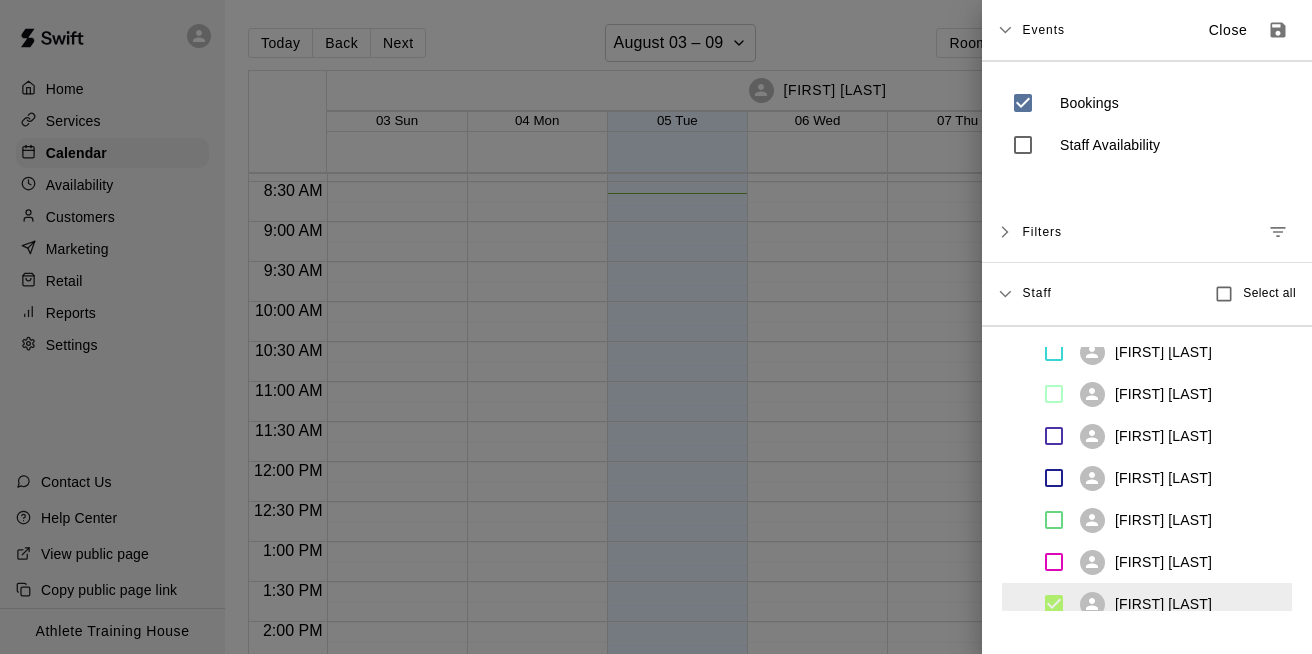 scroll, scrollTop: 240, scrollLeft: 0, axis: vertical 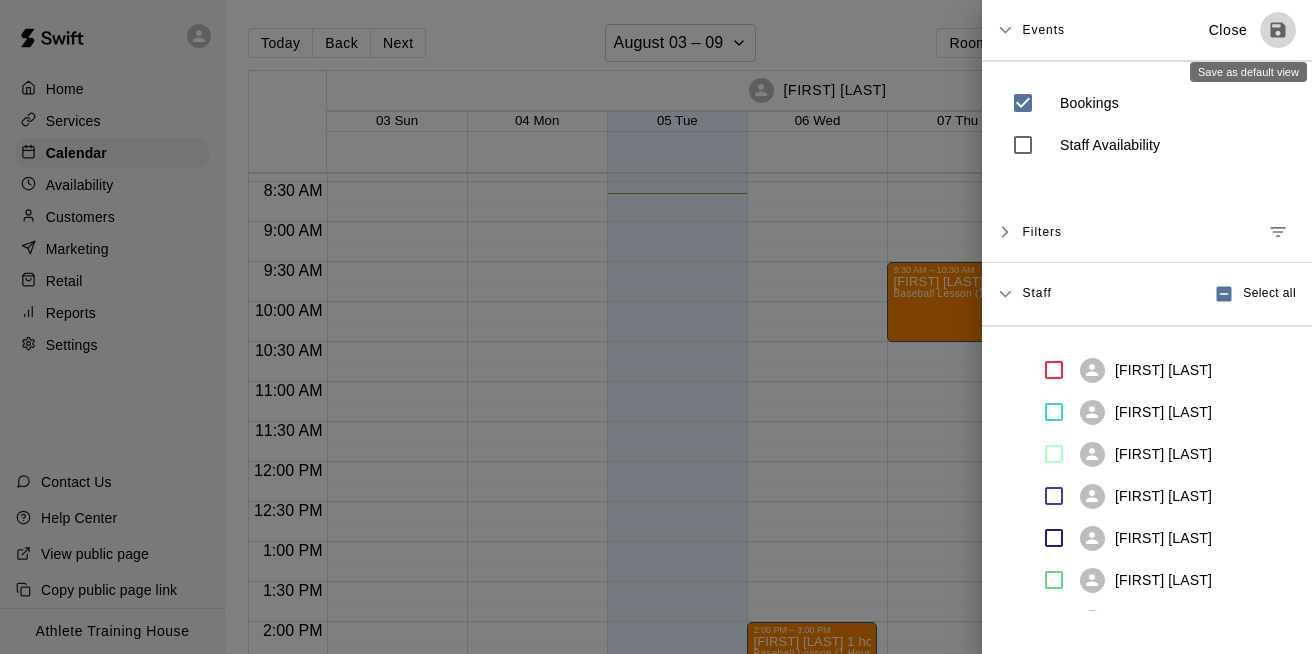 click 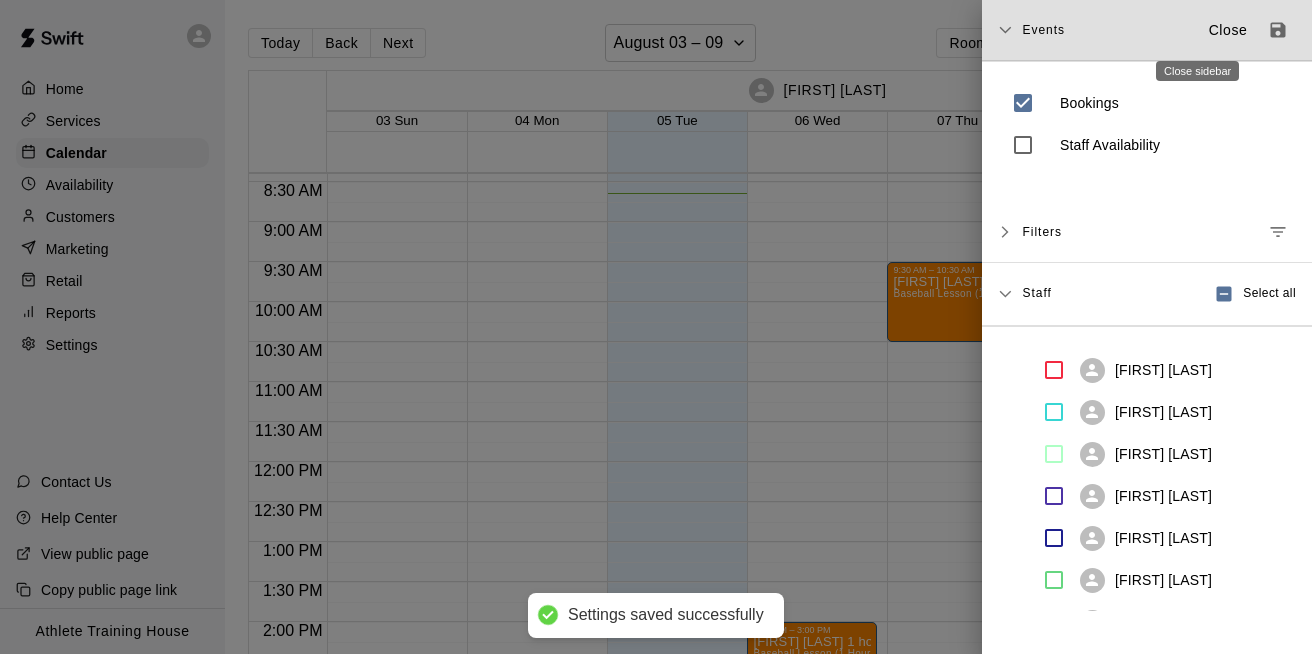 click on "Close" at bounding box center (1228, 30) 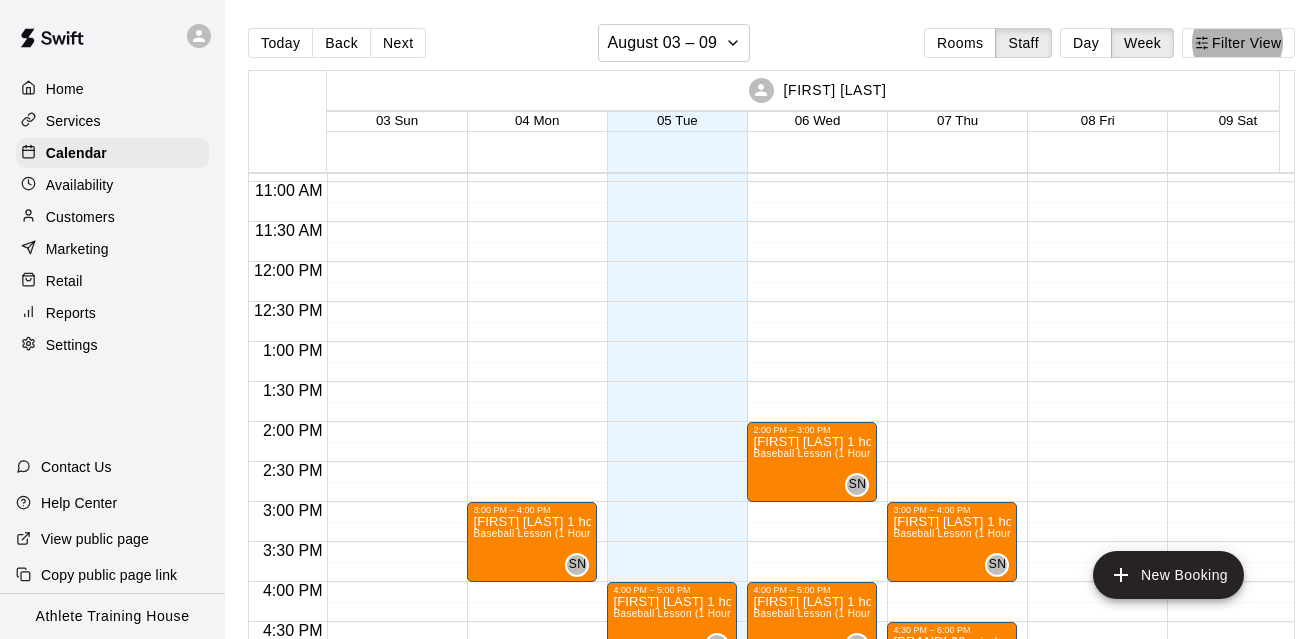 scroll, scrollTop: 972, scrollLeft: 0, axis: vertical 